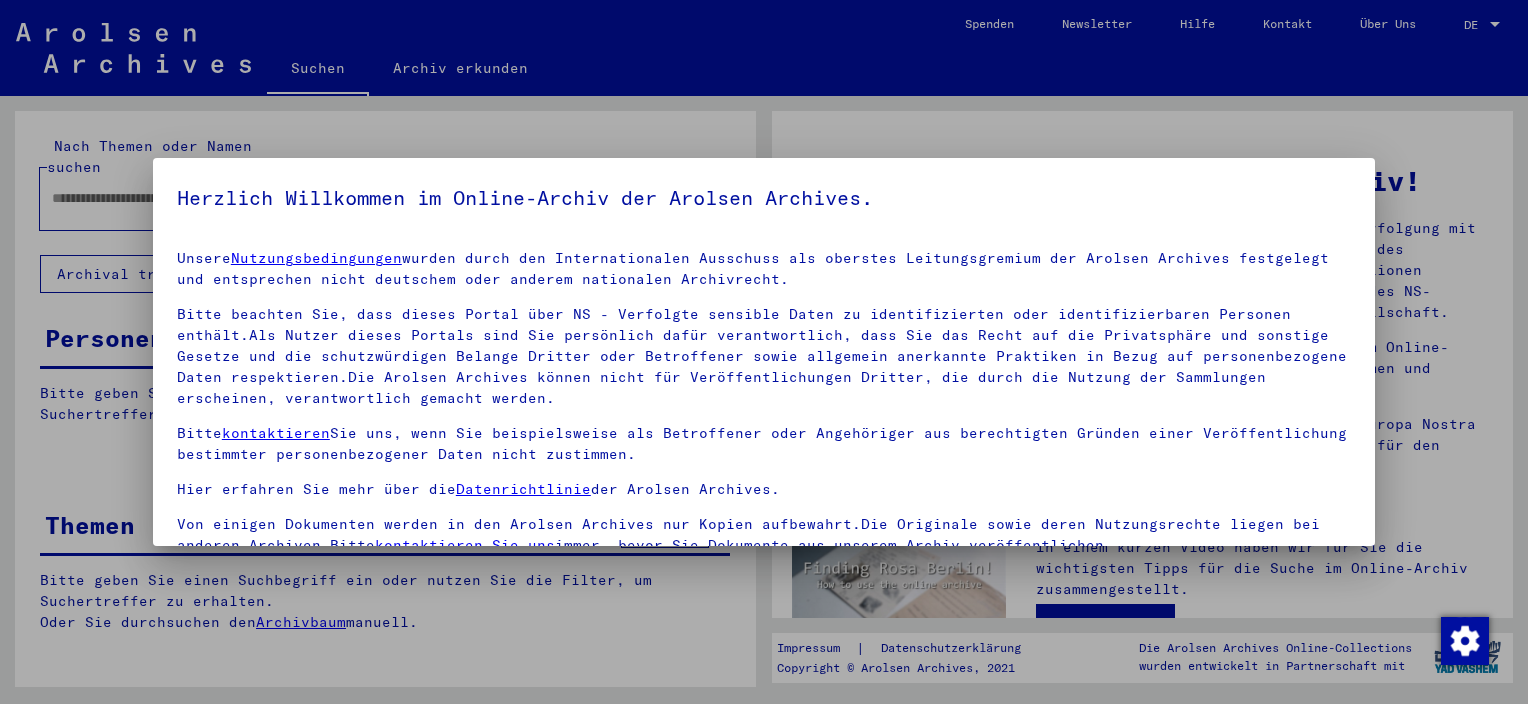 scroll, scrollTop: 0, scrollLeft: 0, axis: both 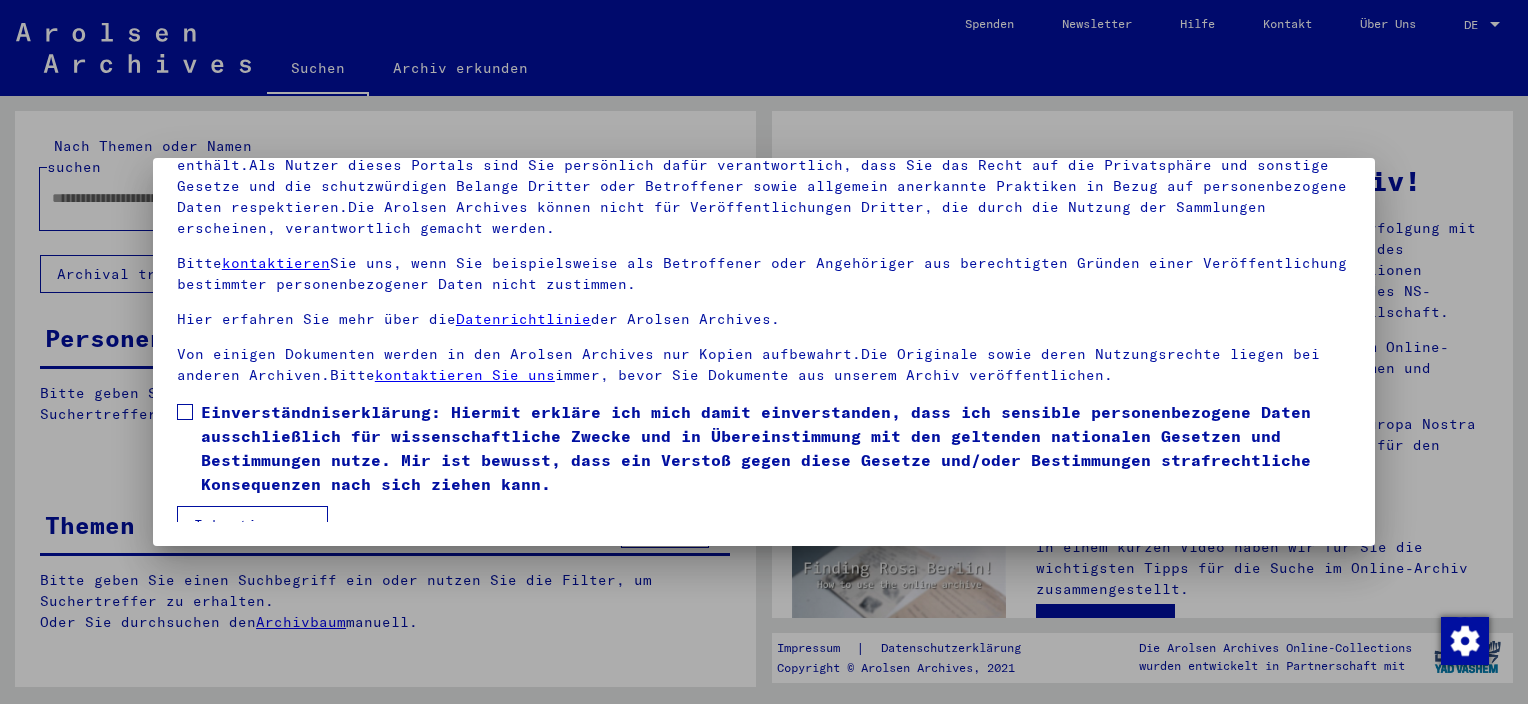 click at bounding box center (185, 412) 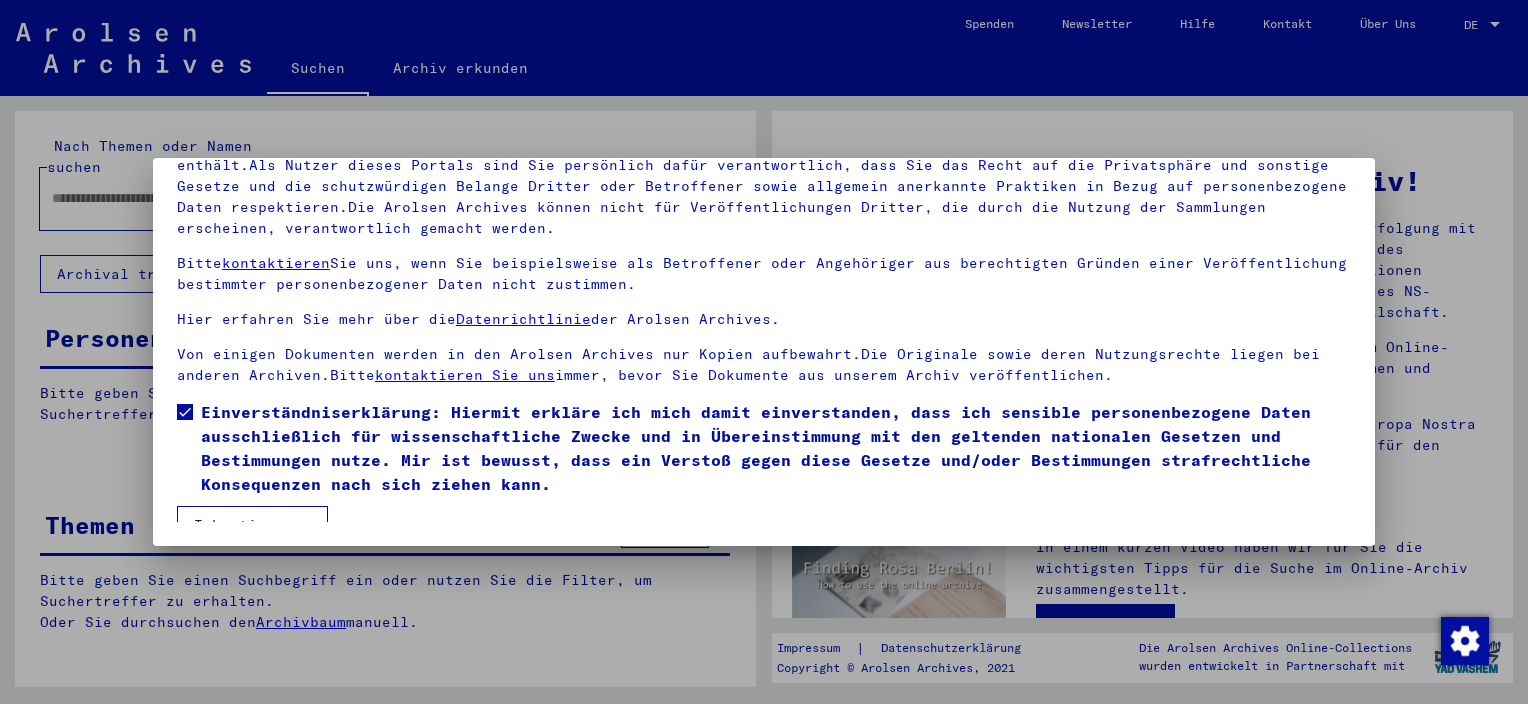click on "Ich stimme zu" at bounding box center (252, 525) 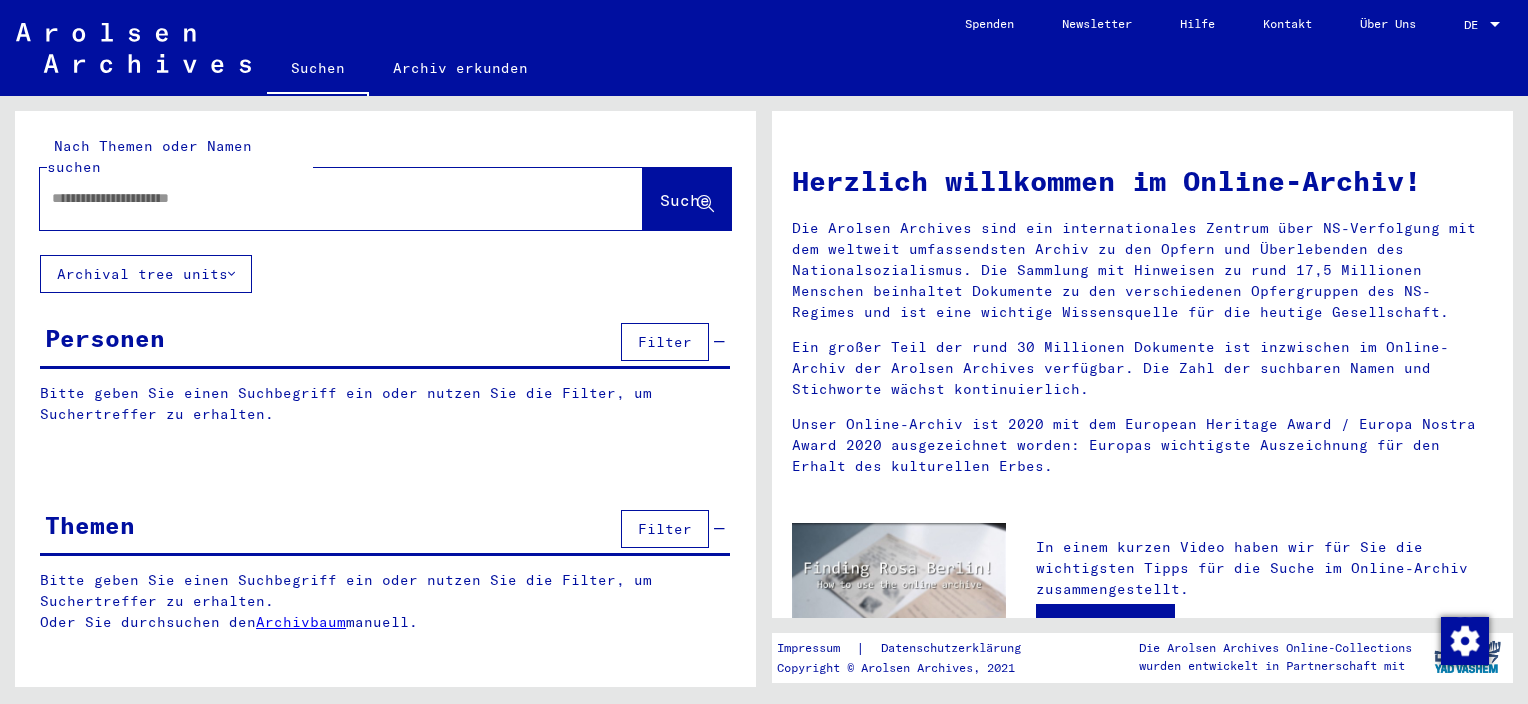 click at bounding box center (317, 198) 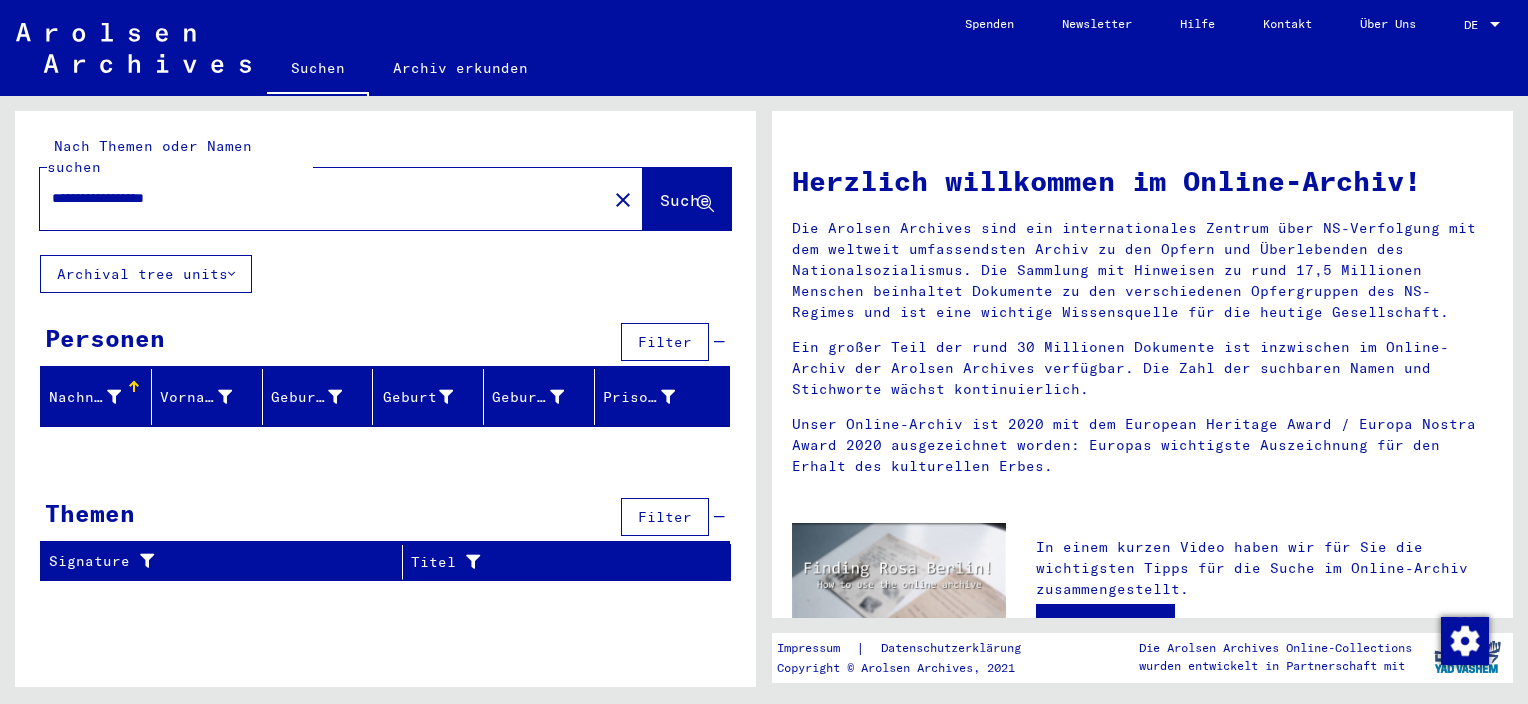 click on "**********" at bounding box center [317, 198] 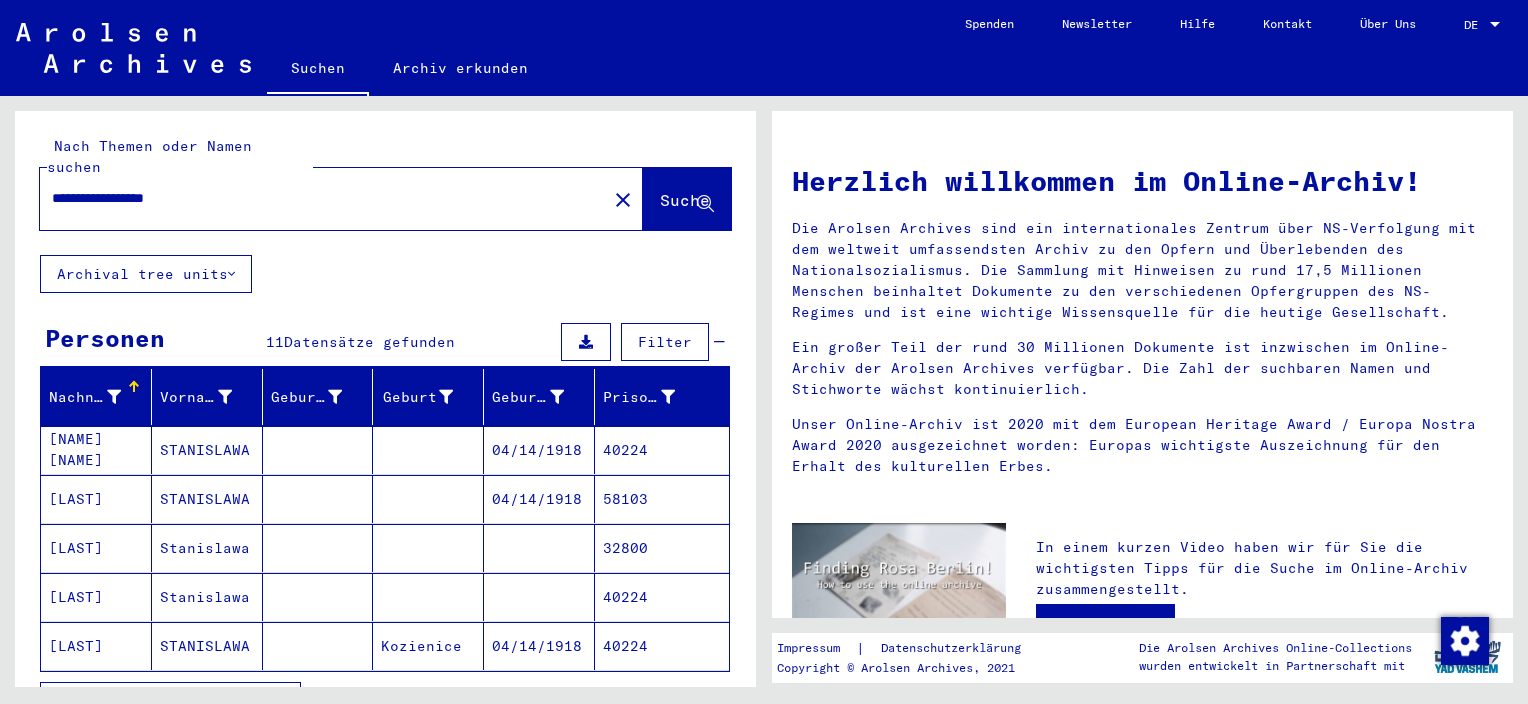 scroll, scrollTop: 400, scrollLeft: 0, axis: vertical 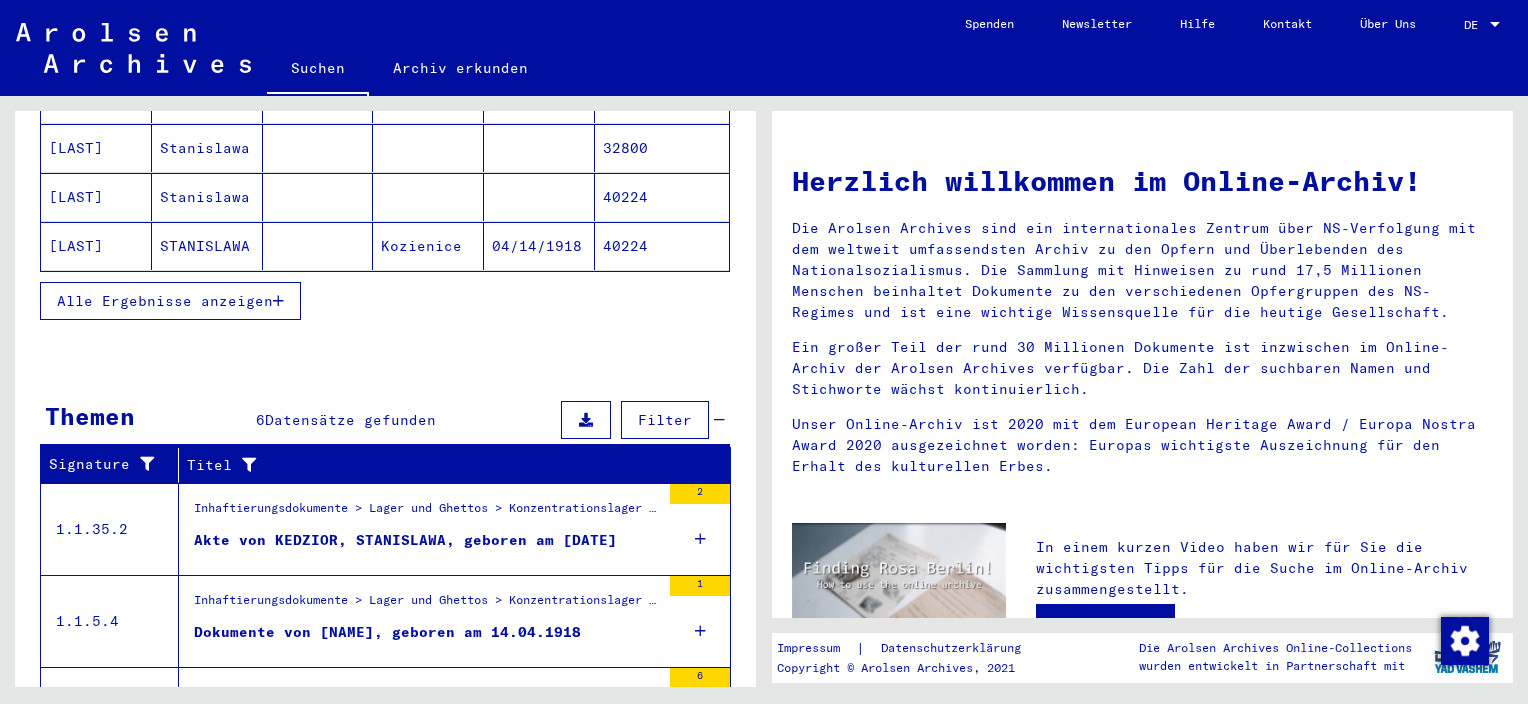 click on "Alle Ergebnisse anzeigen" at bounding box center [170, 301] 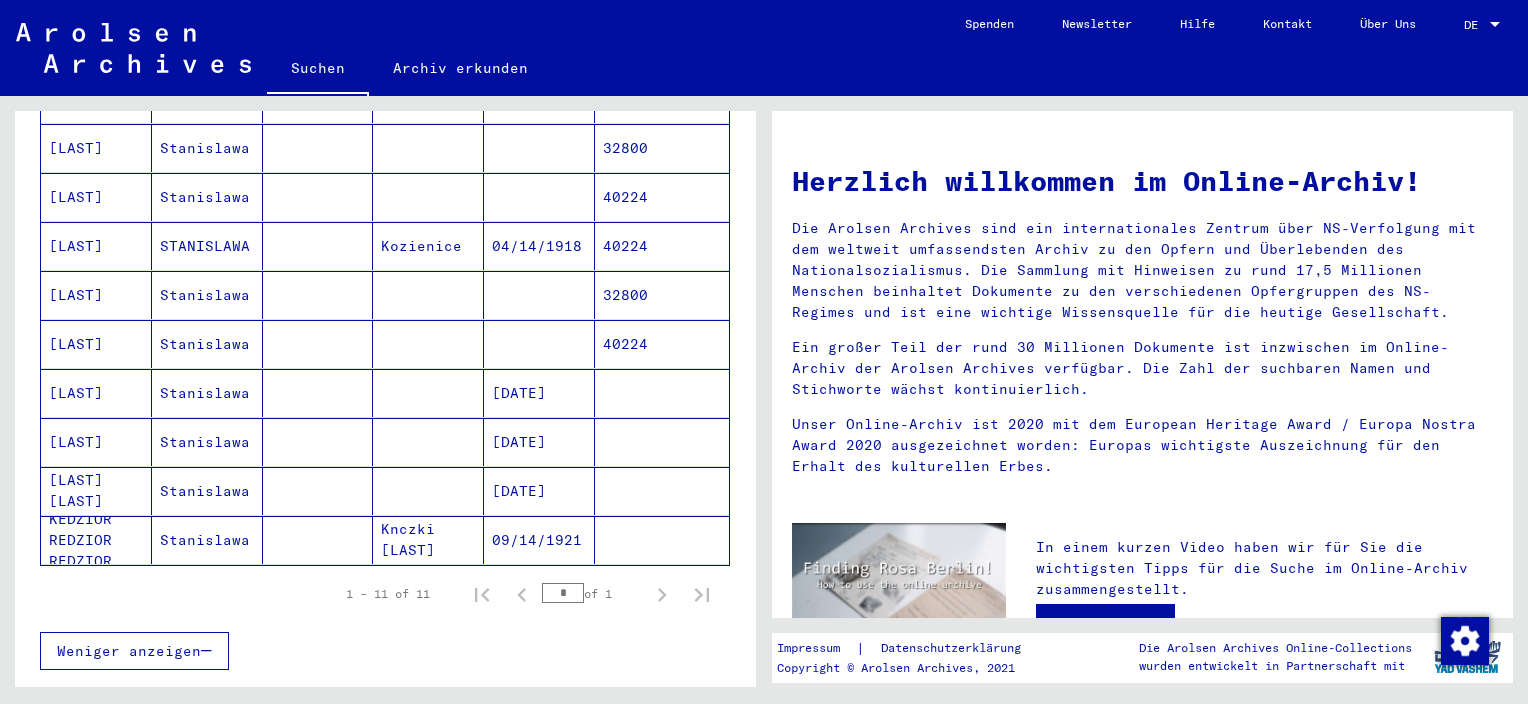 click on "[LAST] [LAST]" at bounding box center [96, 540] 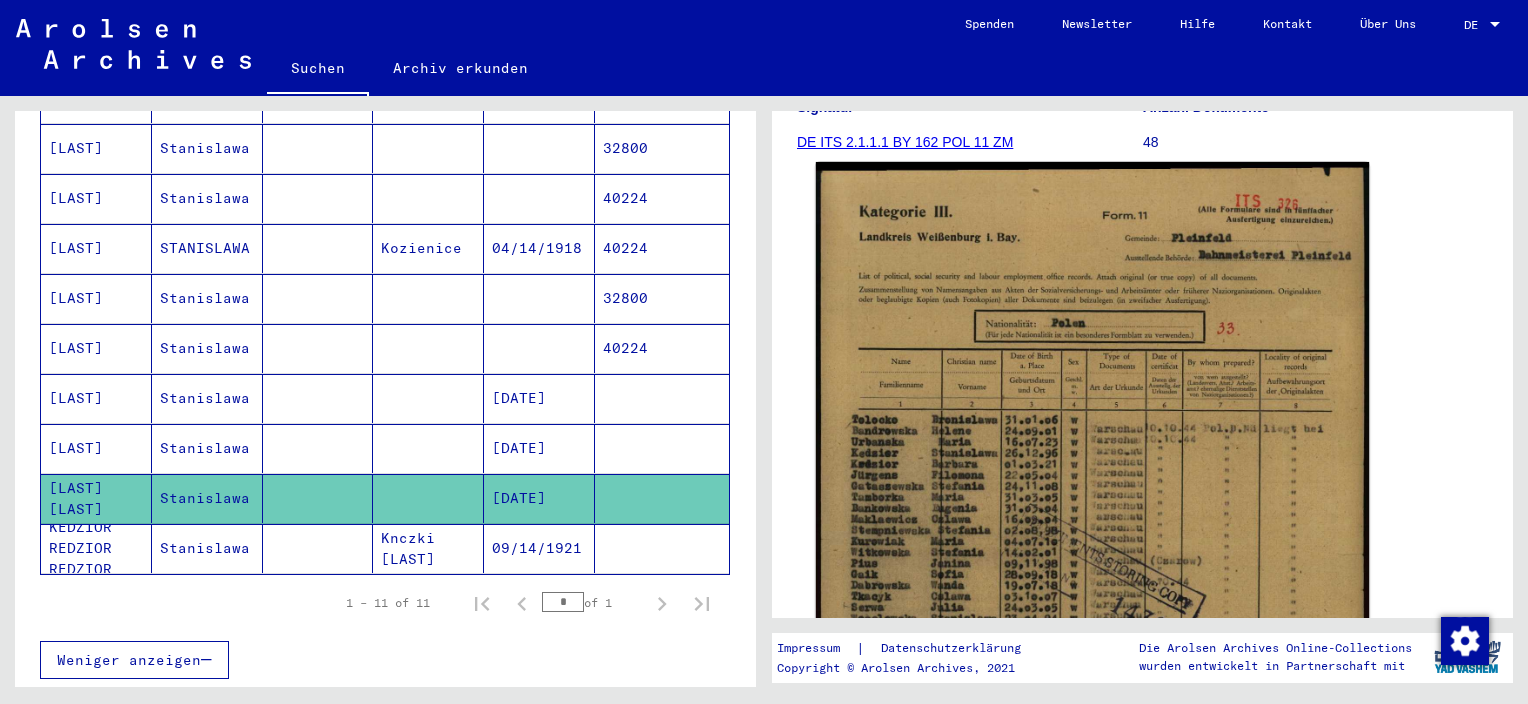 scroll, scrollTop: 300, scrollLeft: 0, axis: vertical 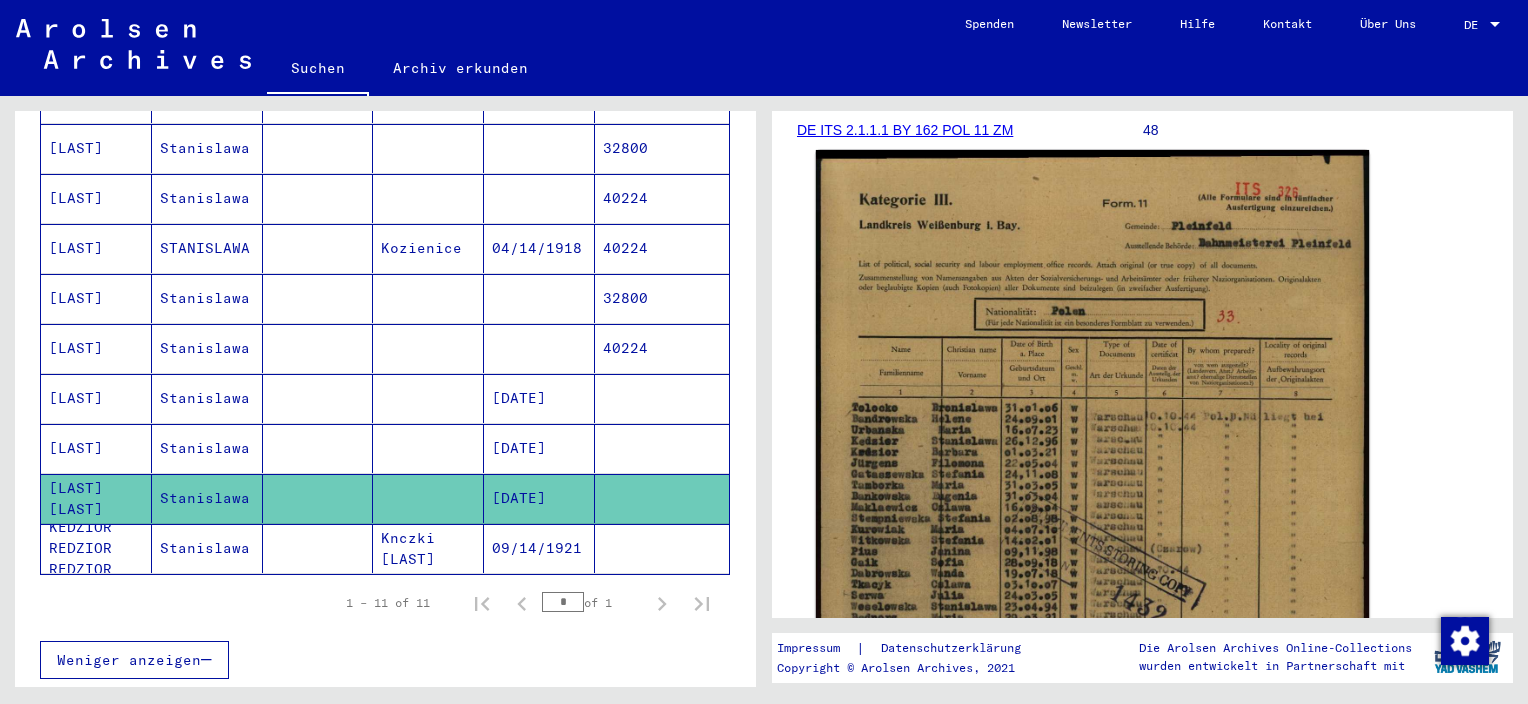 click 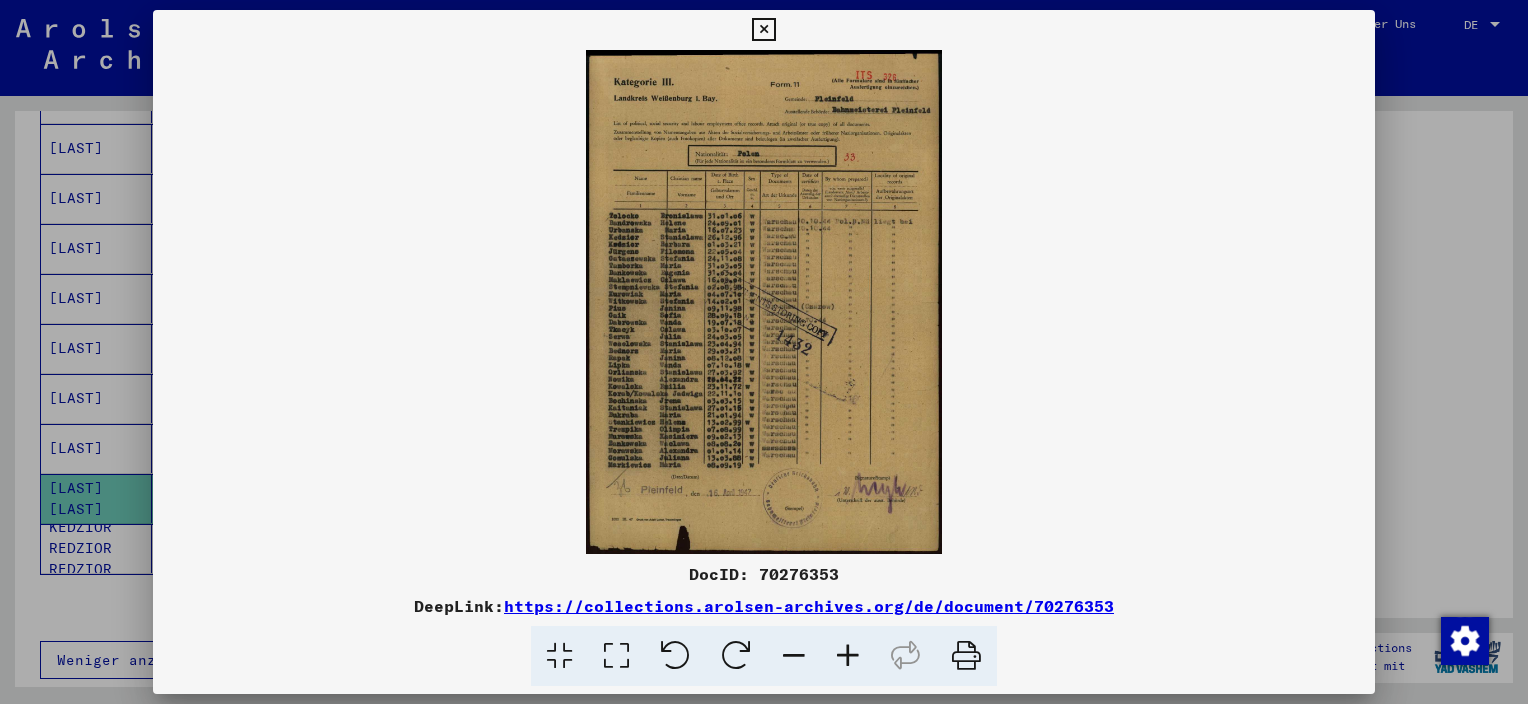 click at bounding box center (848, 656) 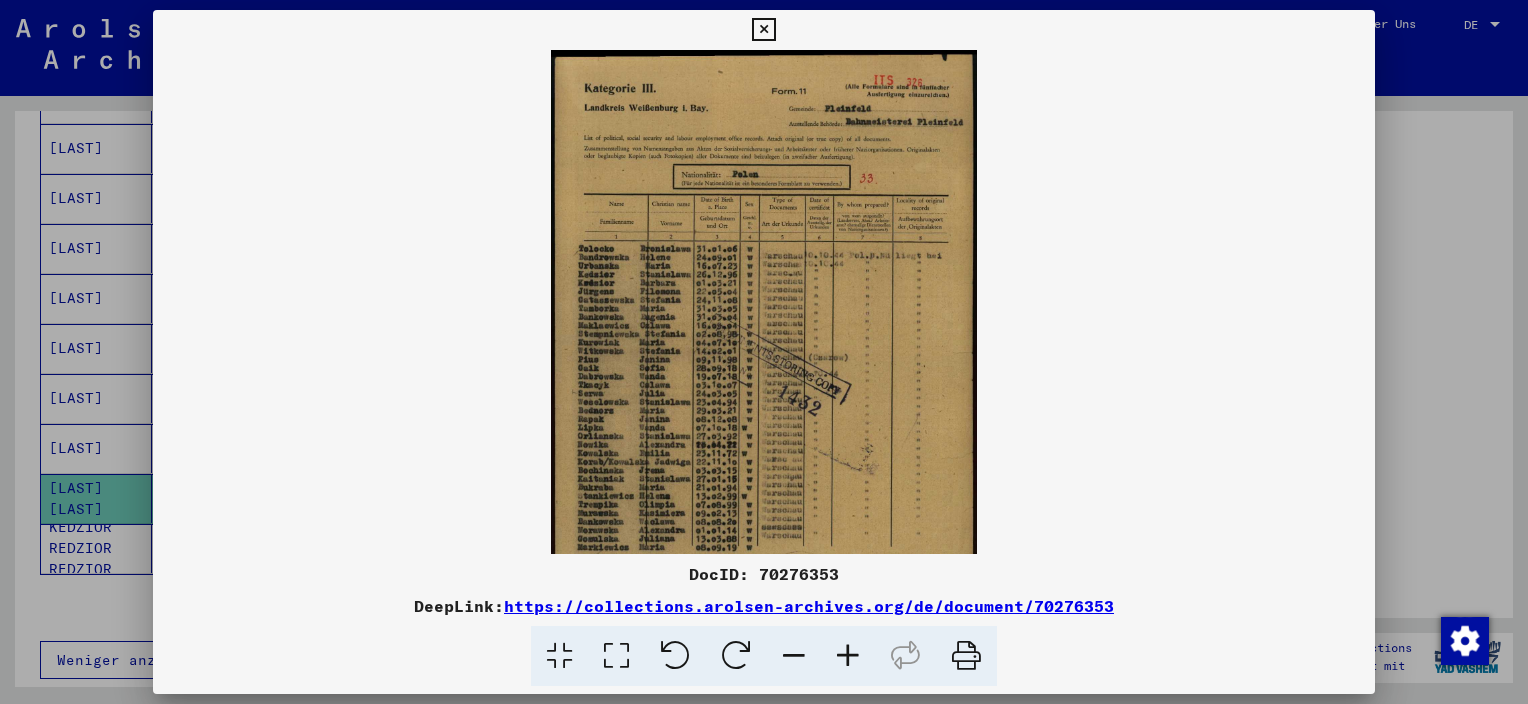 click at bounding box center [848, 656] 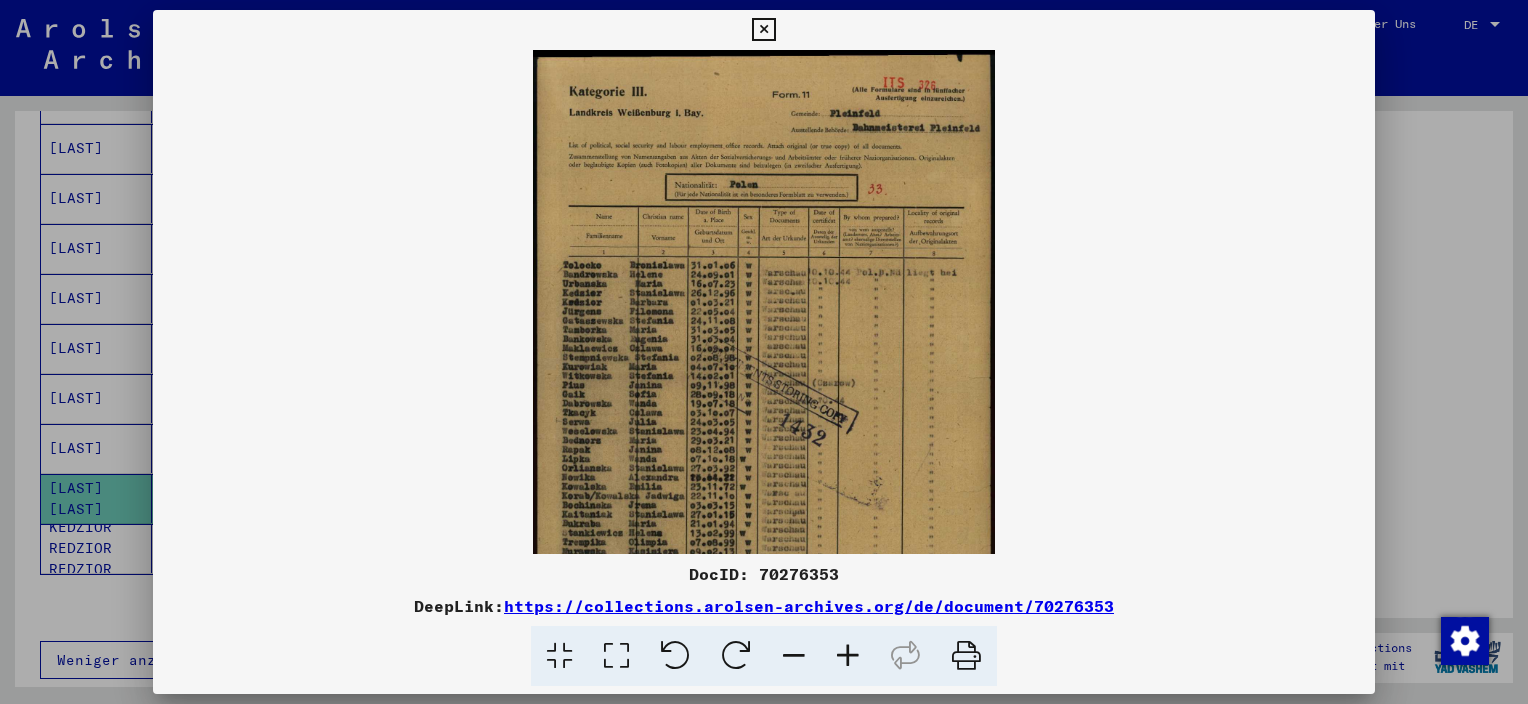 click at bounding box center (848, 656) 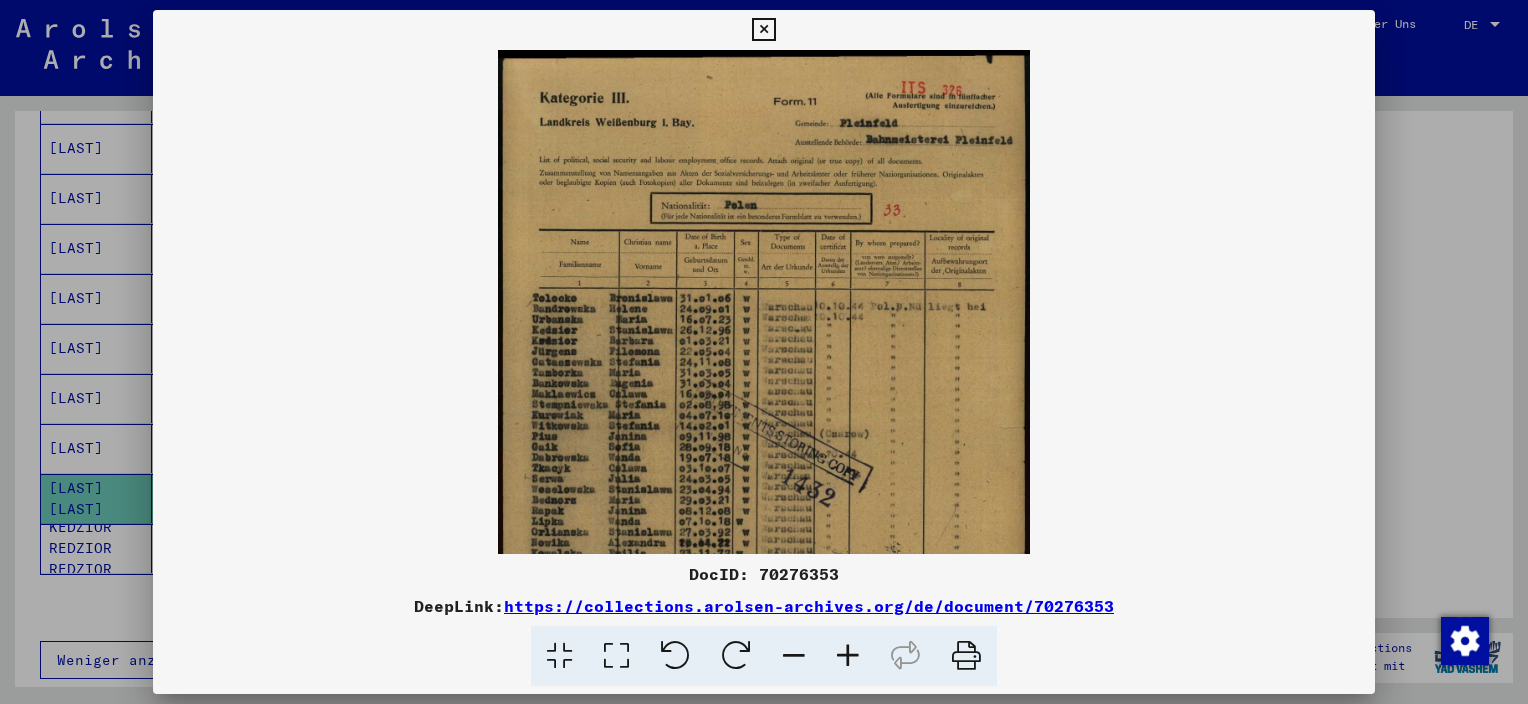 click at bounding box center [848, 656] 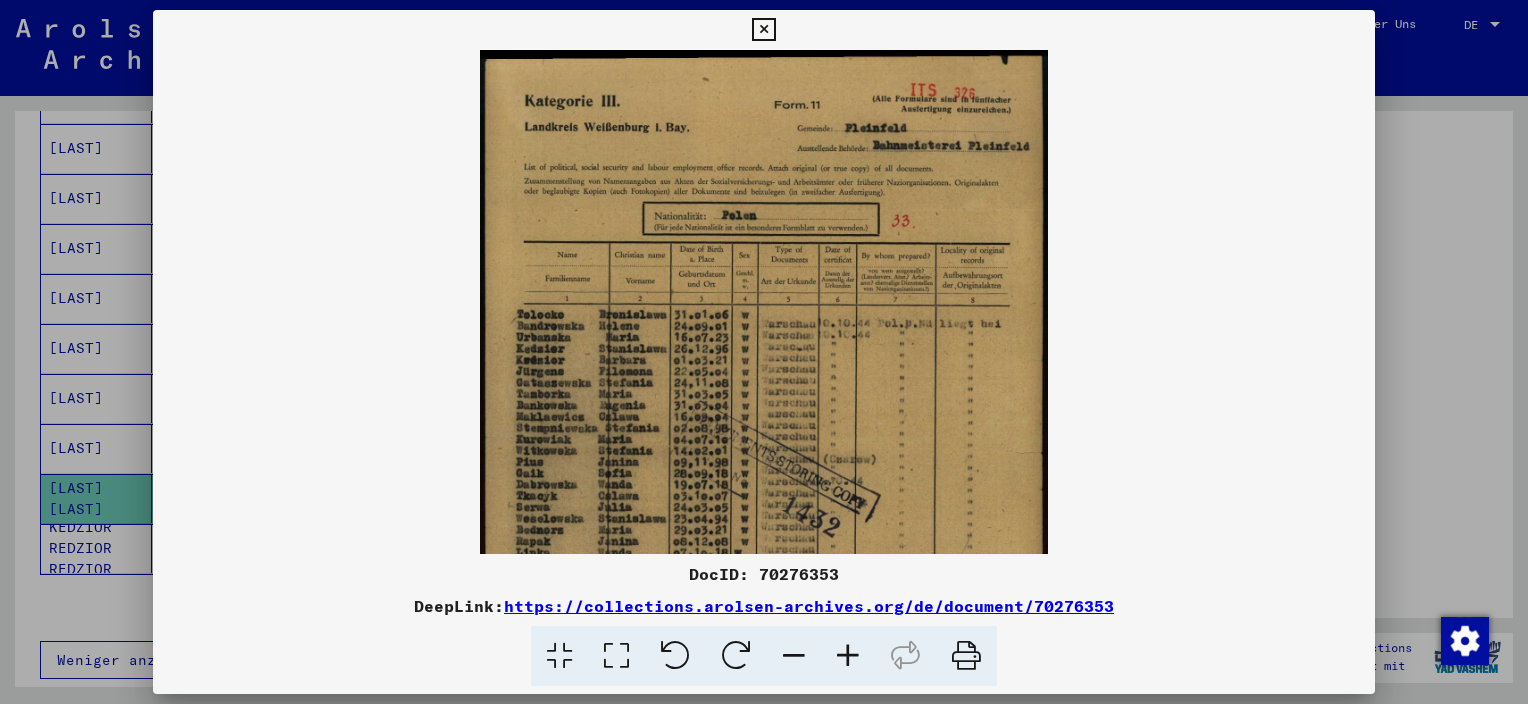 click at bounding box center [848, 656] 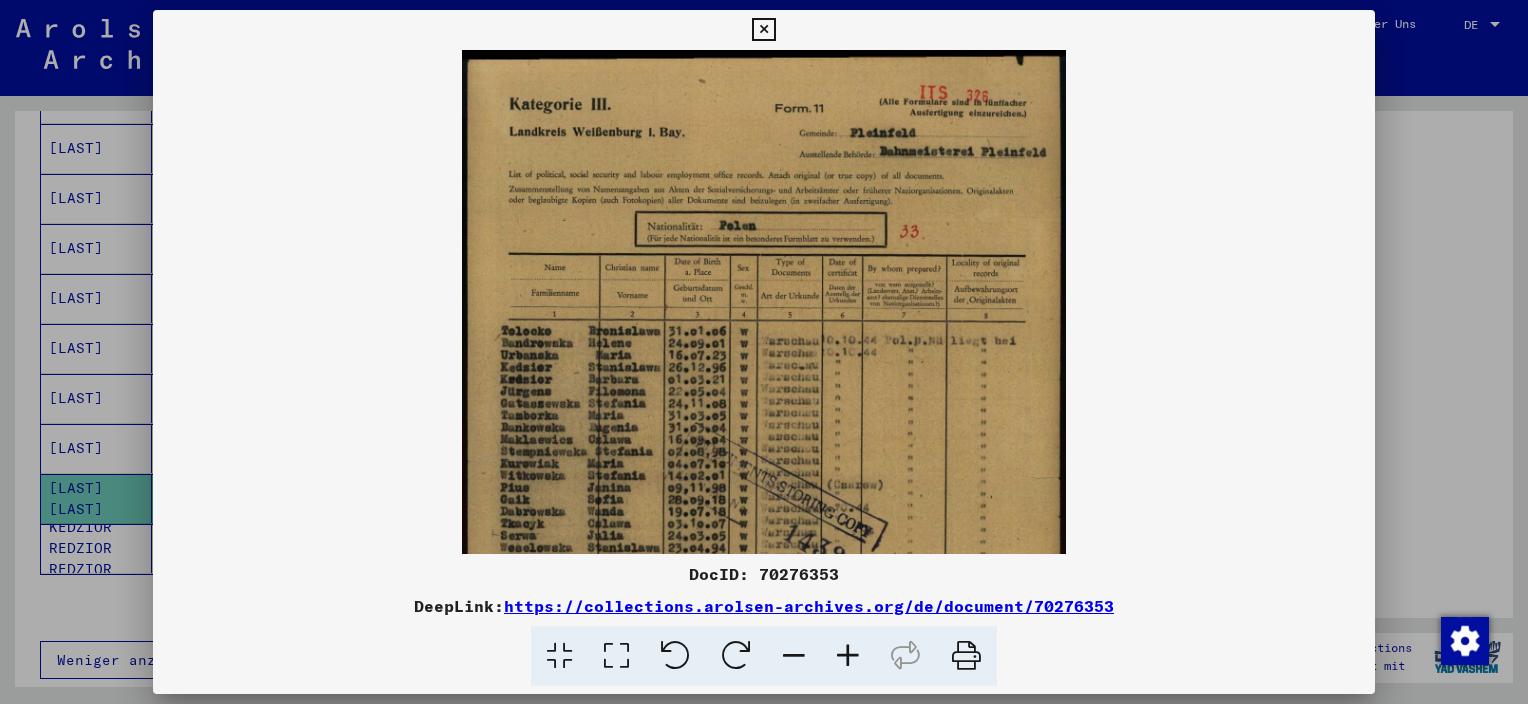 click at bounding box center (764, 352) 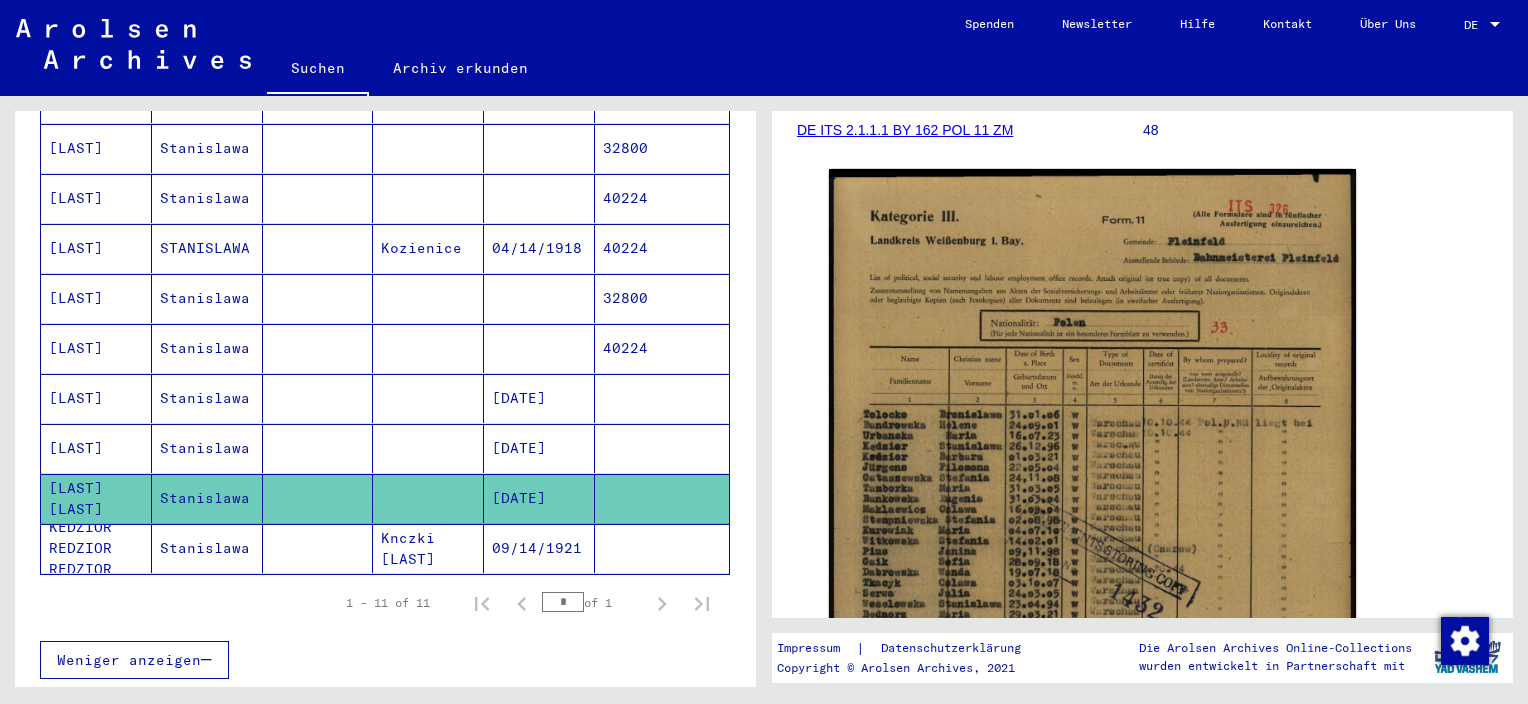 scroll, scrollTop: 0, scrollLeft: 0, axis: both 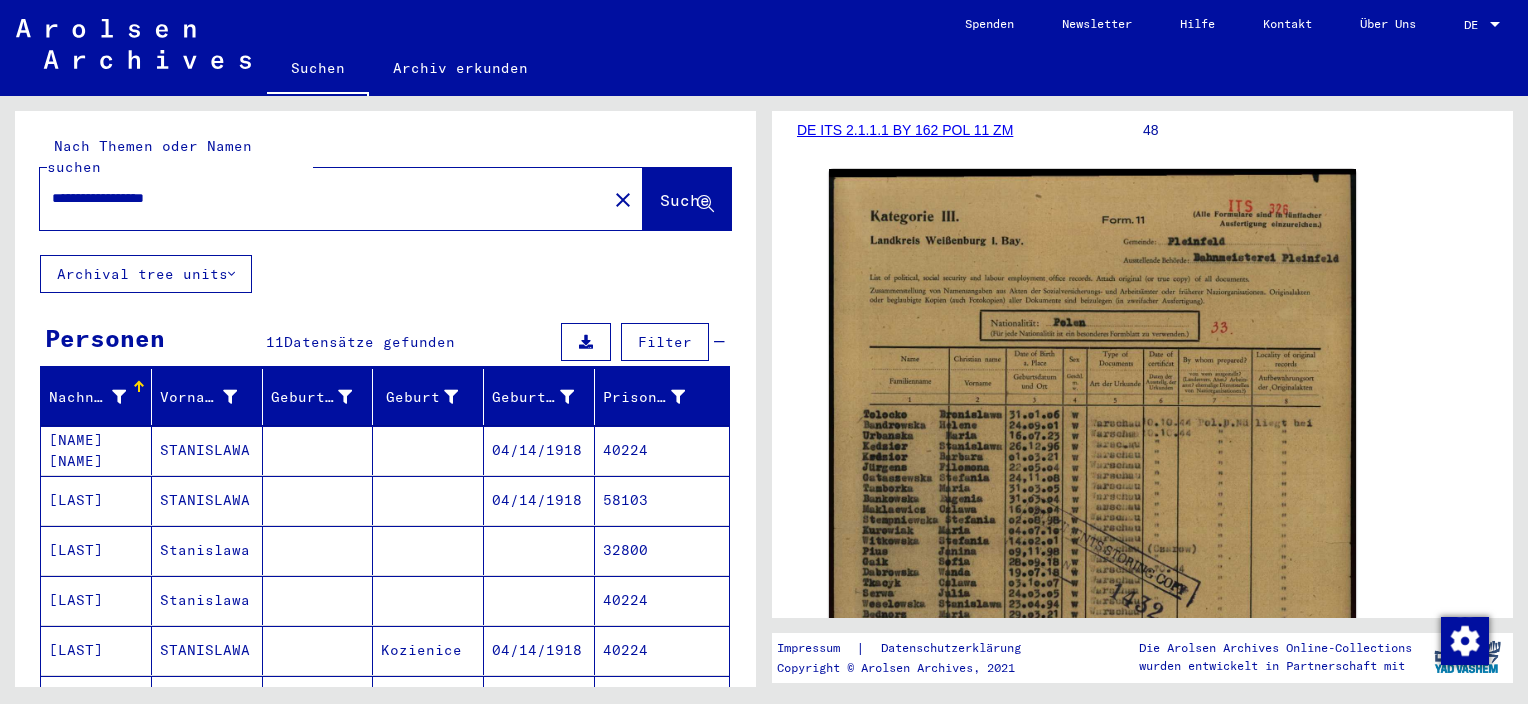 click on "[NAME] [NAME]" at bounding box center (96, 500) 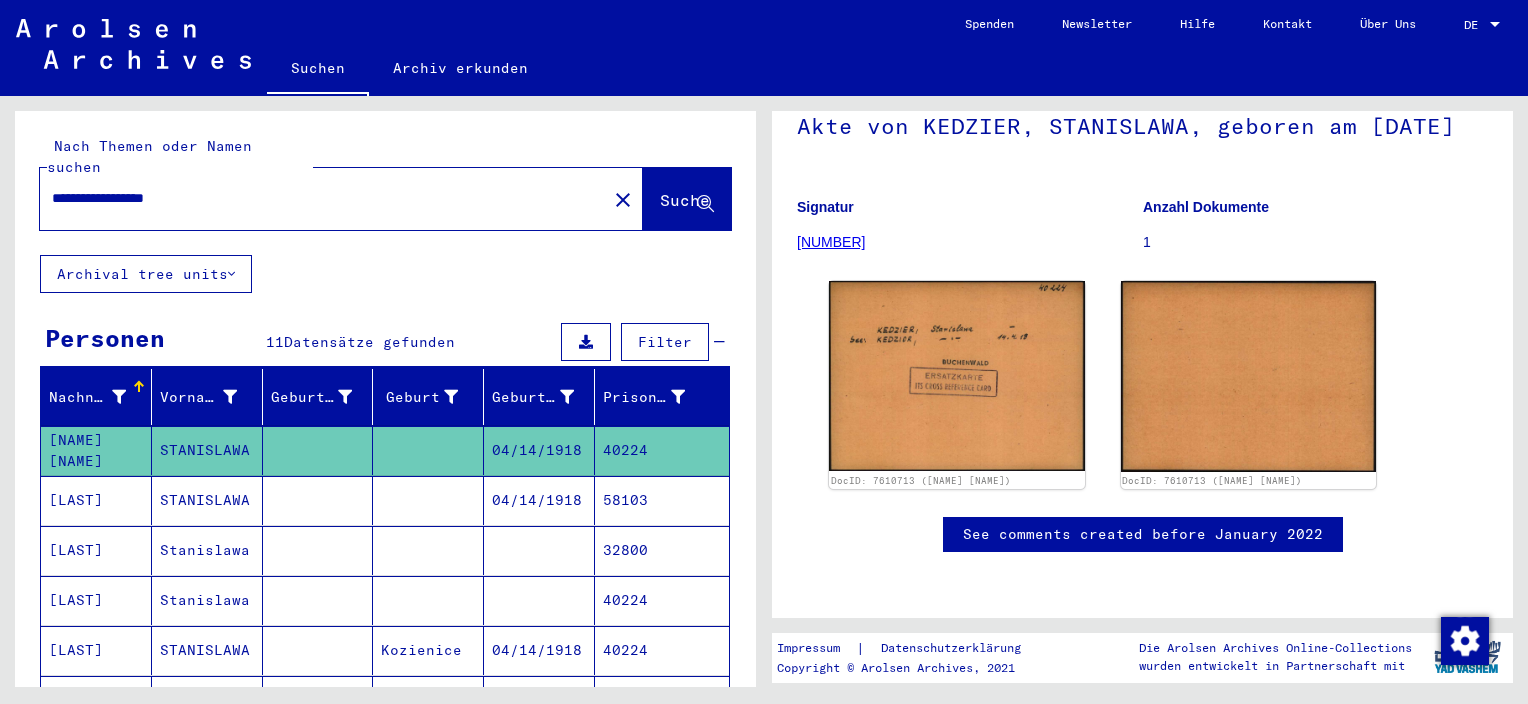 scroll, scrollTop: 100, scrollLeft: 0, axis: vertical 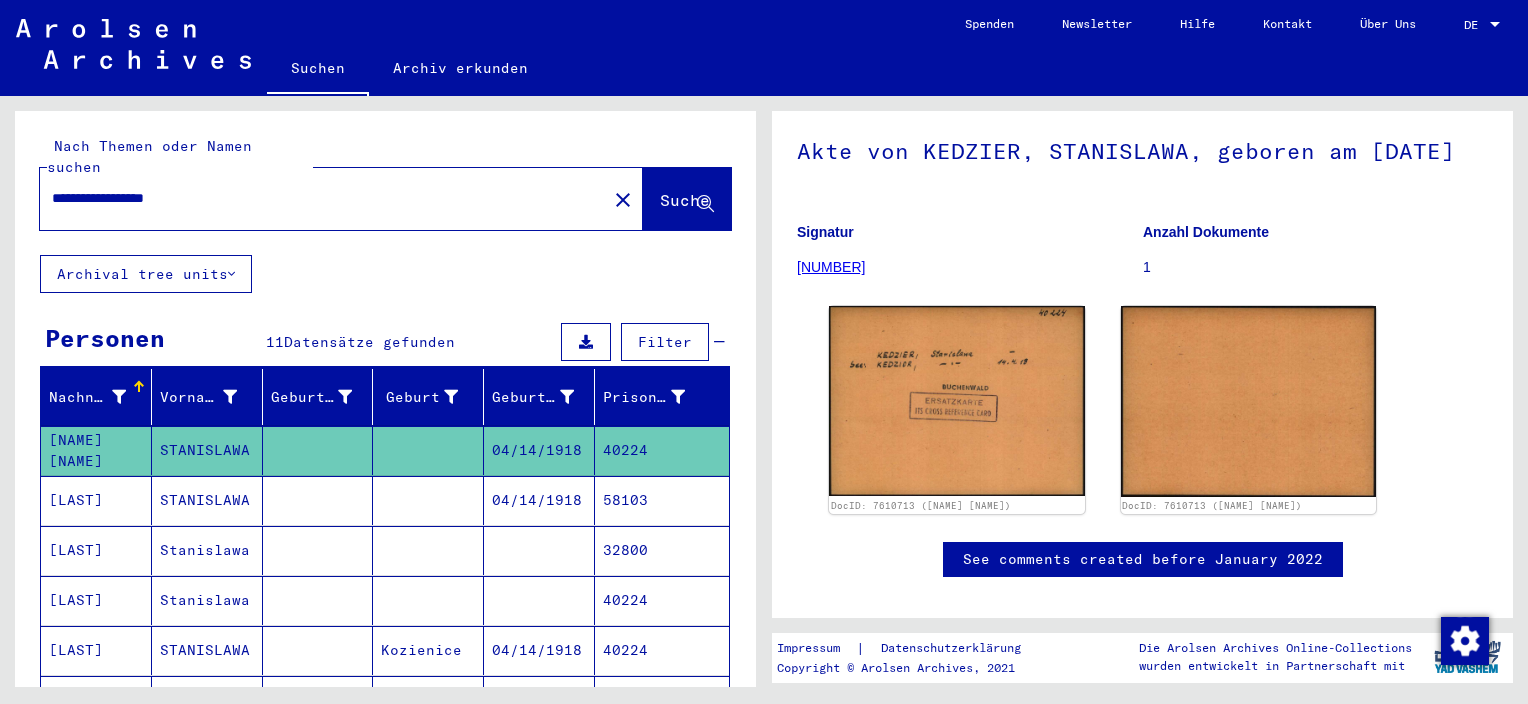 click on "[LAST]" at bounding box center [96, 550] 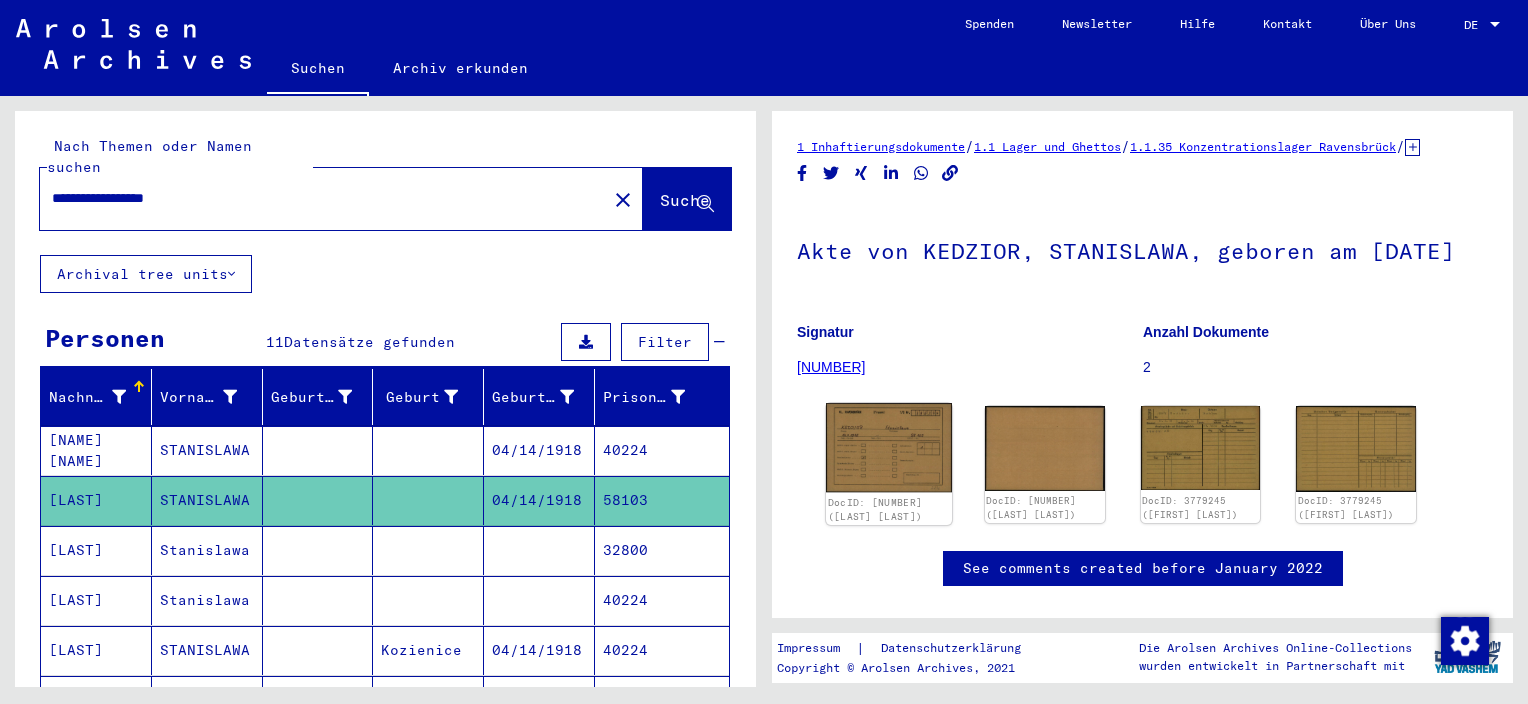 click 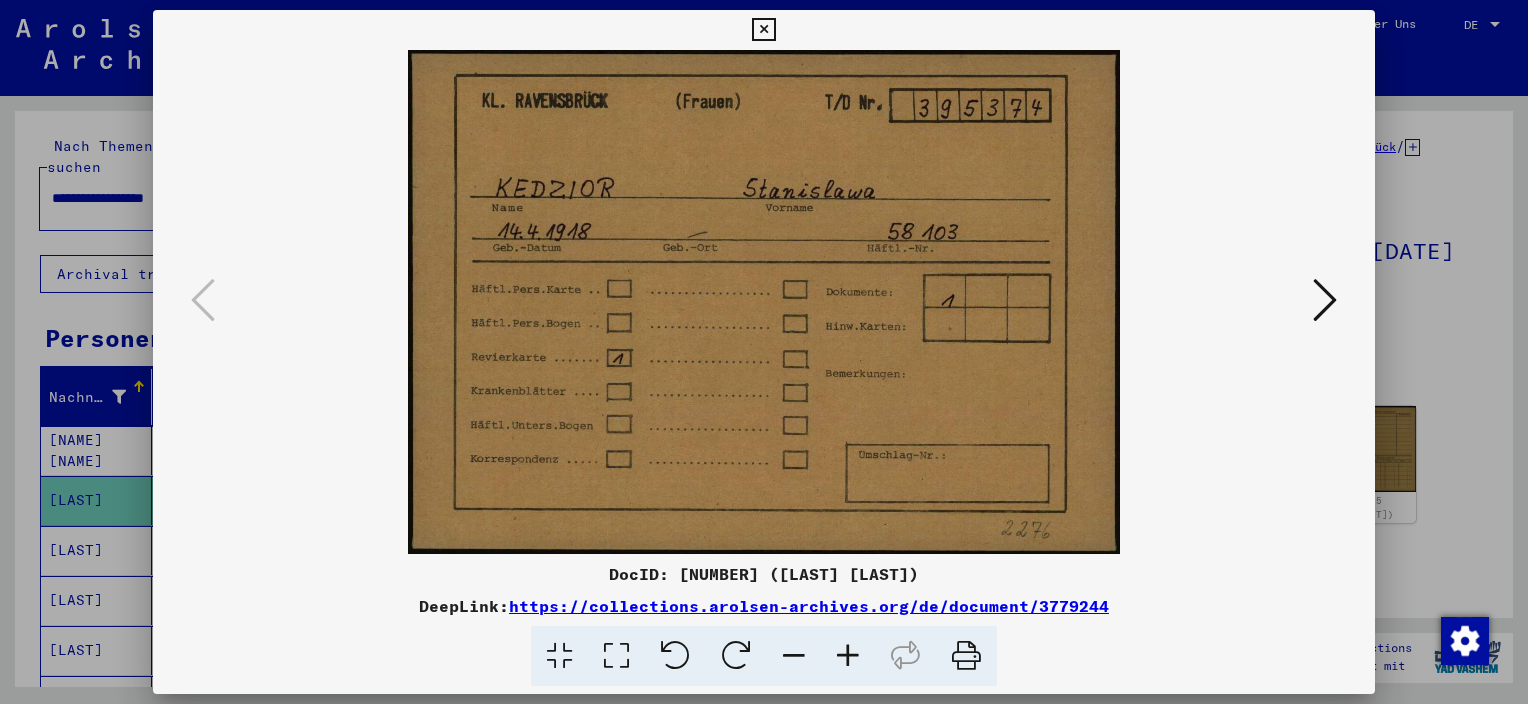 click at bounding box center (1325, 300) 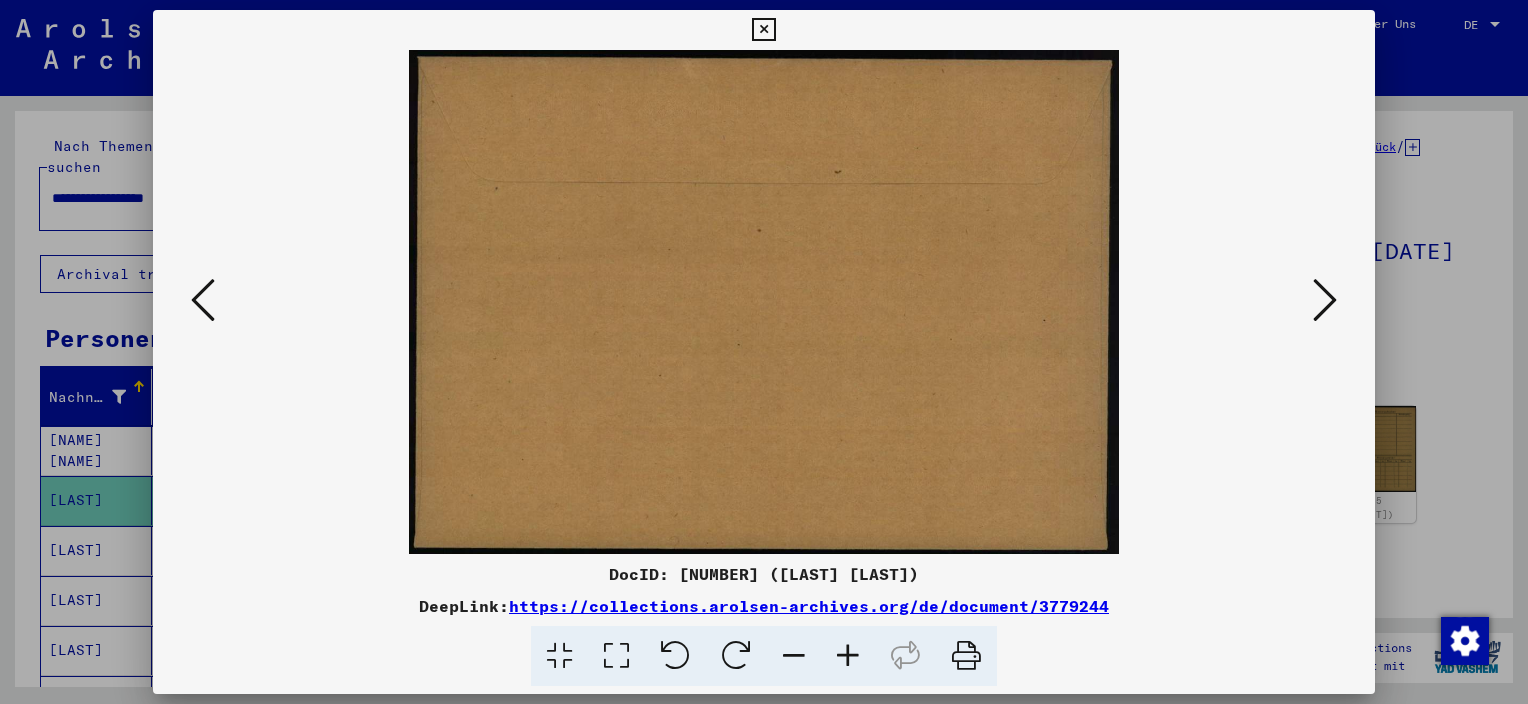click at bounding box center [1325, 300] 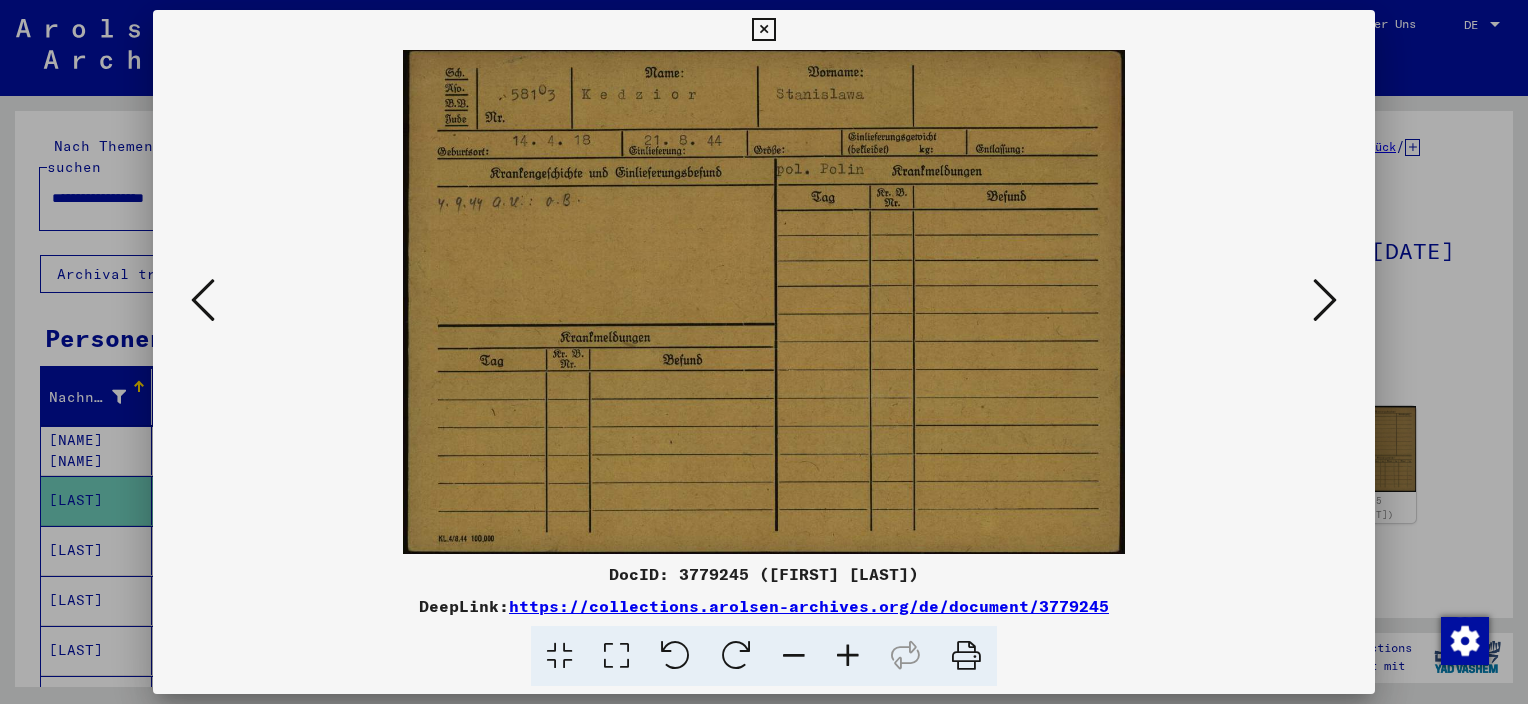 click at bounding box center (1325, 300) 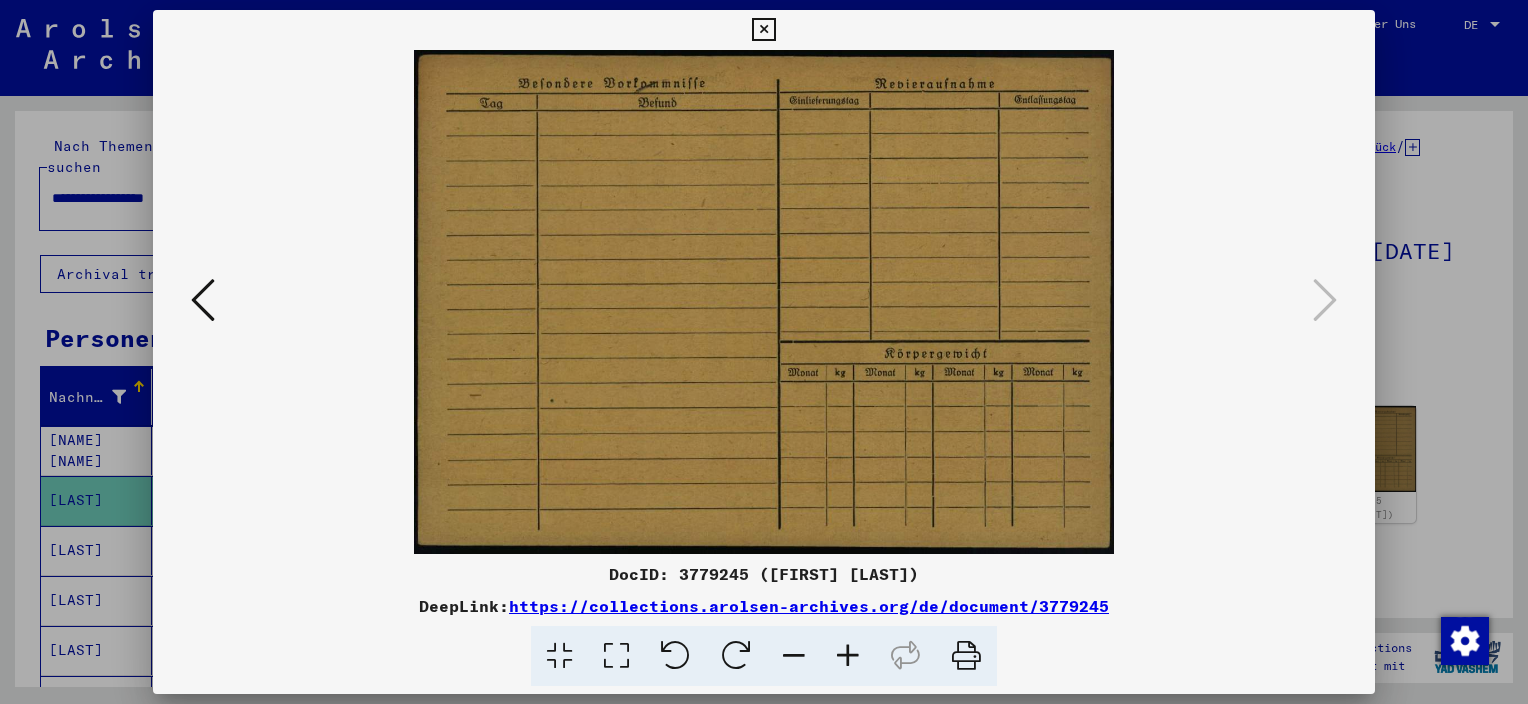 click at bounding box center [764, 352] 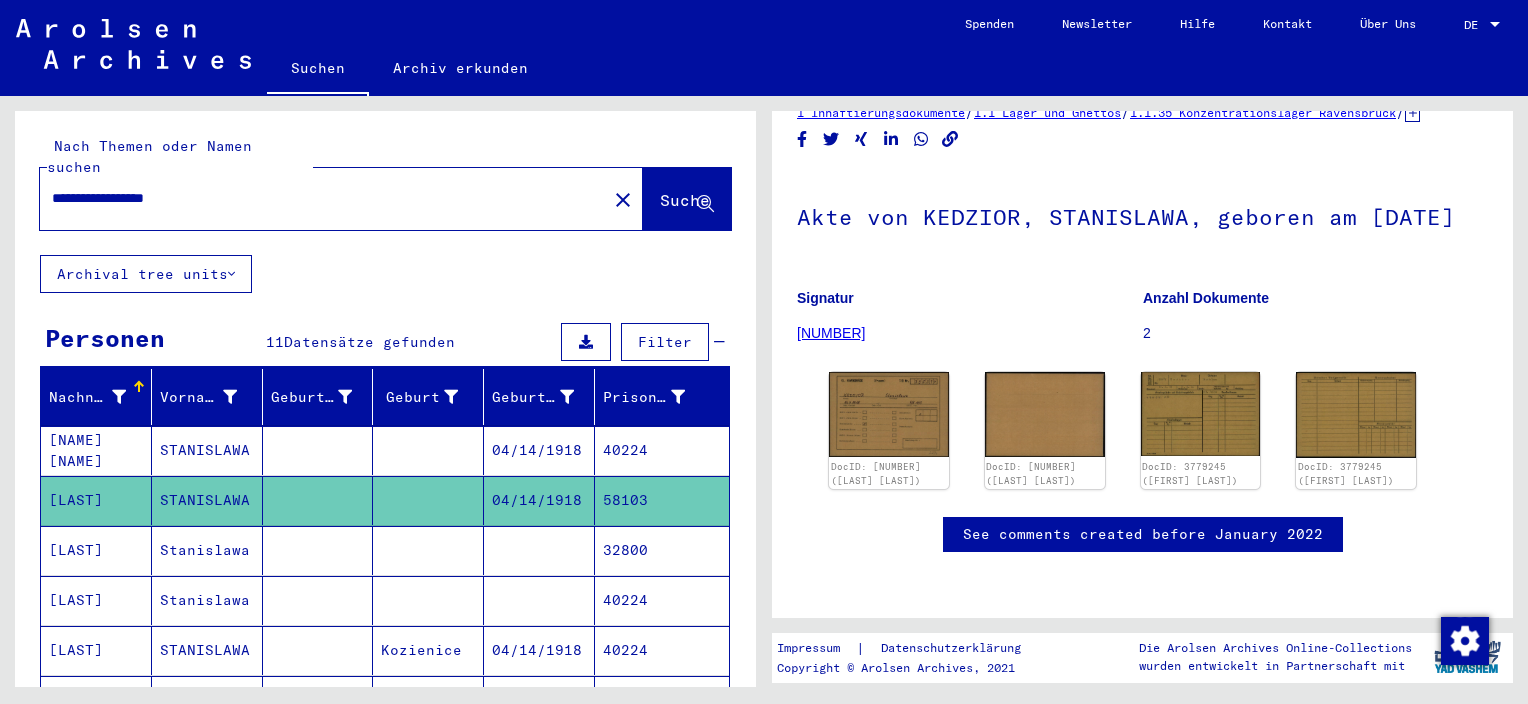 scroll, scrollTop: 400, scrollLeft: 0, axis: vertical 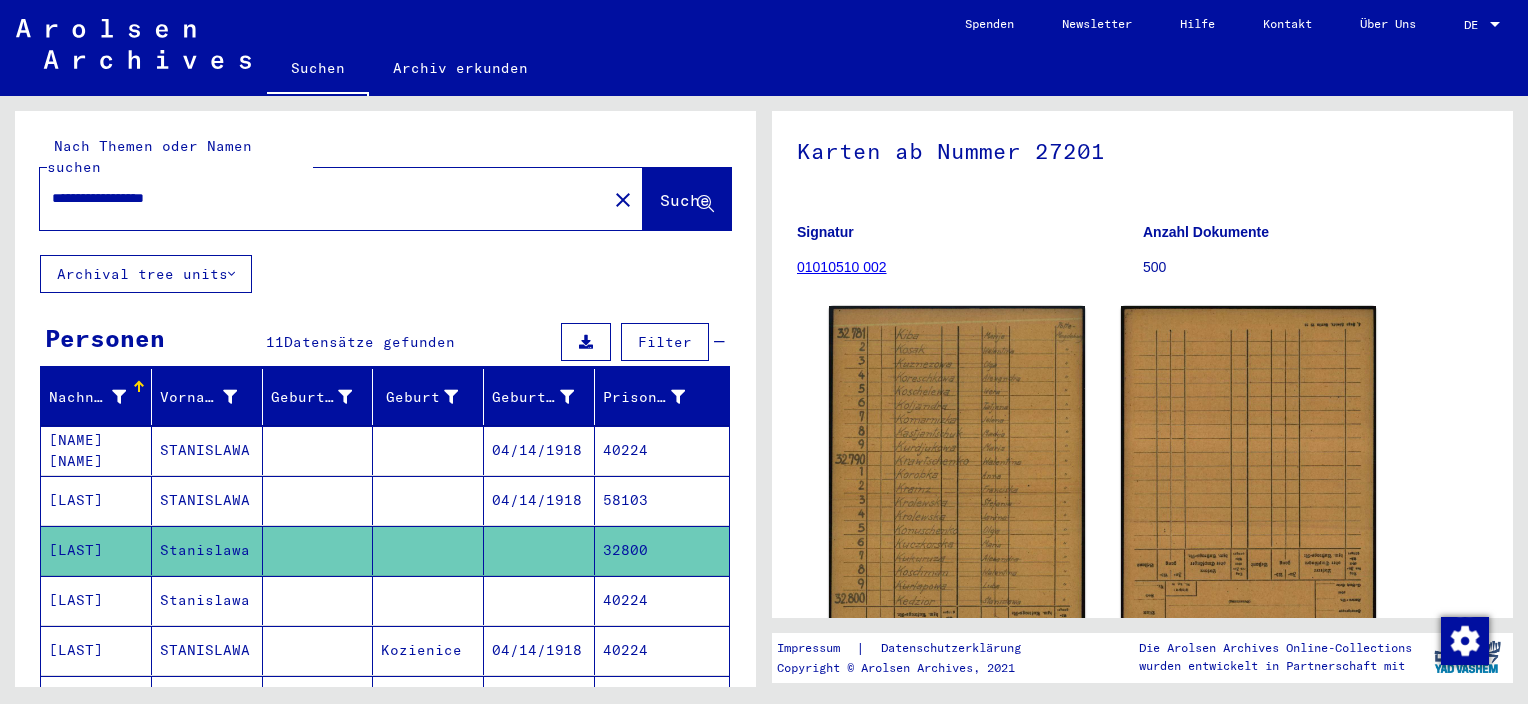 click on "[LAST]" at bounding box center (96, 650) 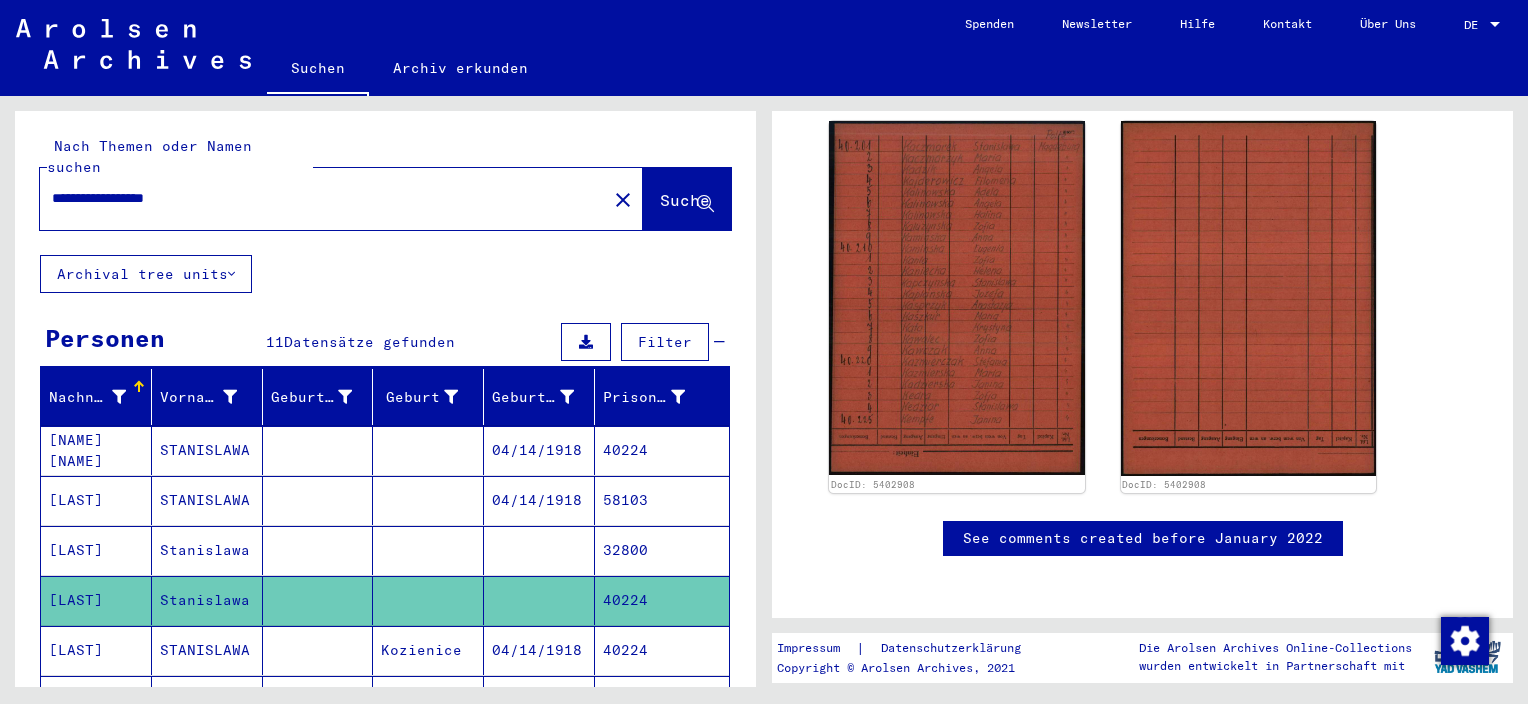 scroll, scrollTop: 100, scrollLeft: 0, axis: vertical 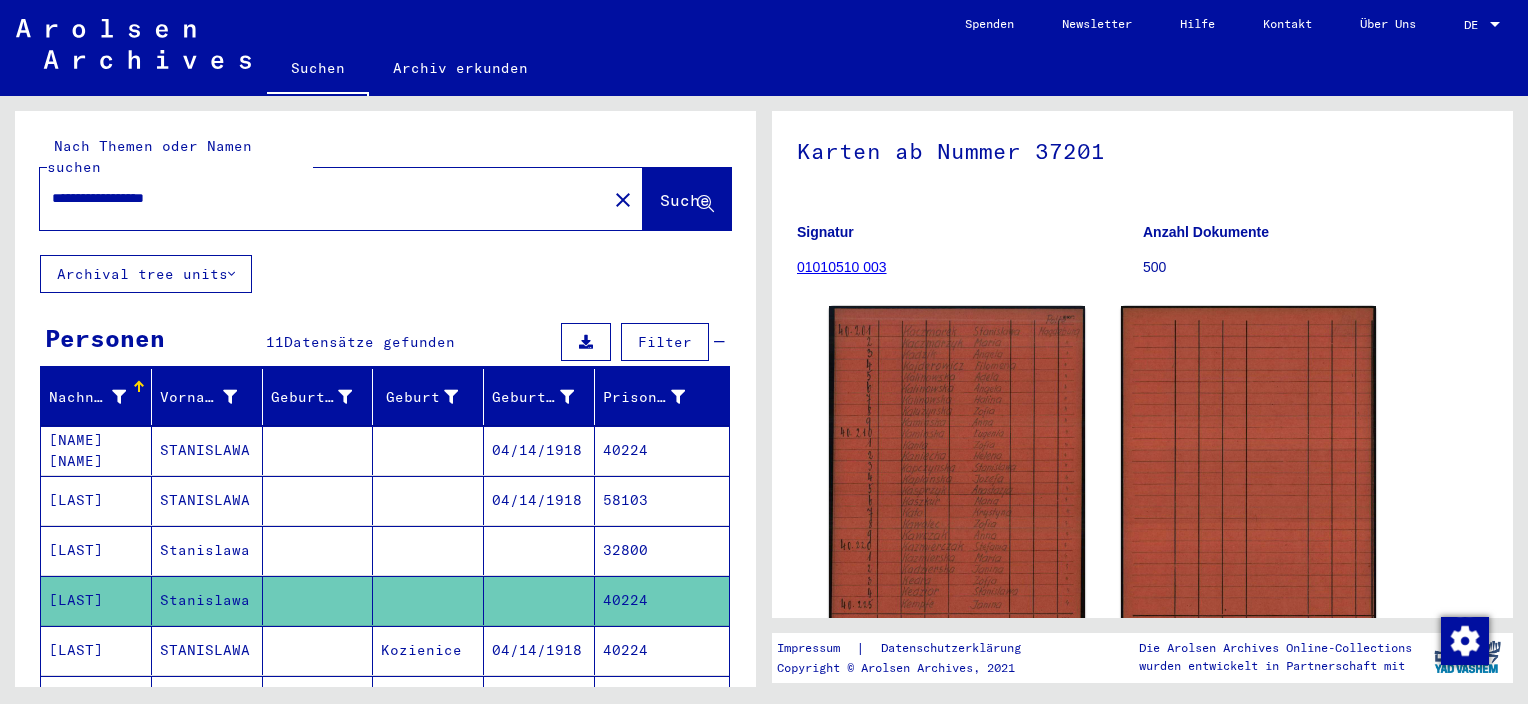 click 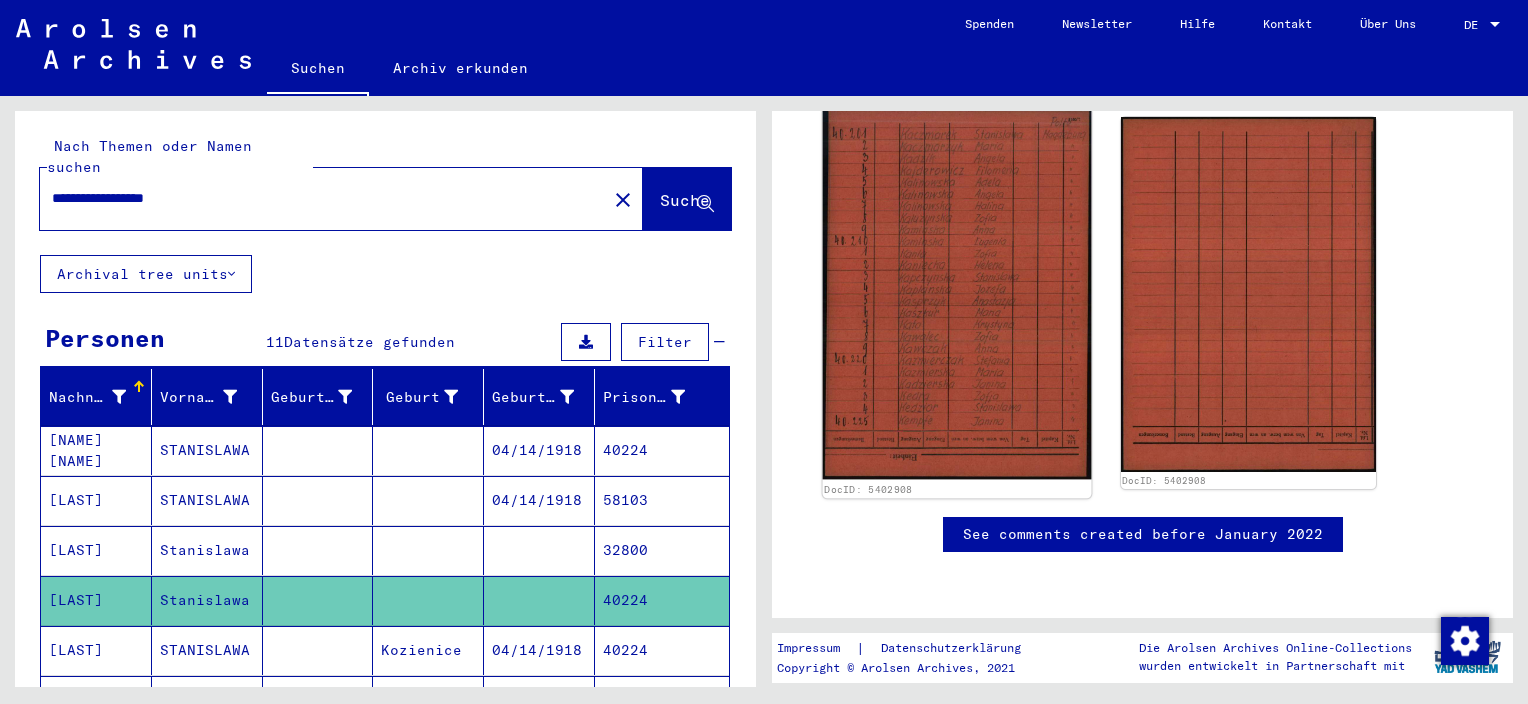 scroll, scrollTop: 700, scrollLeft: 0, axis: vertical 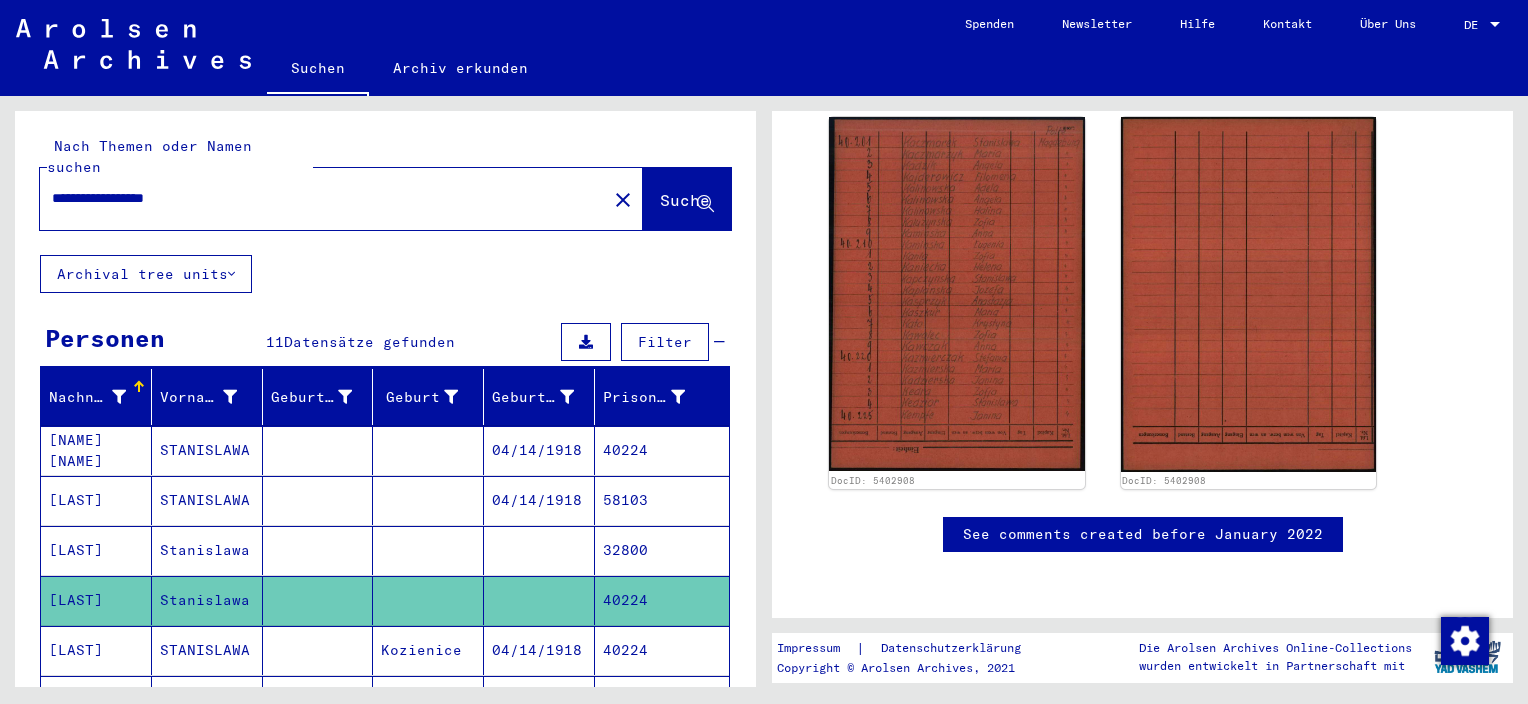 click on "40224" at bounding box center [662, 700] 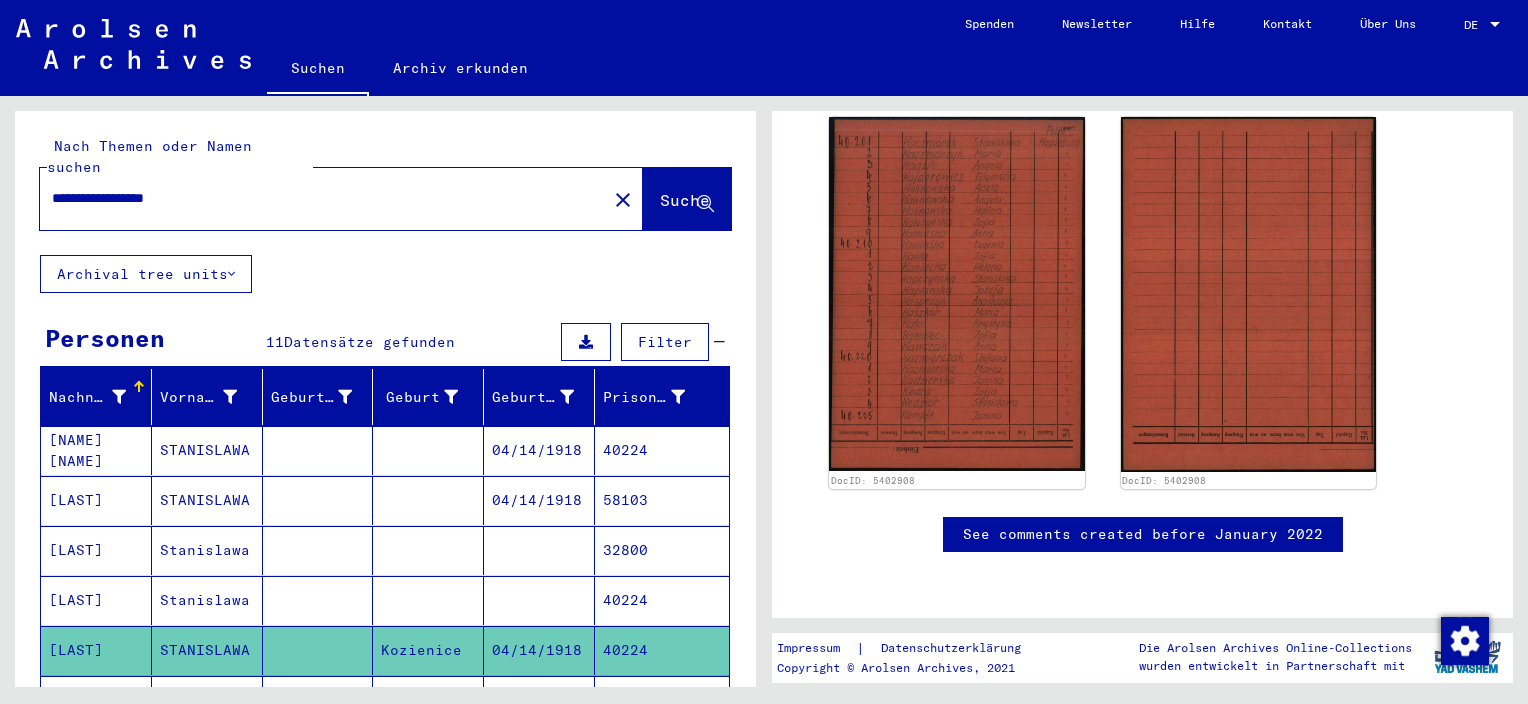 scroll, scrollTop: 716, scrollLeft: 0, axis: vertical 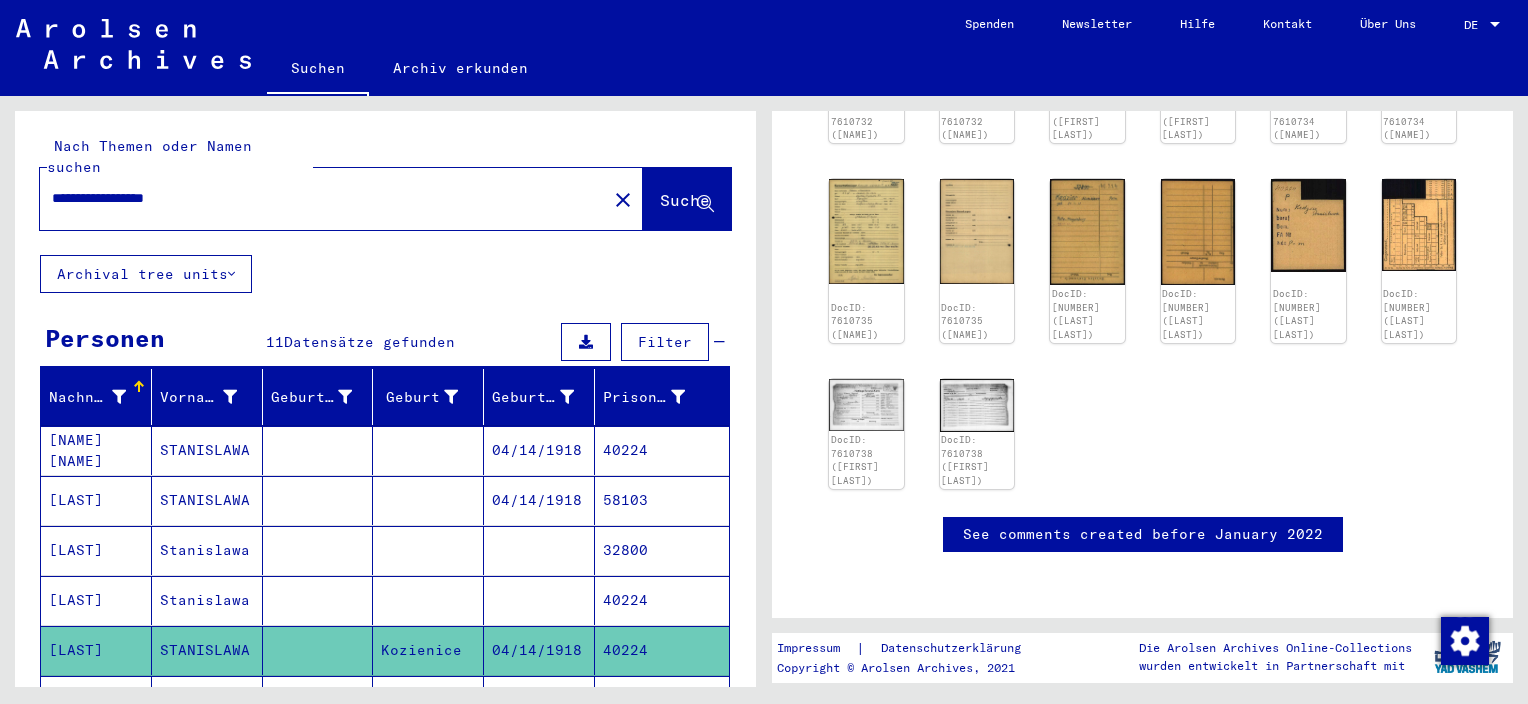 click on "STANISLAWA" 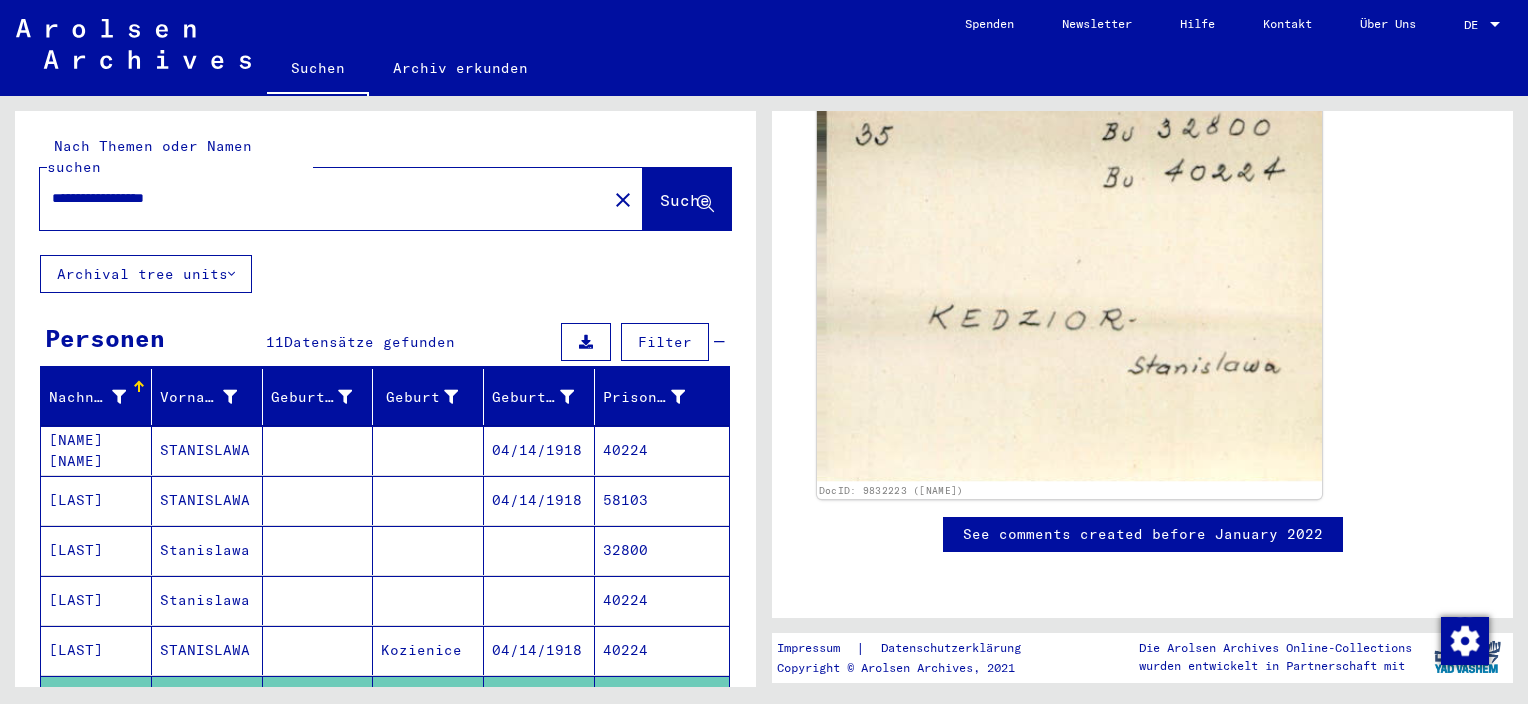 scroll, scrollTop: 300, scrollLeft: 0, axis: vertical 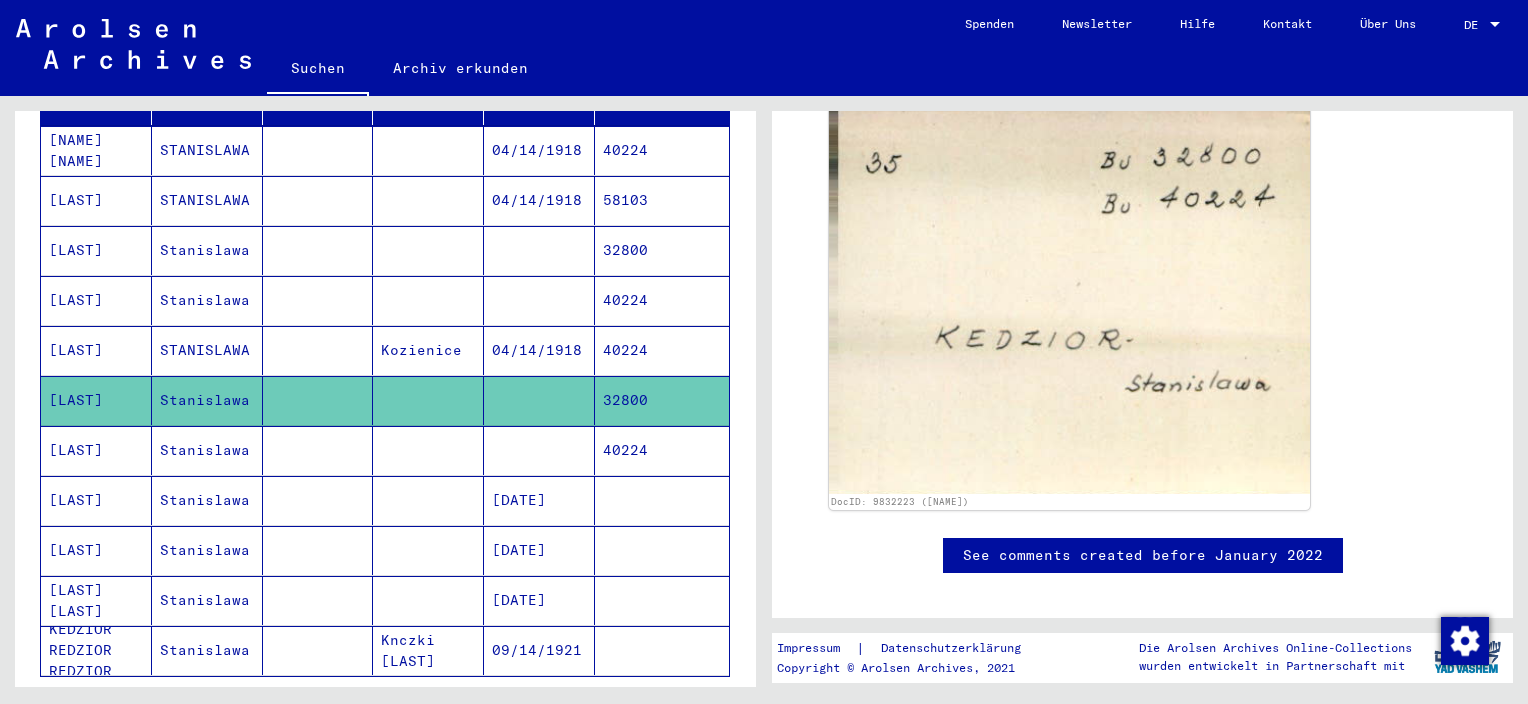 click on "[LAST]" at bounding box center [96, 500] 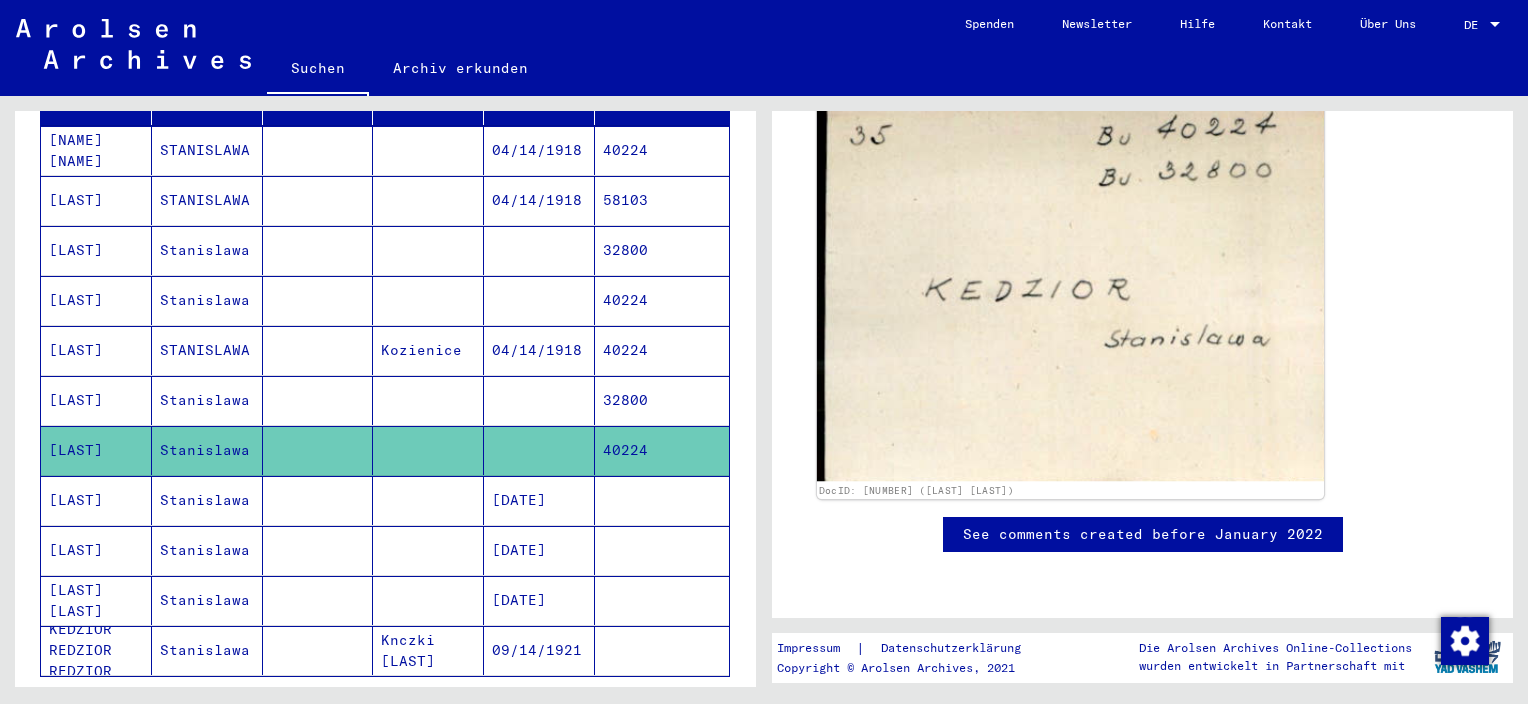 scroll, scrollTop: 700, scrollLeft: 0, axis: vertical 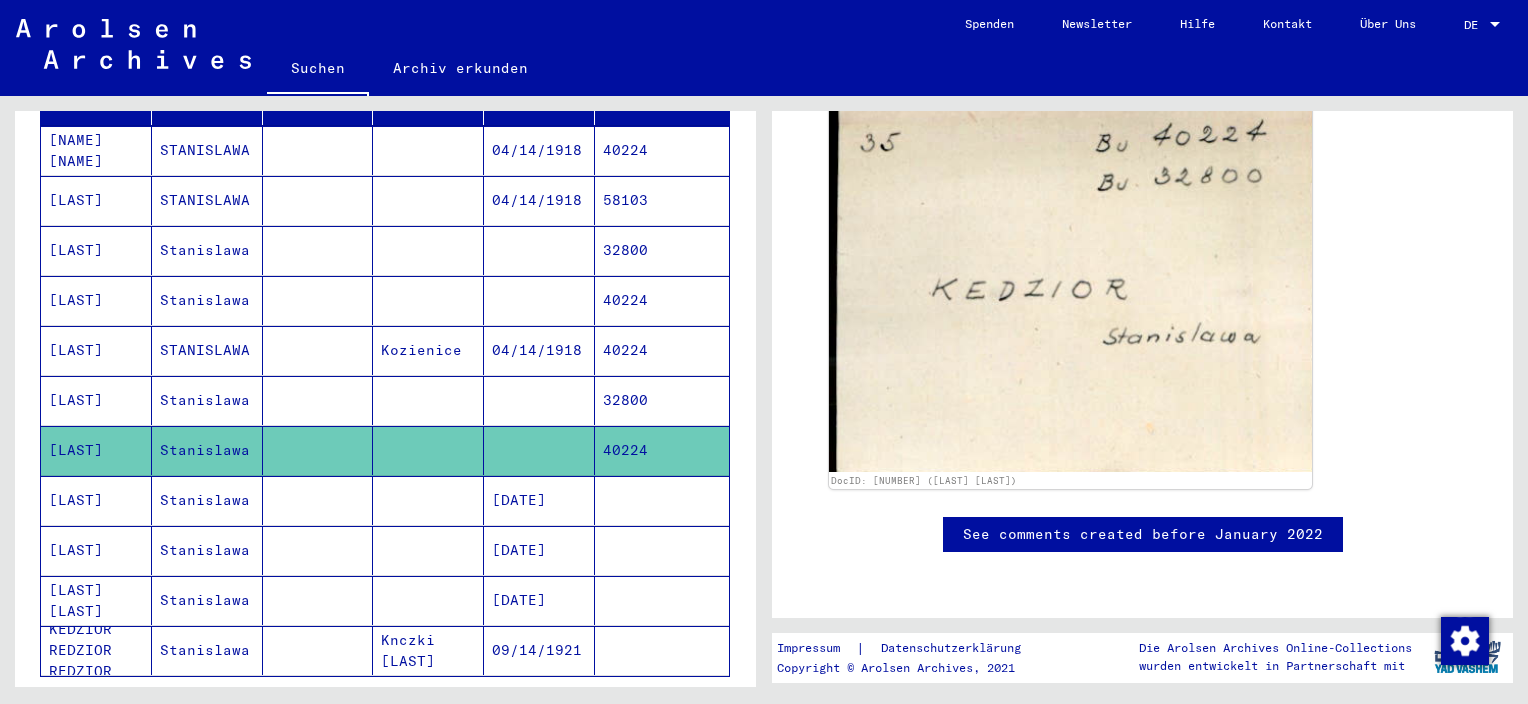 click on "[LAST]" at bounding box center [96, 550] 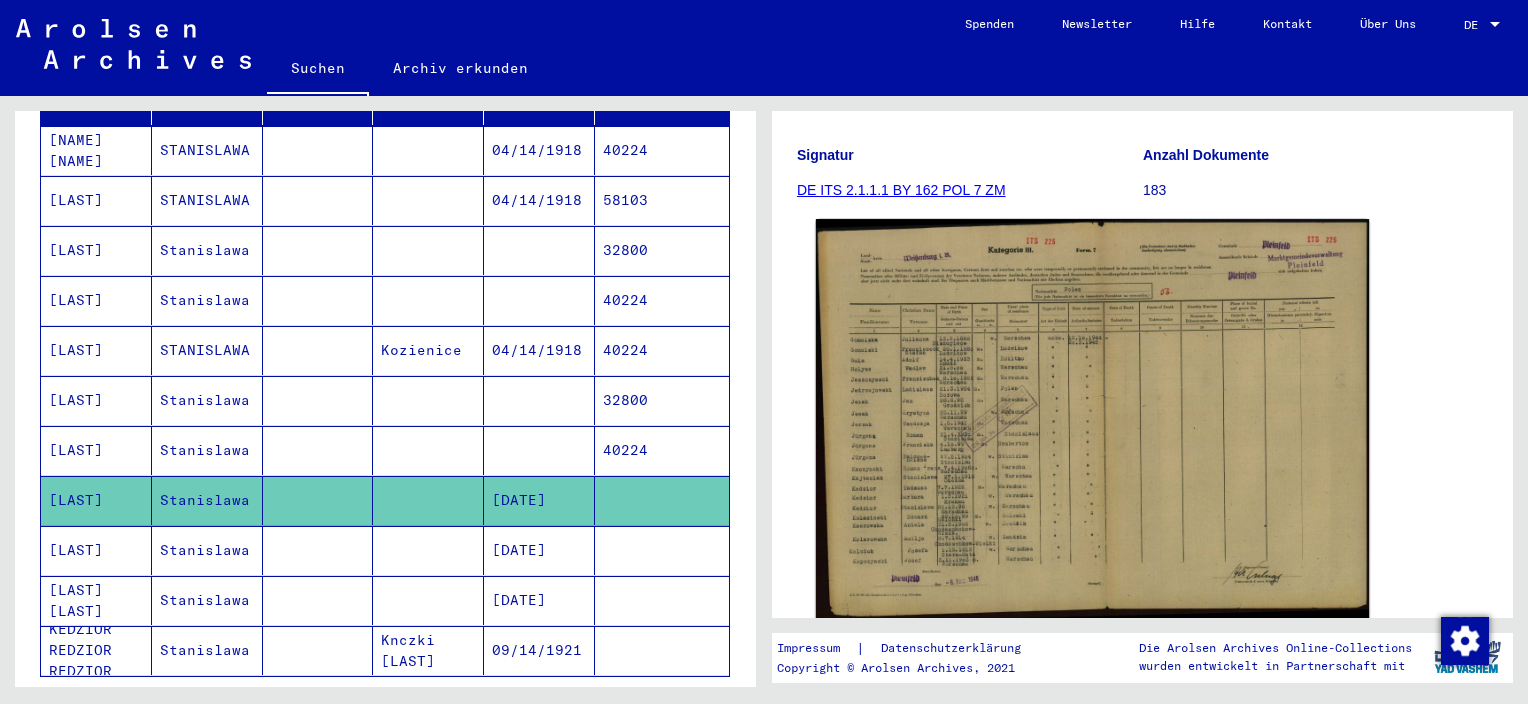 scroll, scrollTop: 100, scrollLeft: 0, axis: vertical 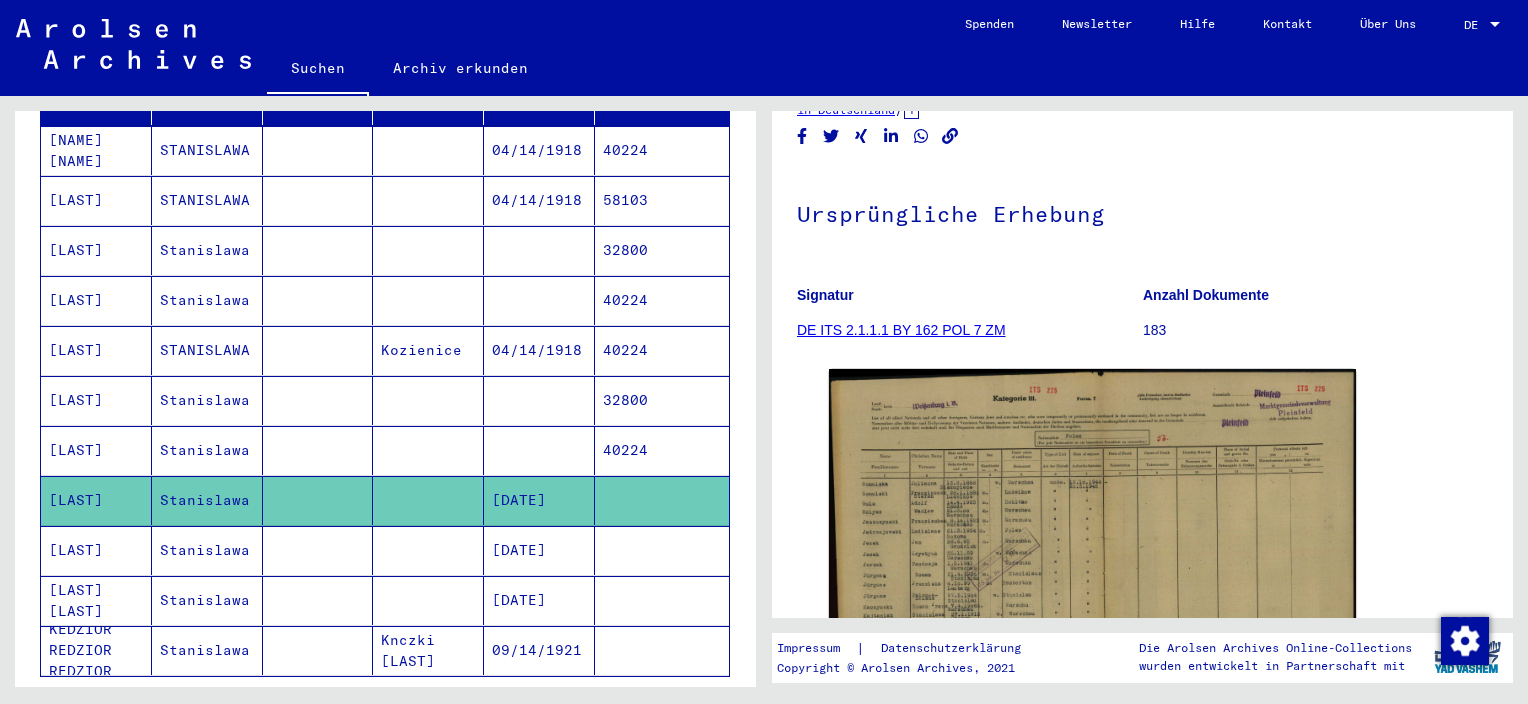click on "[LAST]" at bounding box center (96, 600) 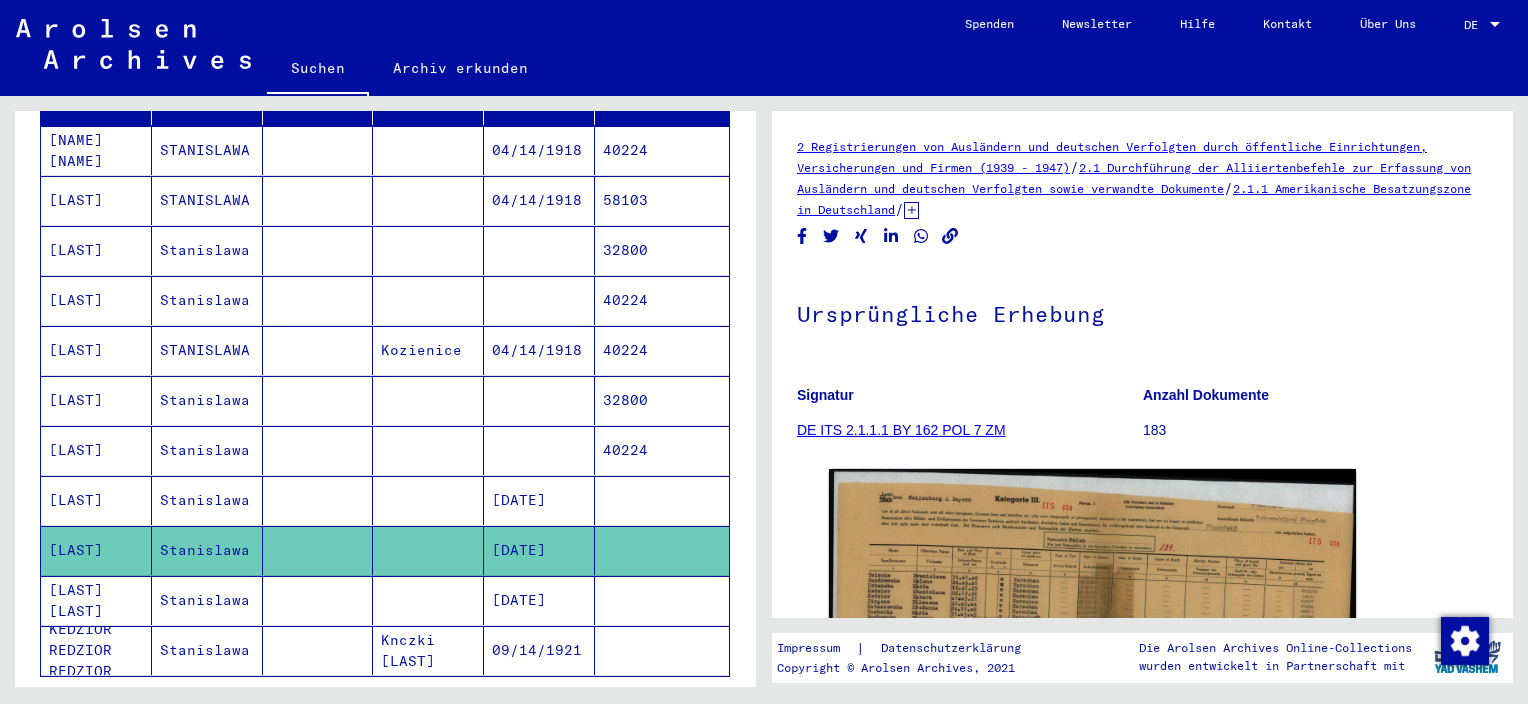 scroll, scrollTop: 500, scrollLeft: 0, axis: vertical 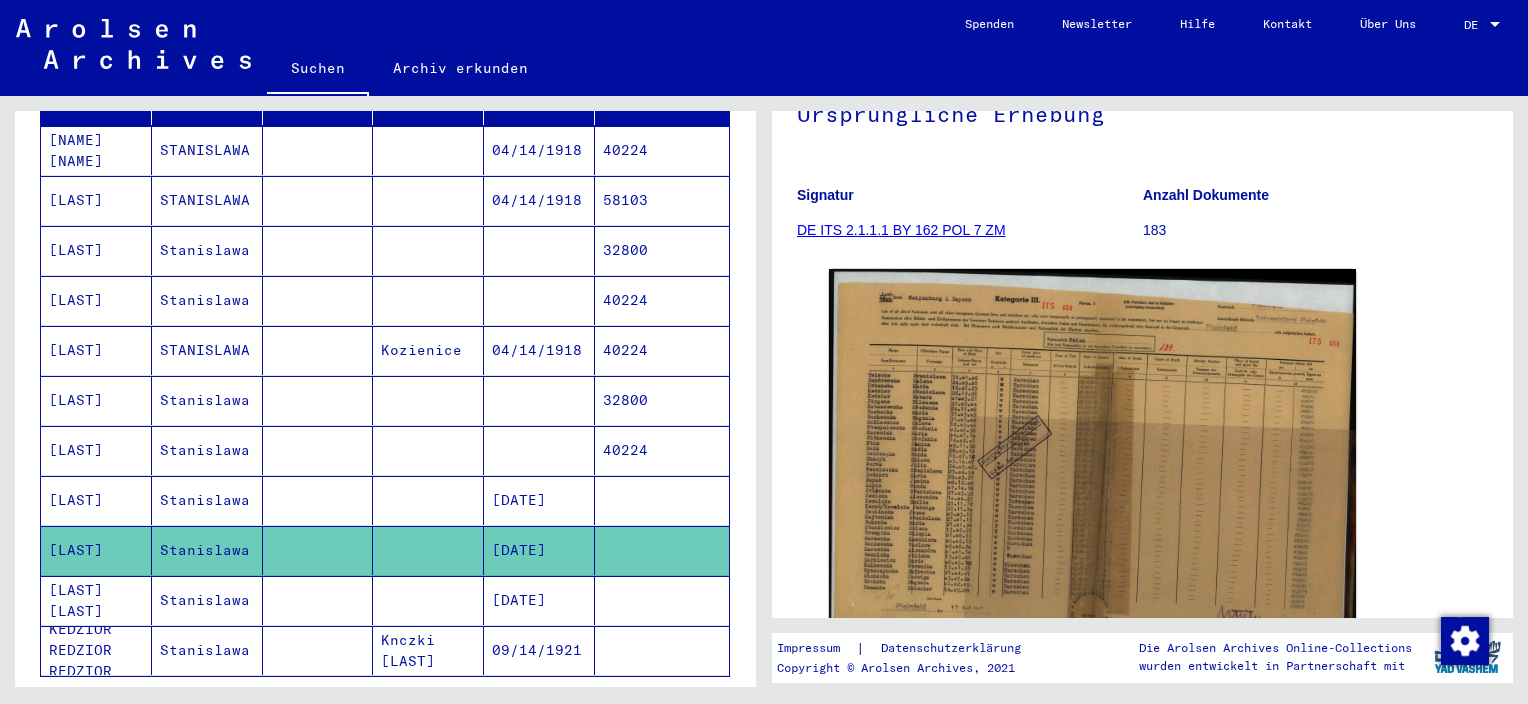 click on "[LAST] [LAST]" at bounding box center (96, 650) 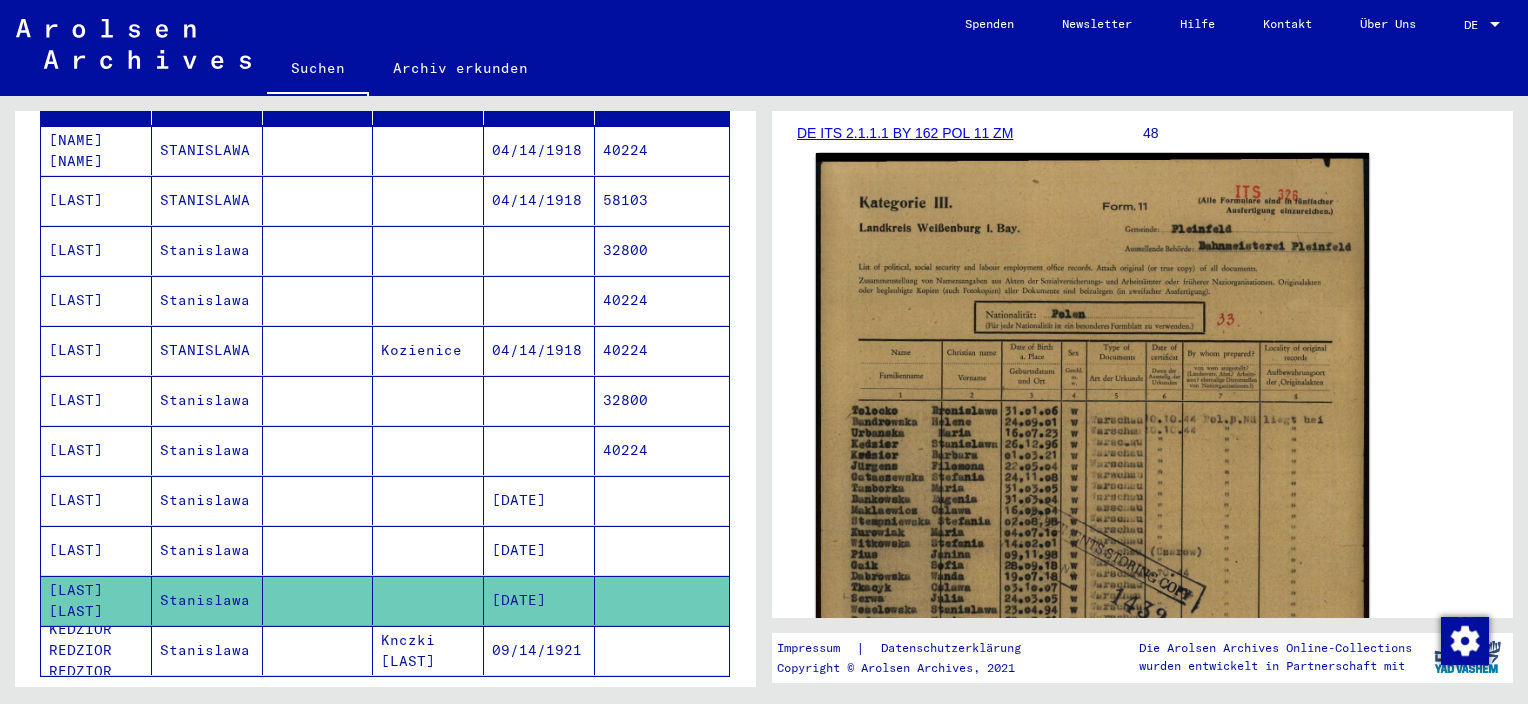 scroll, scrollTop: 600, scrollLeft: 0, axis: vertical 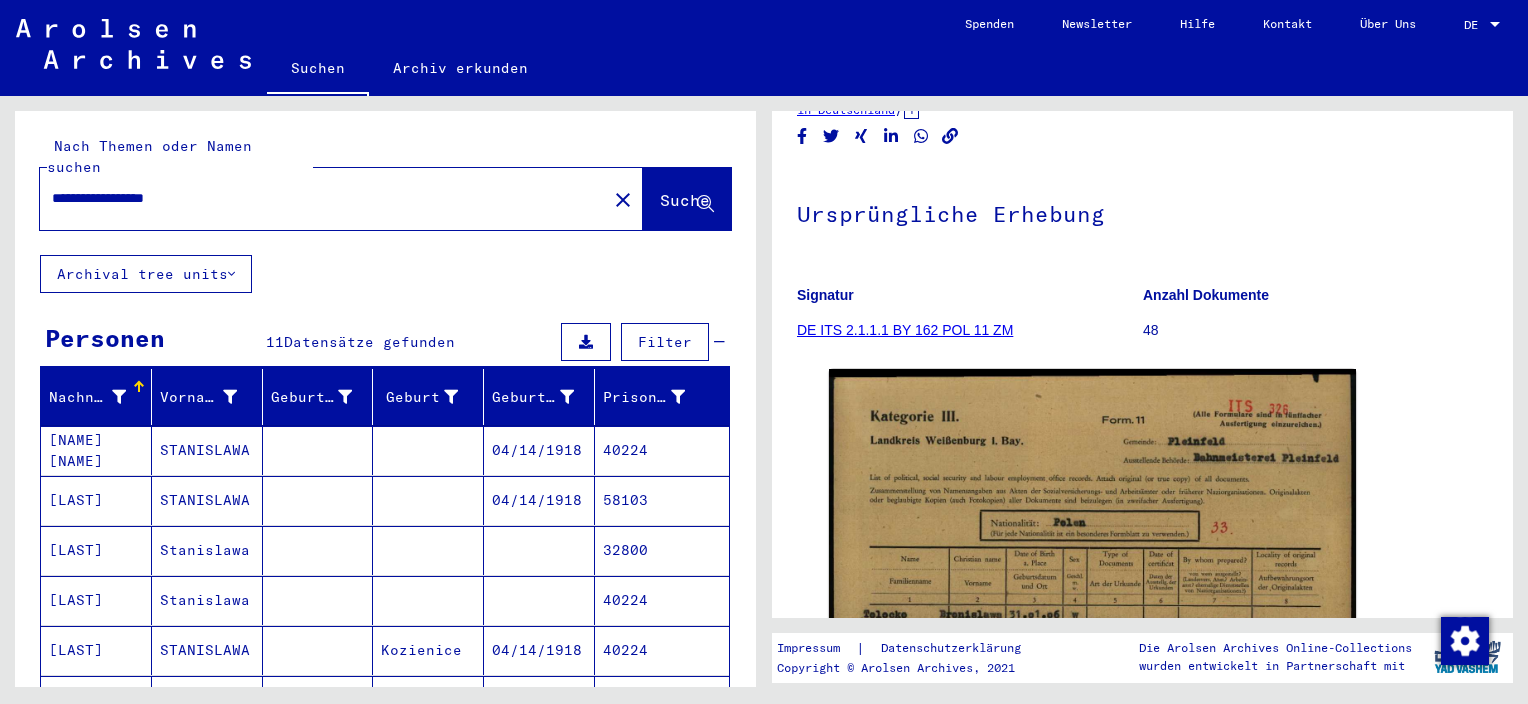 click on "[NAME] [NAME]" at bounding box center [96, 500] 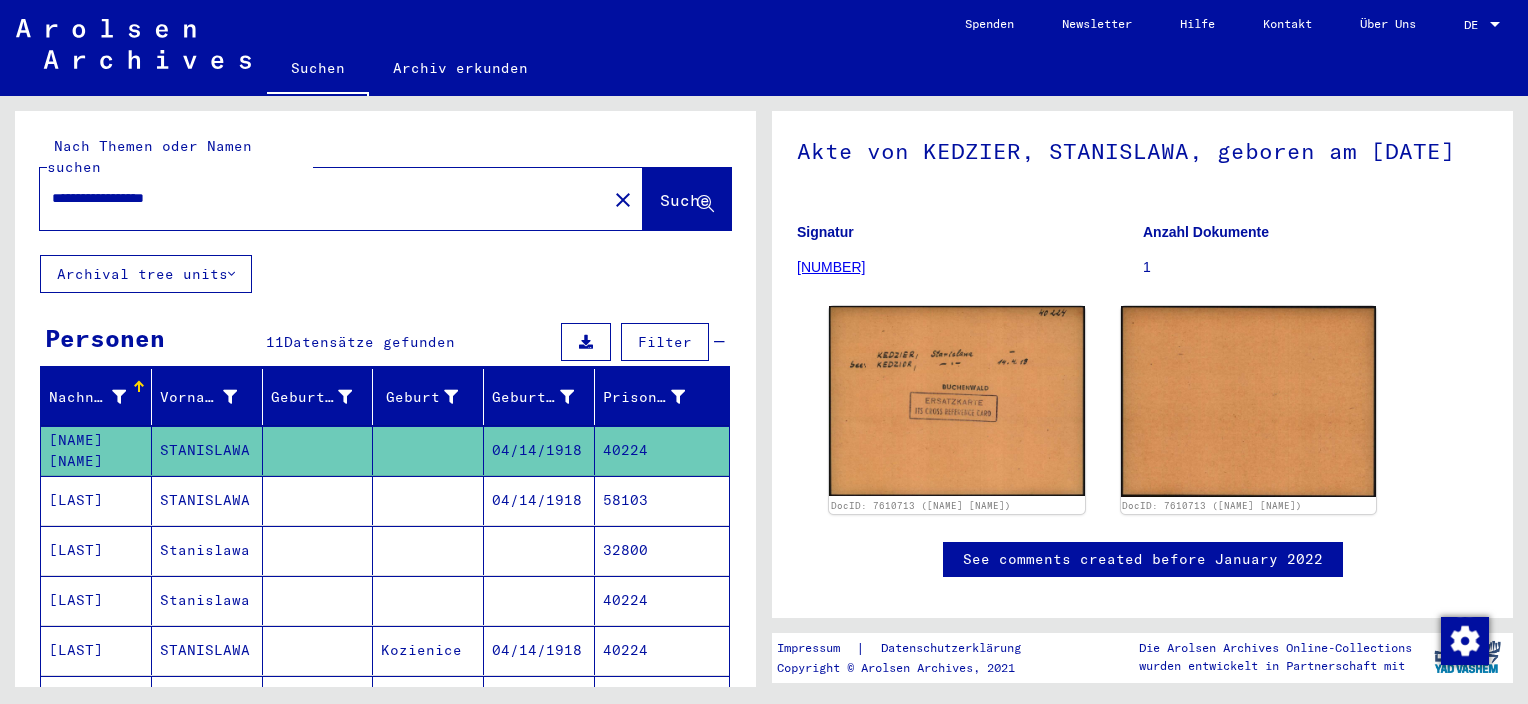 click on "[NUMBER]" 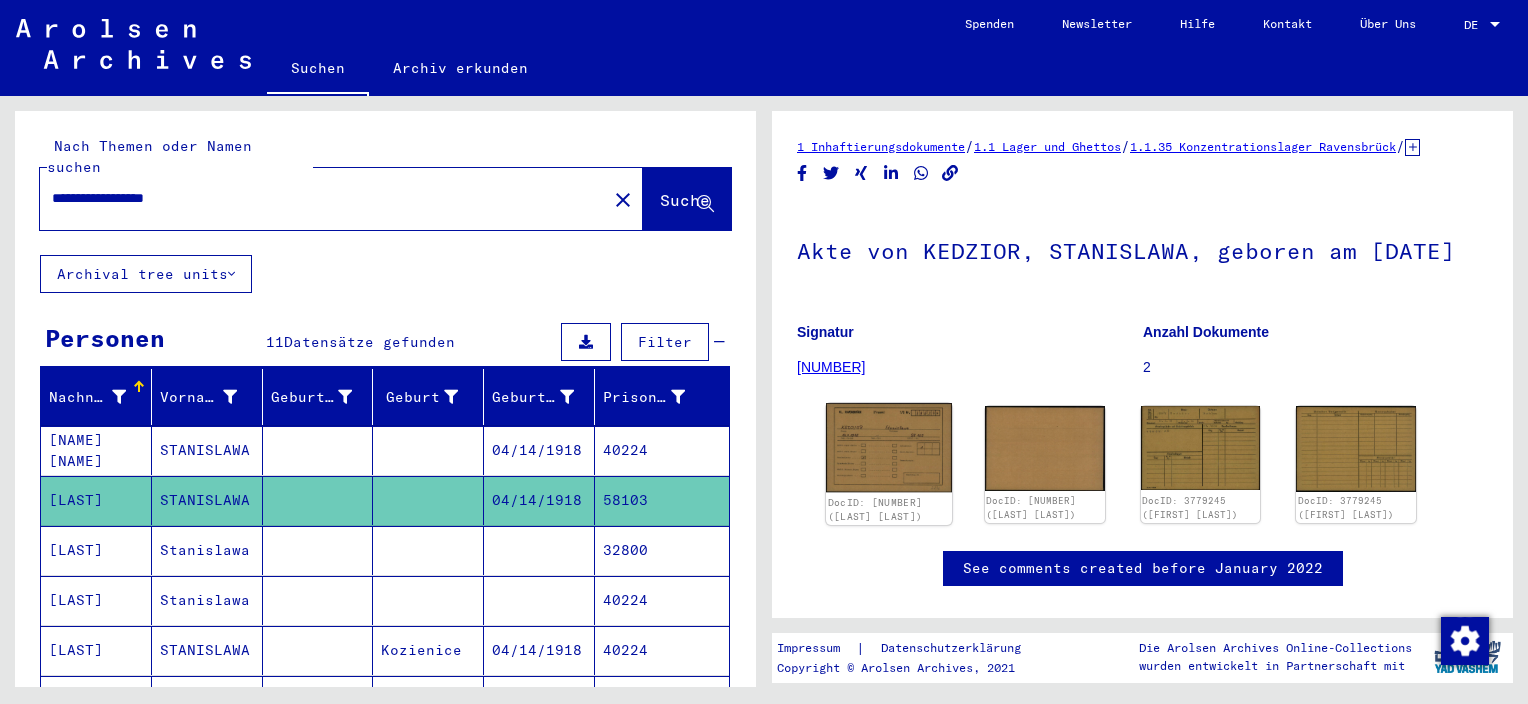 click 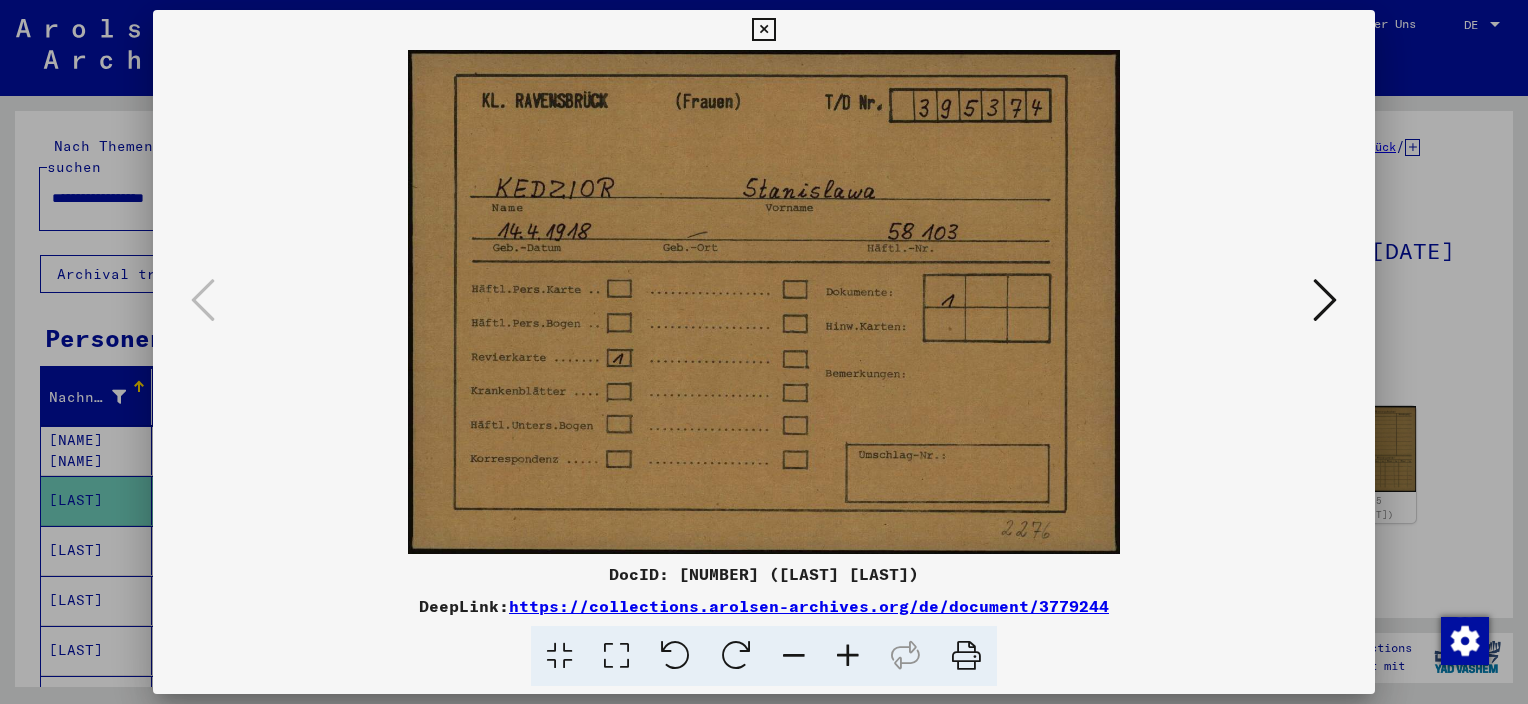 click at bounding box center (764, 352) 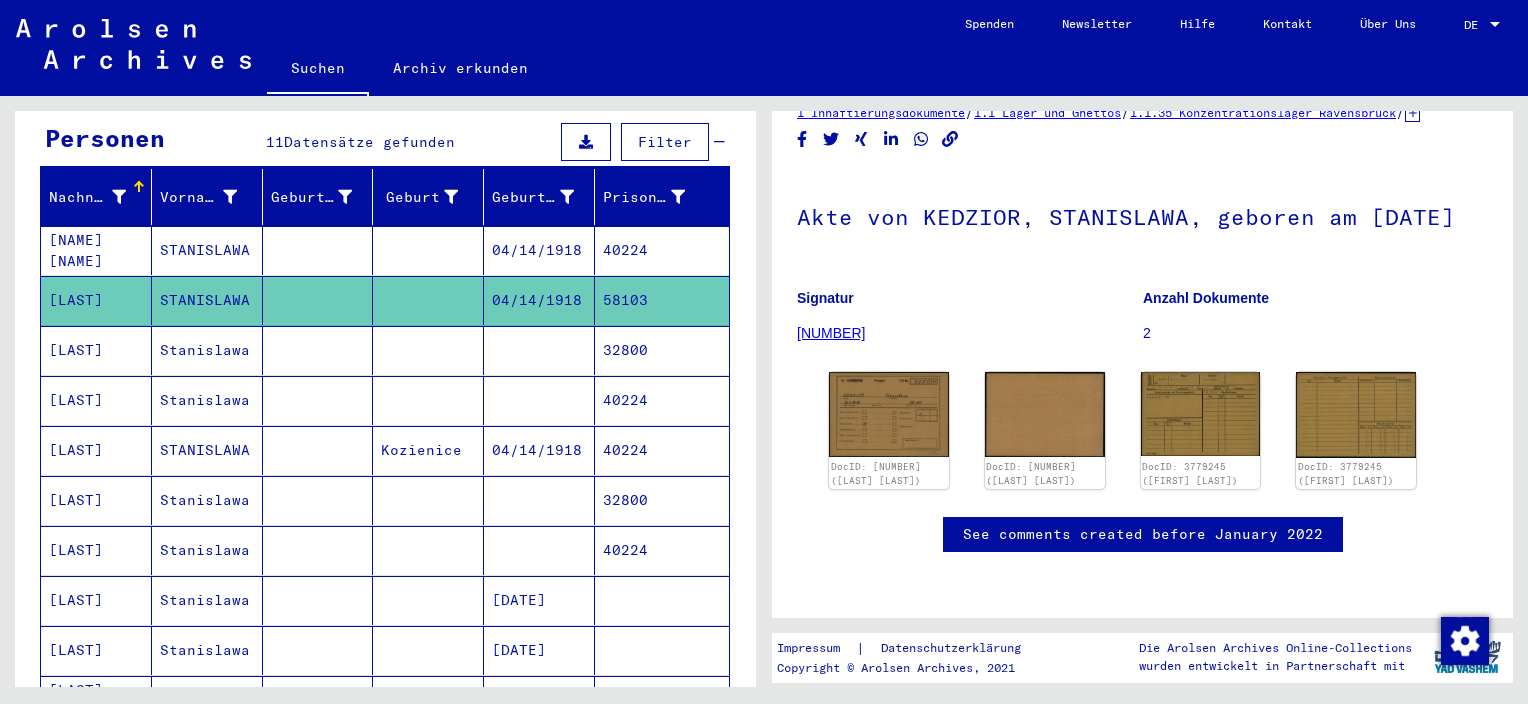 click on "04/14/1918" at bounding box center (539, 300) 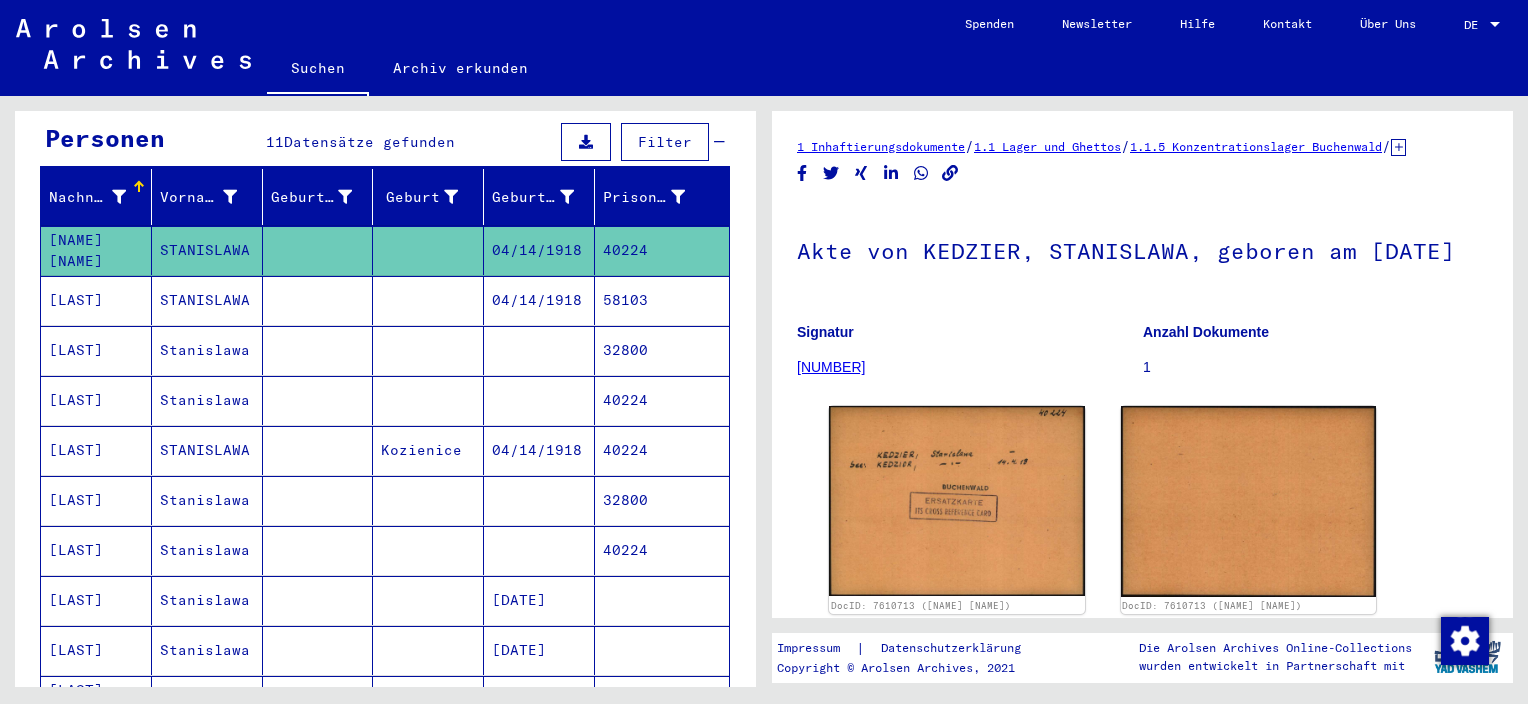 click on "04/14/1918" at bounding box center [539, 350] 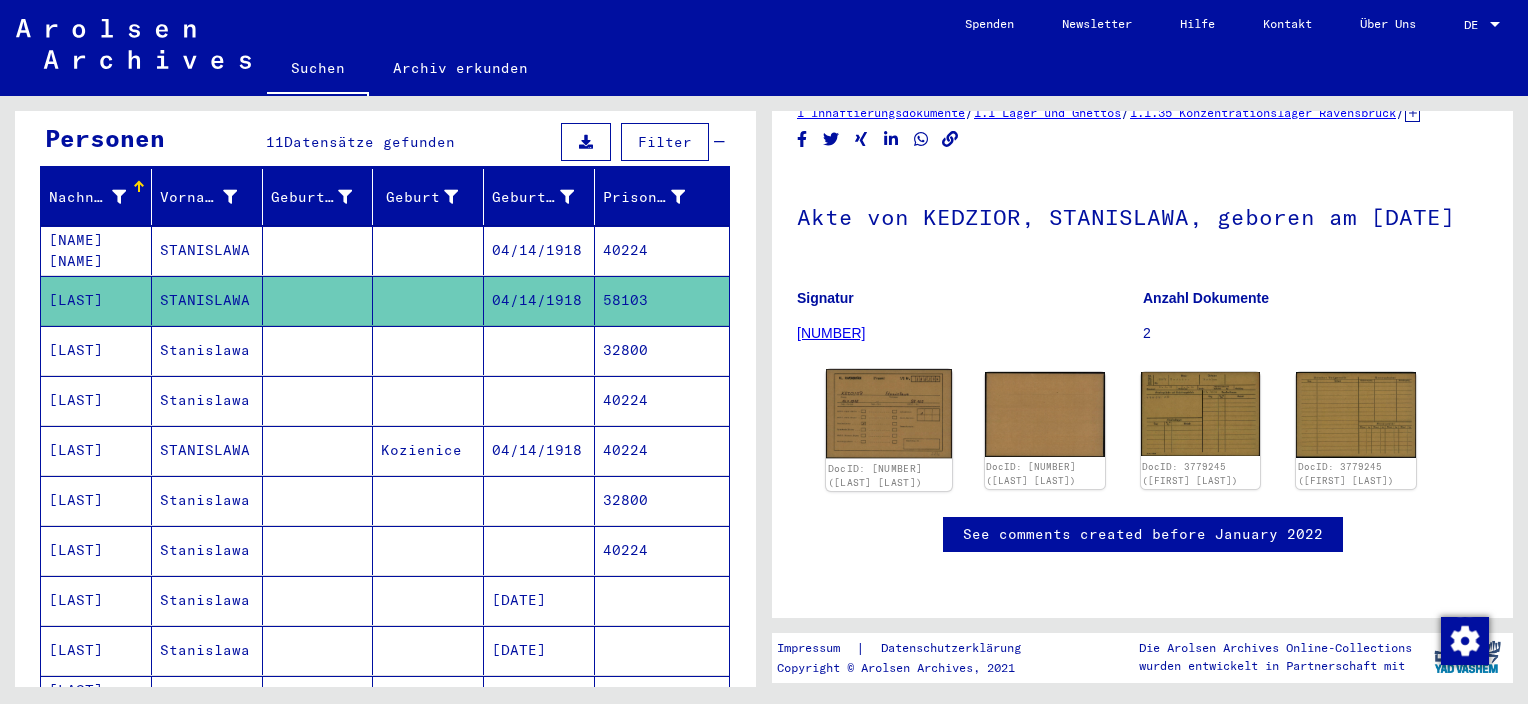click 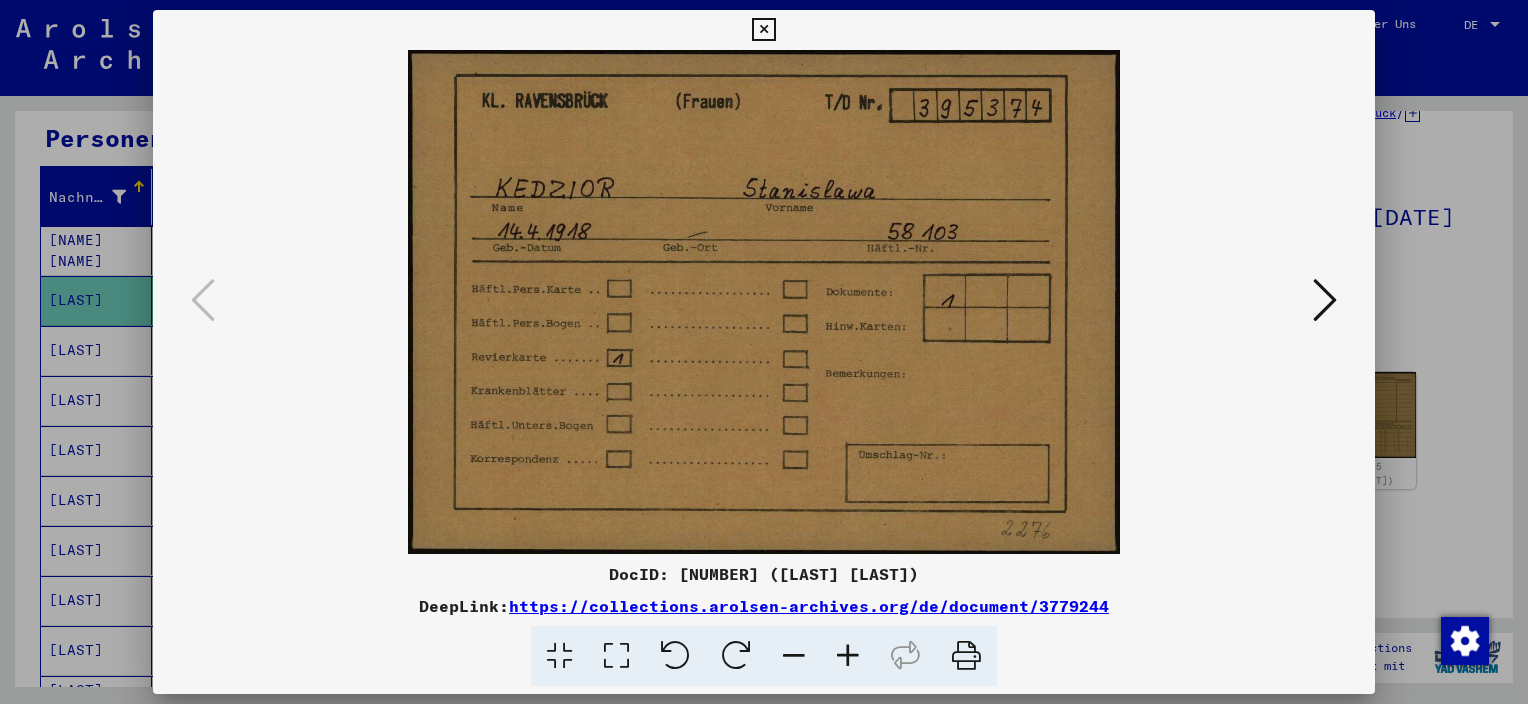 click at bounding box center (1325, 301) 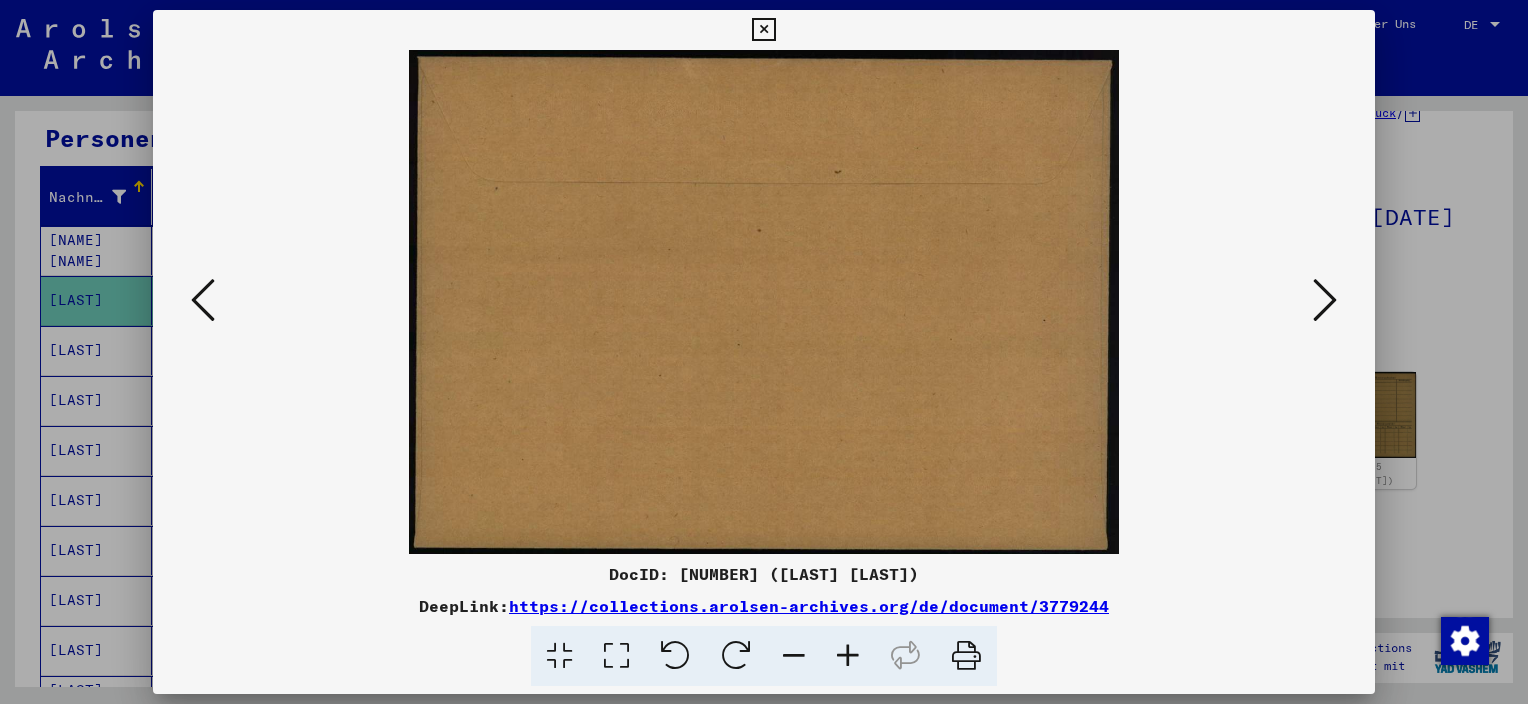 click at bounding box center (1325, 301) 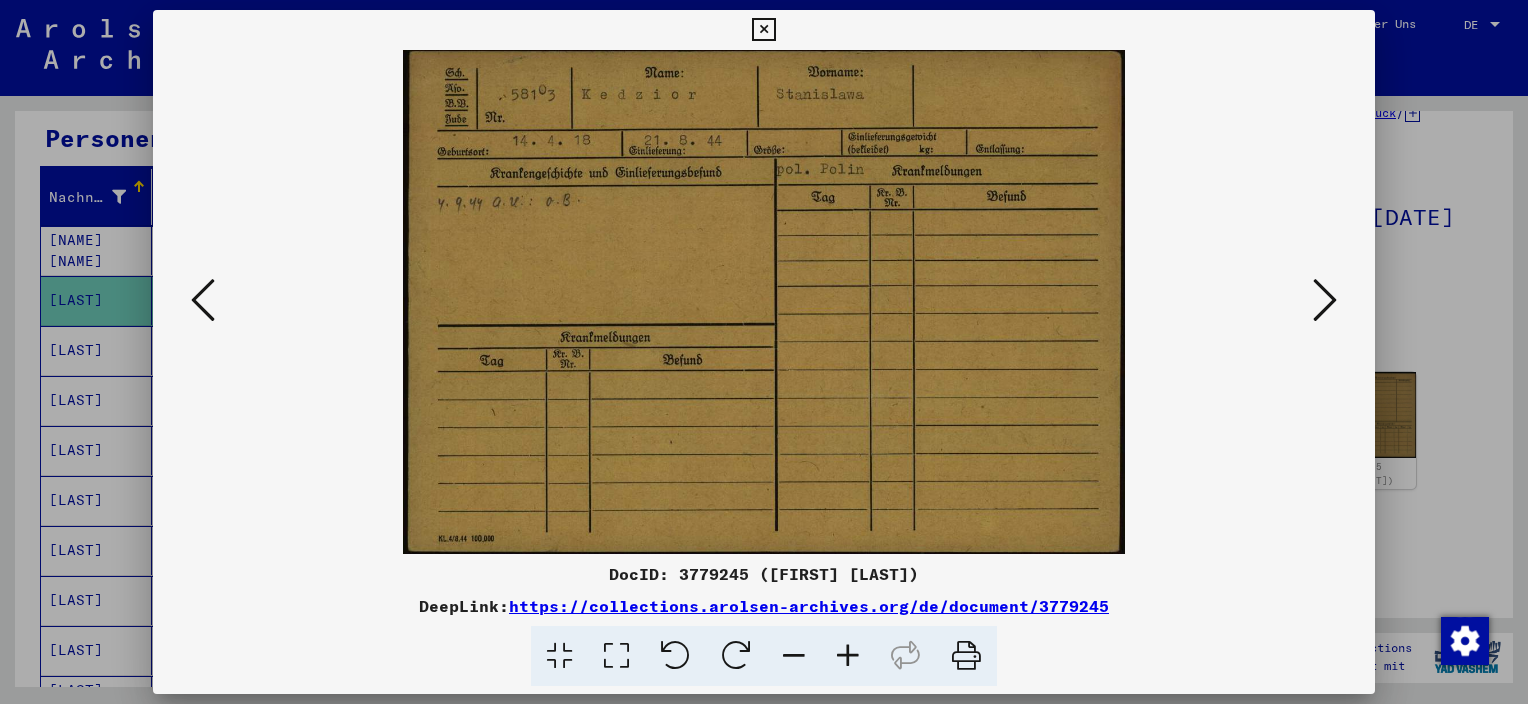 click at bounding box center [1325, 301] 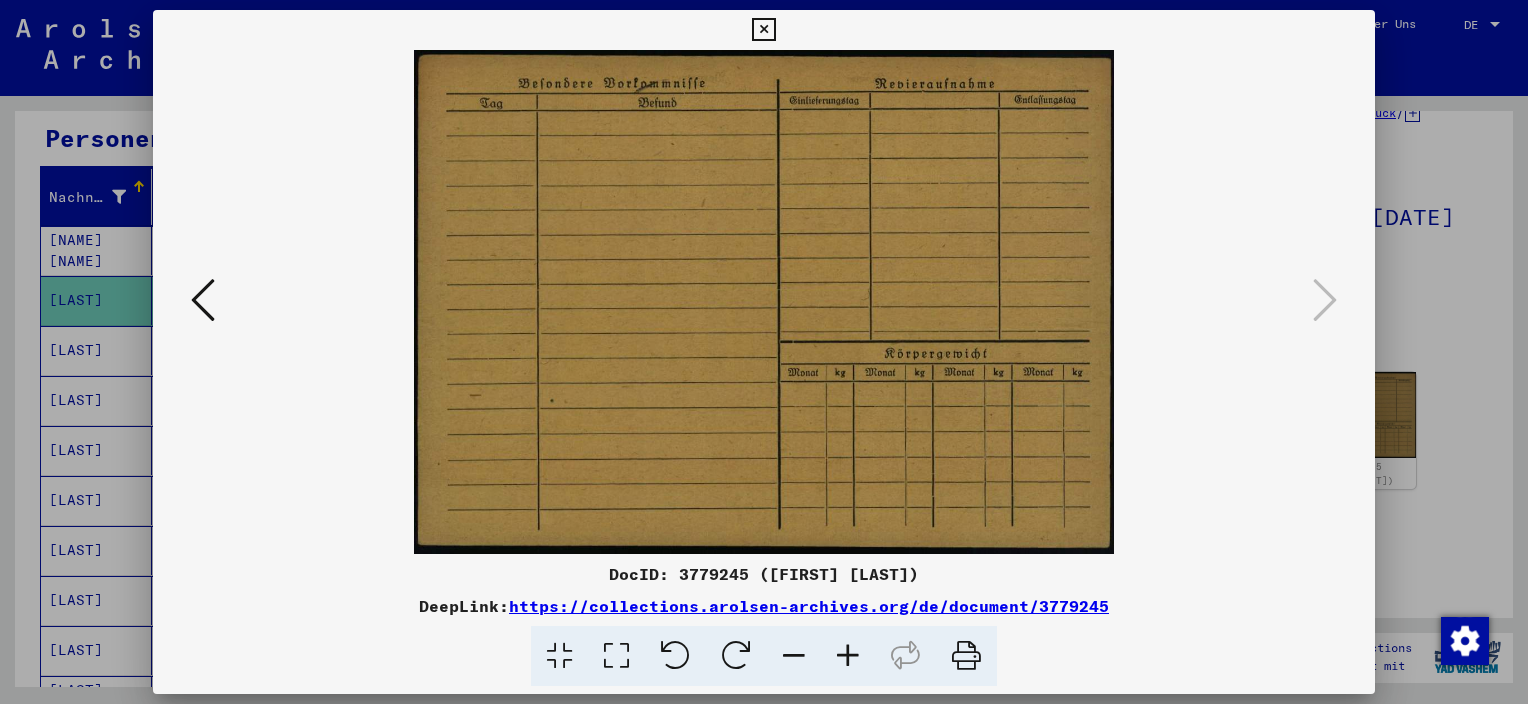 drag, startPoint x: 1446, startPoint y: 312, endPoint x: 1416, endPoint y: 310, distance: 30.066593 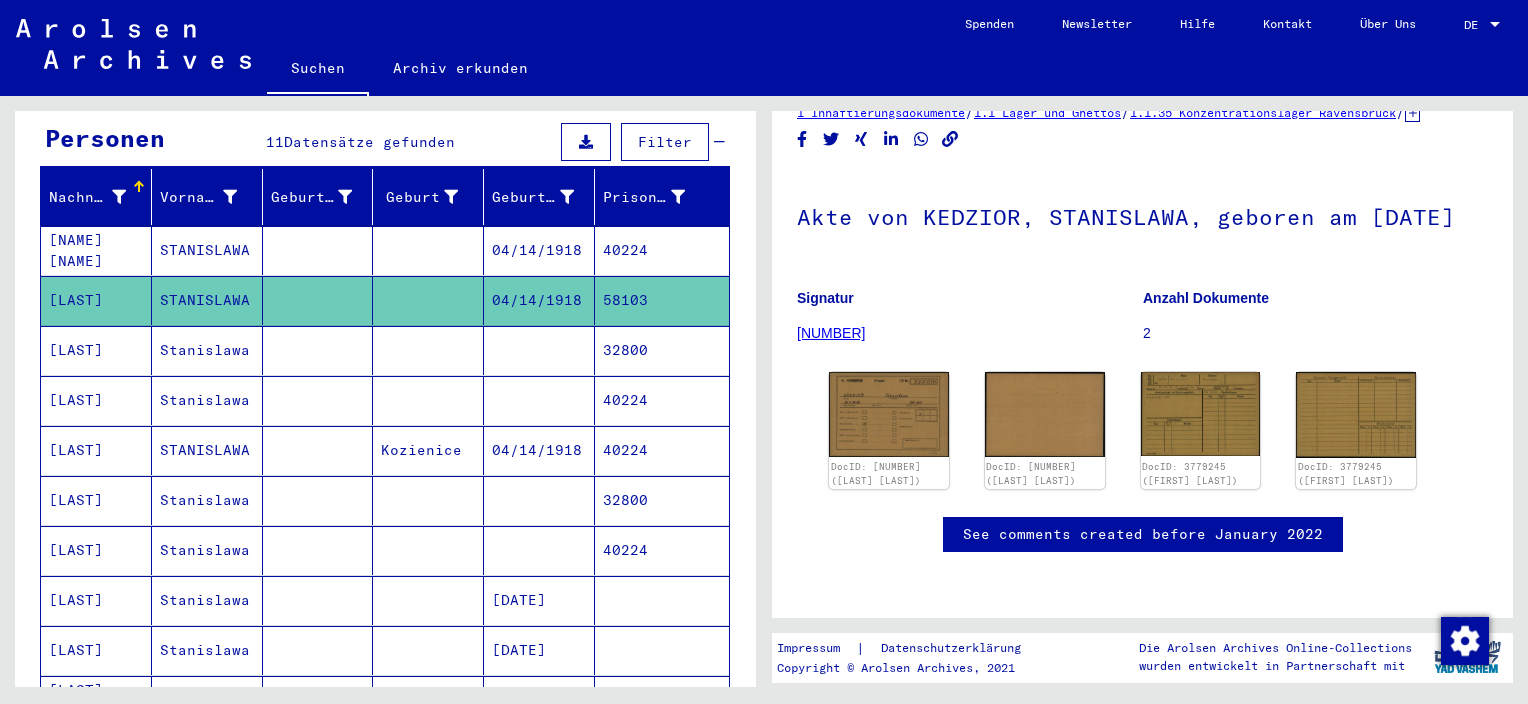 click on "[LAST]" at bounding box center [96, 400] 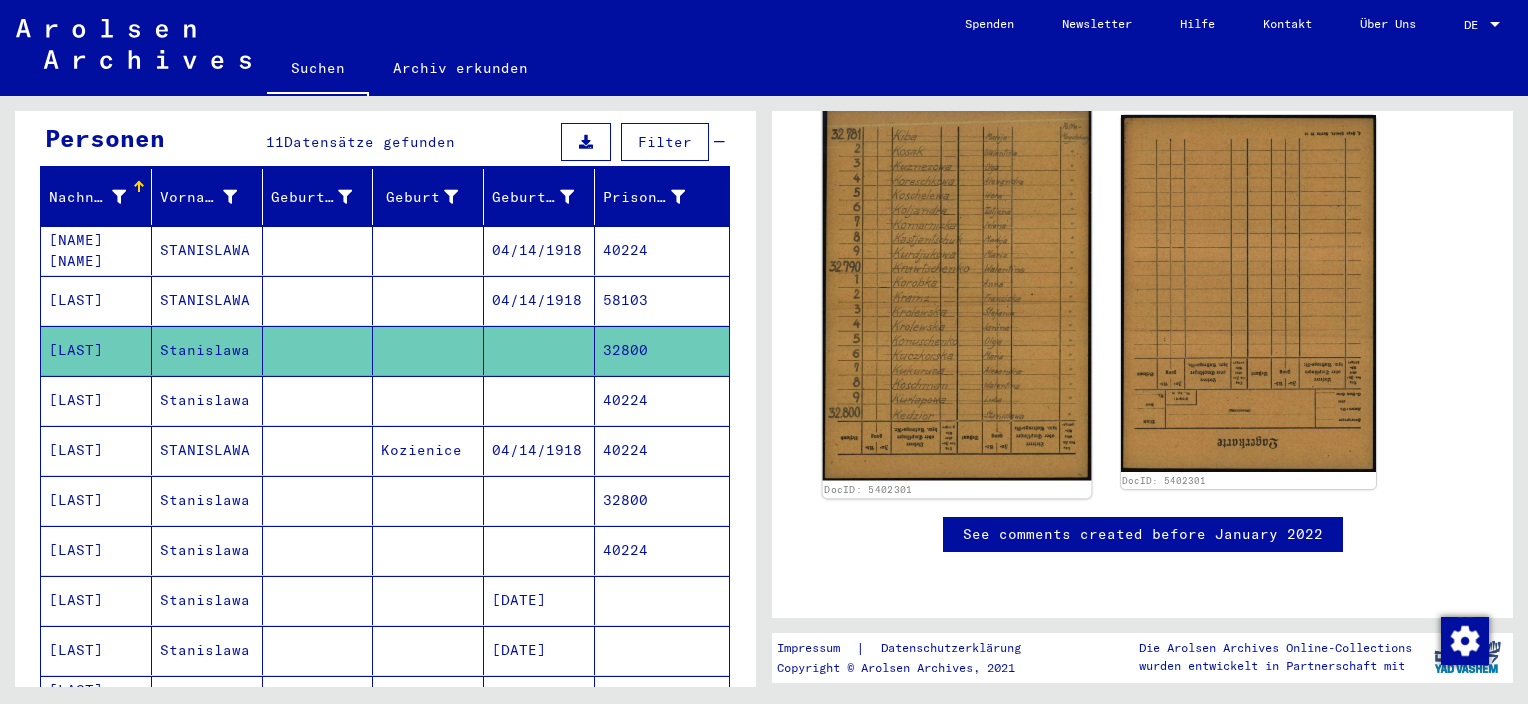 click 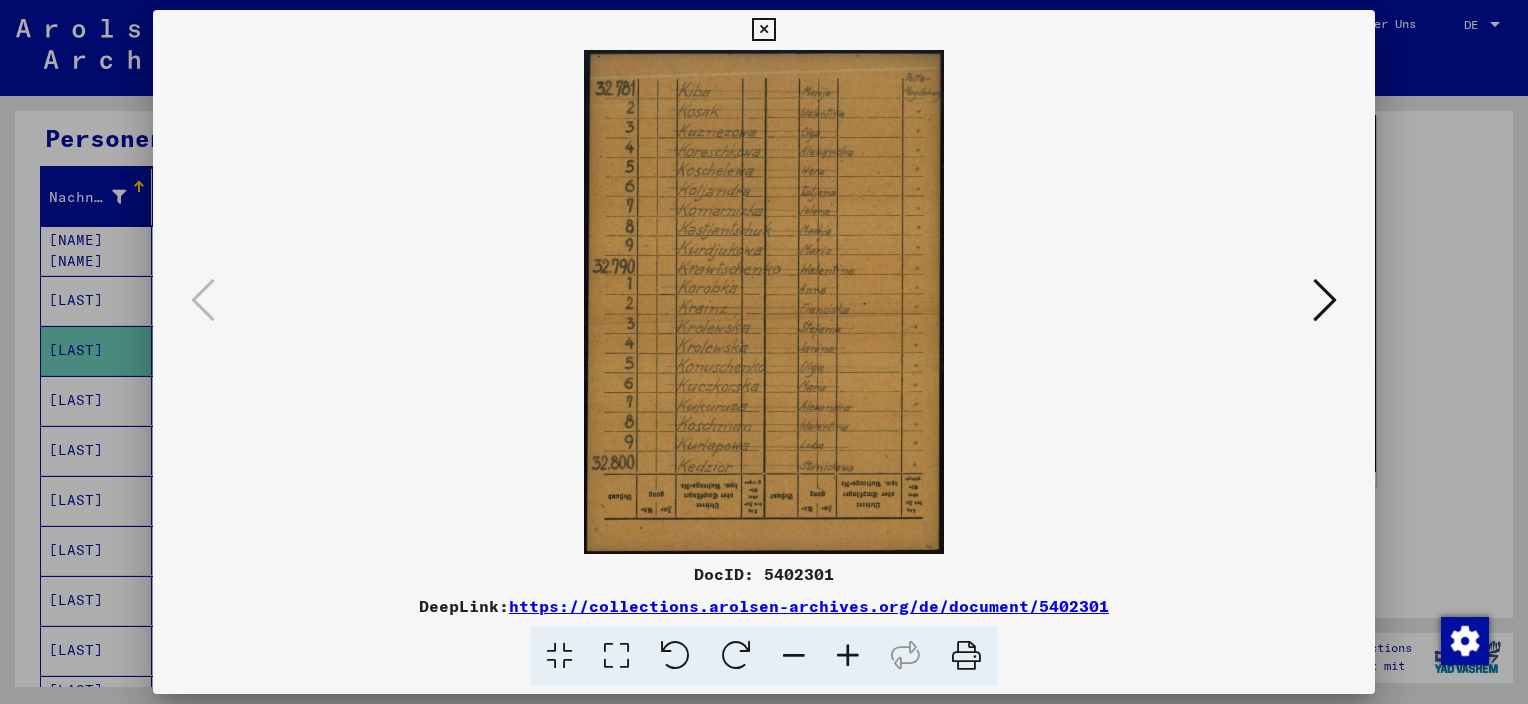 click at bounding box center (1325, 300) 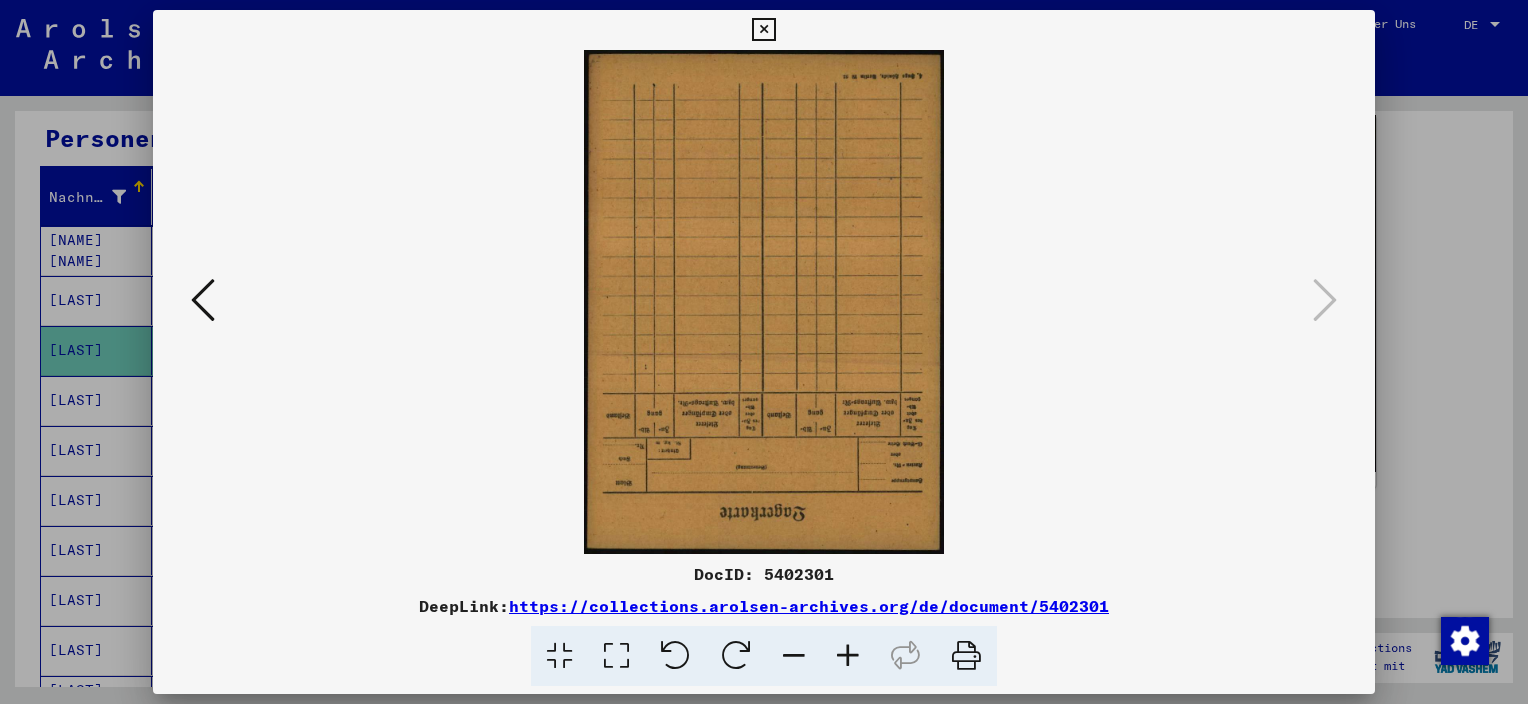 click at bounding box center (764, 352) 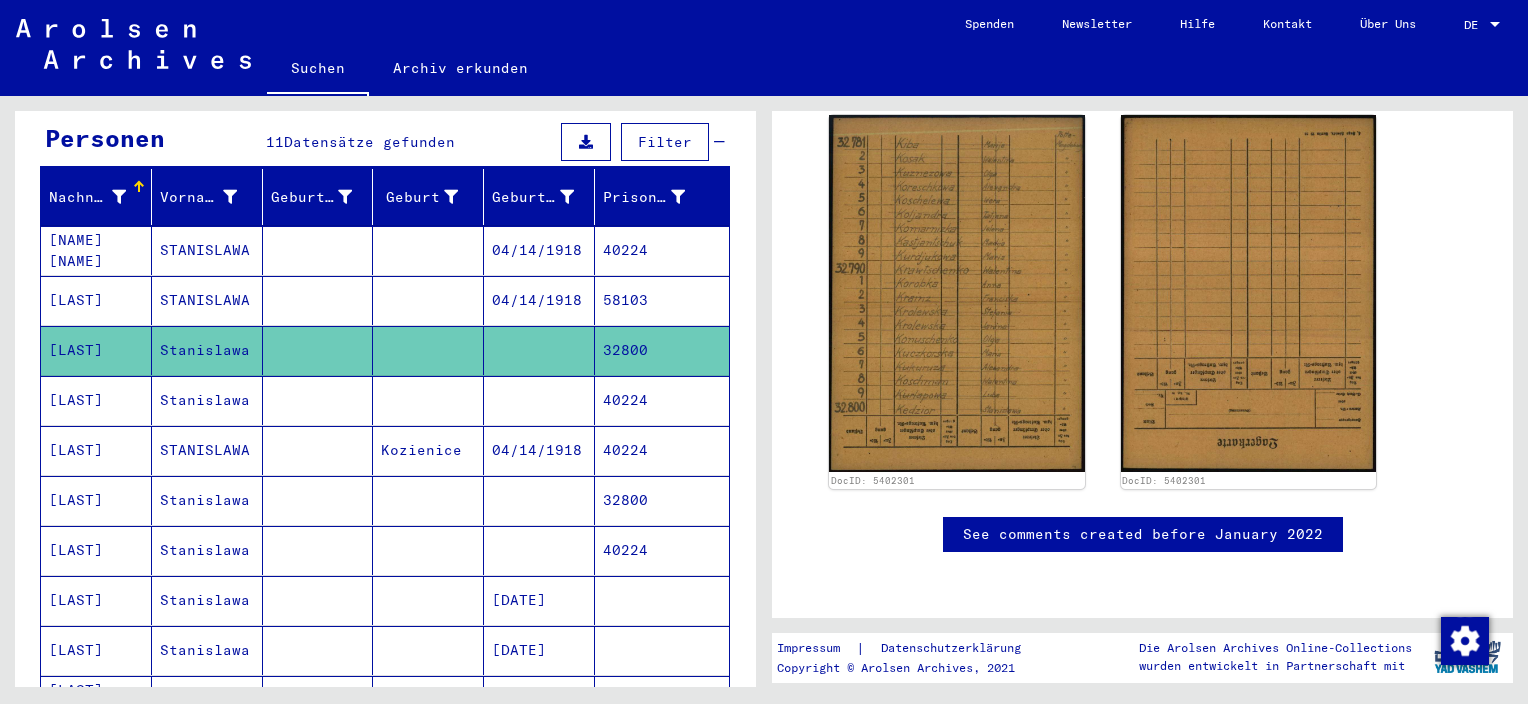 click on "[LAST]" at bounding box center [96, 450] 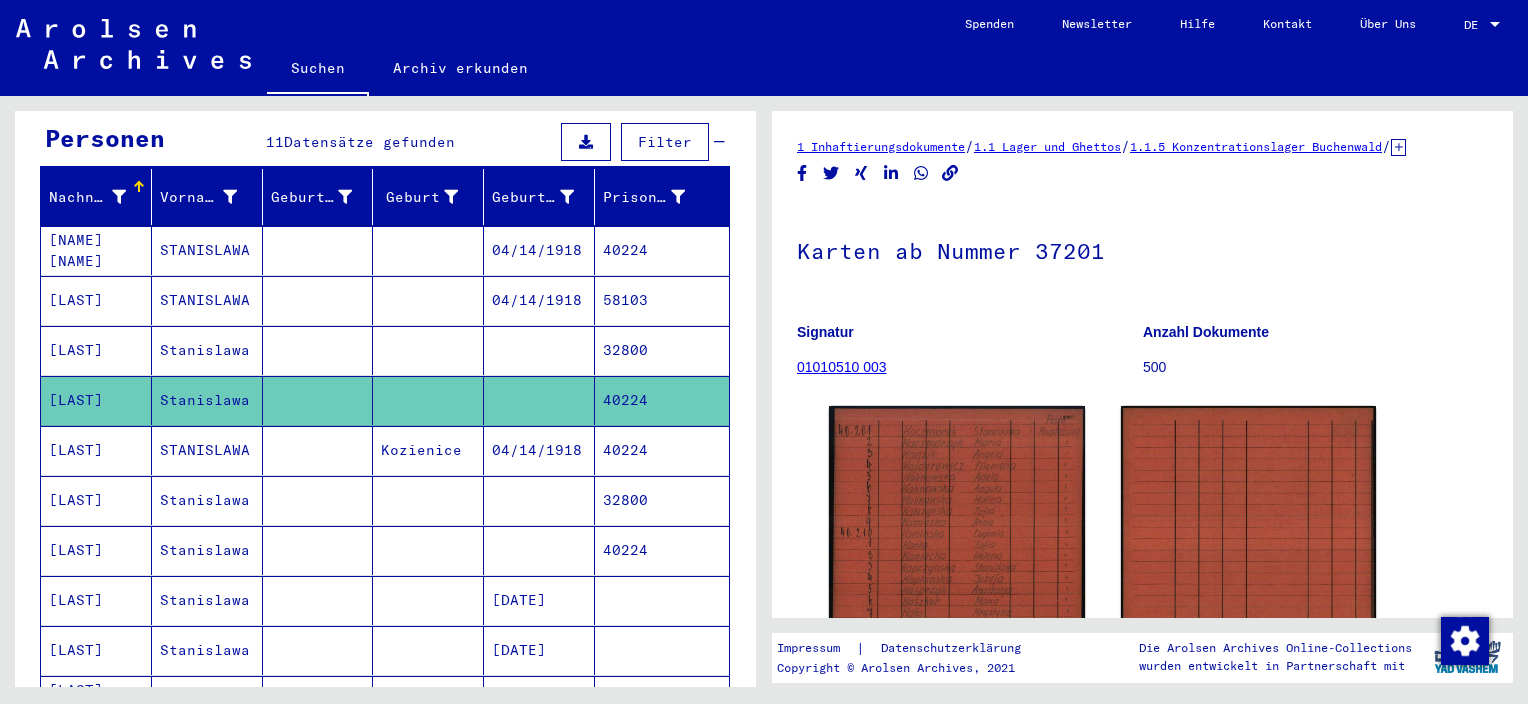 click on "[LAST]" at bounding box center [96, 500] 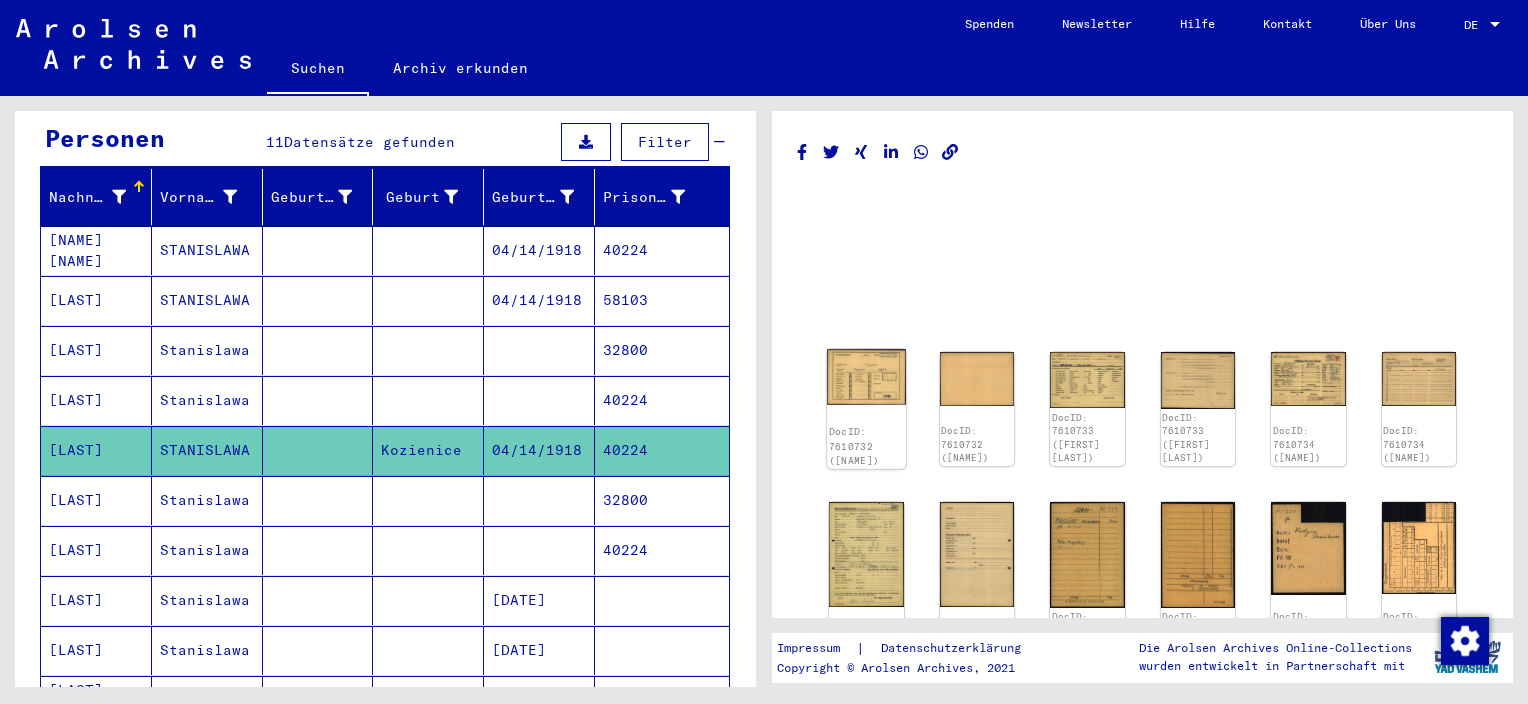 click 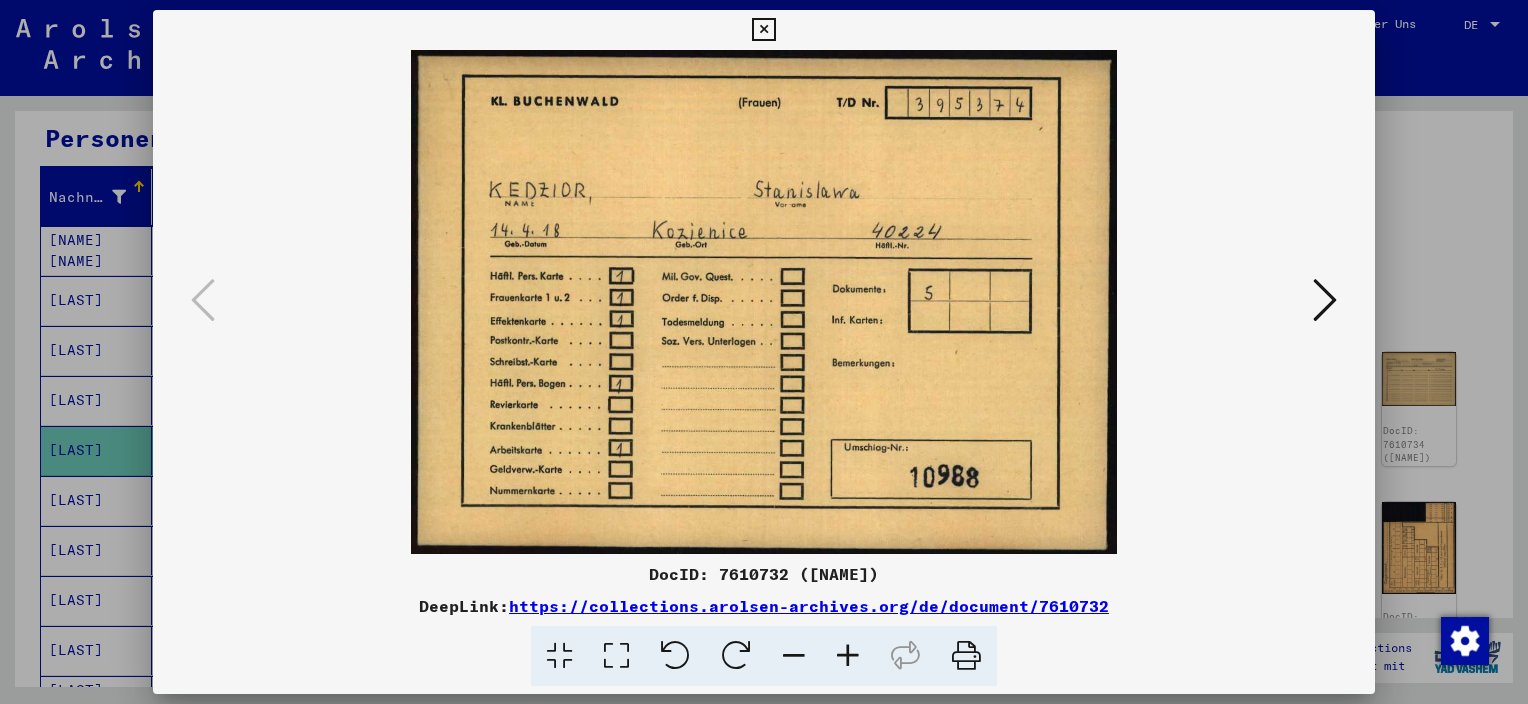 click at bounding box center (1325, 300) 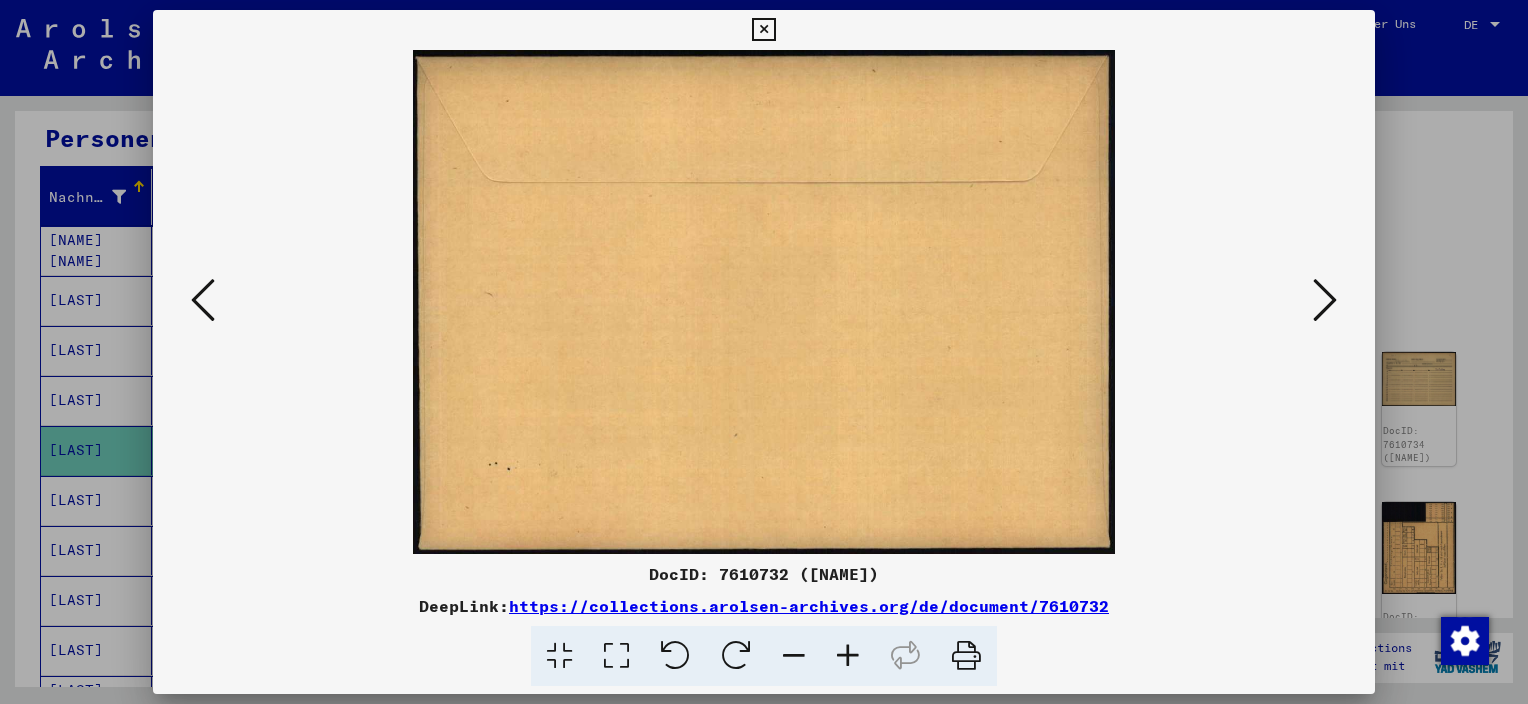 click at bounding box center (1325, 300) 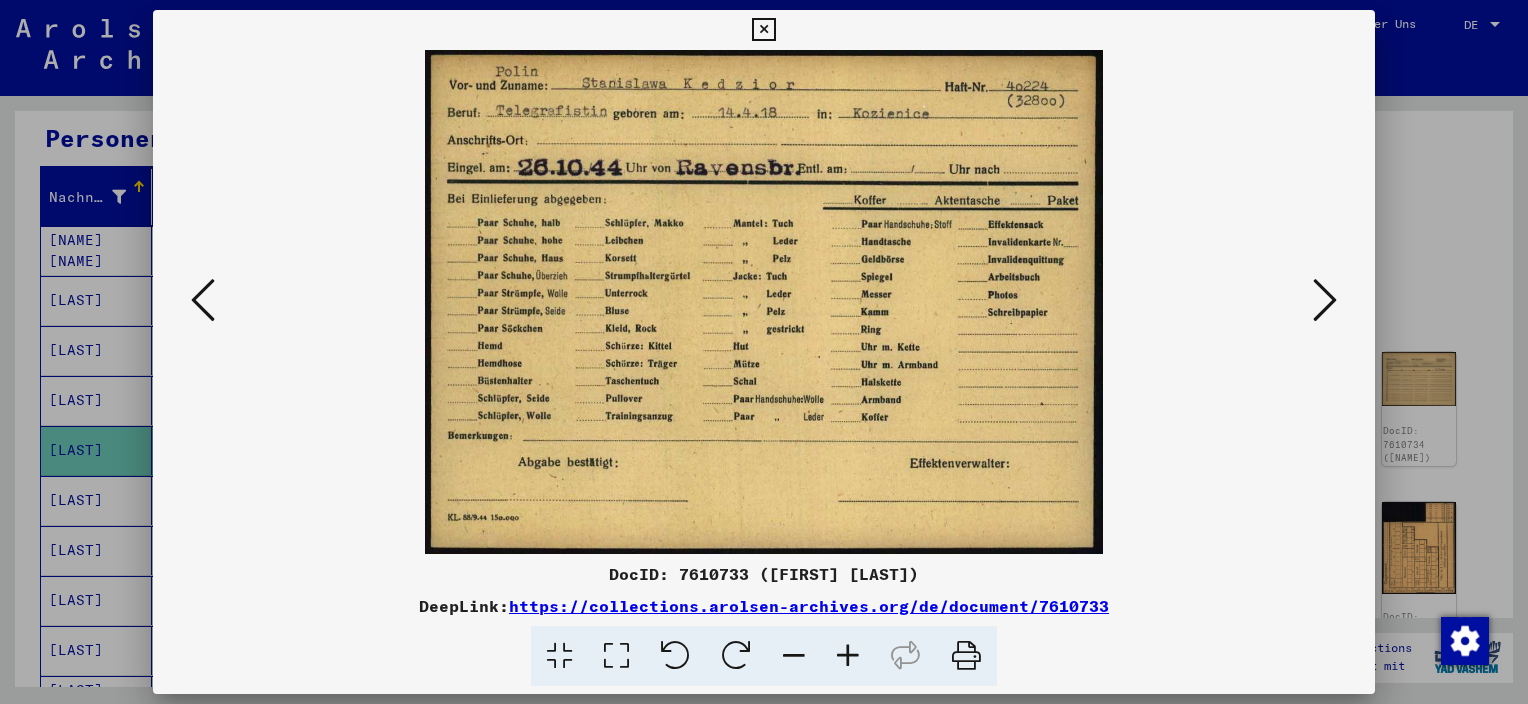 click at bounding box center [1325, 300] 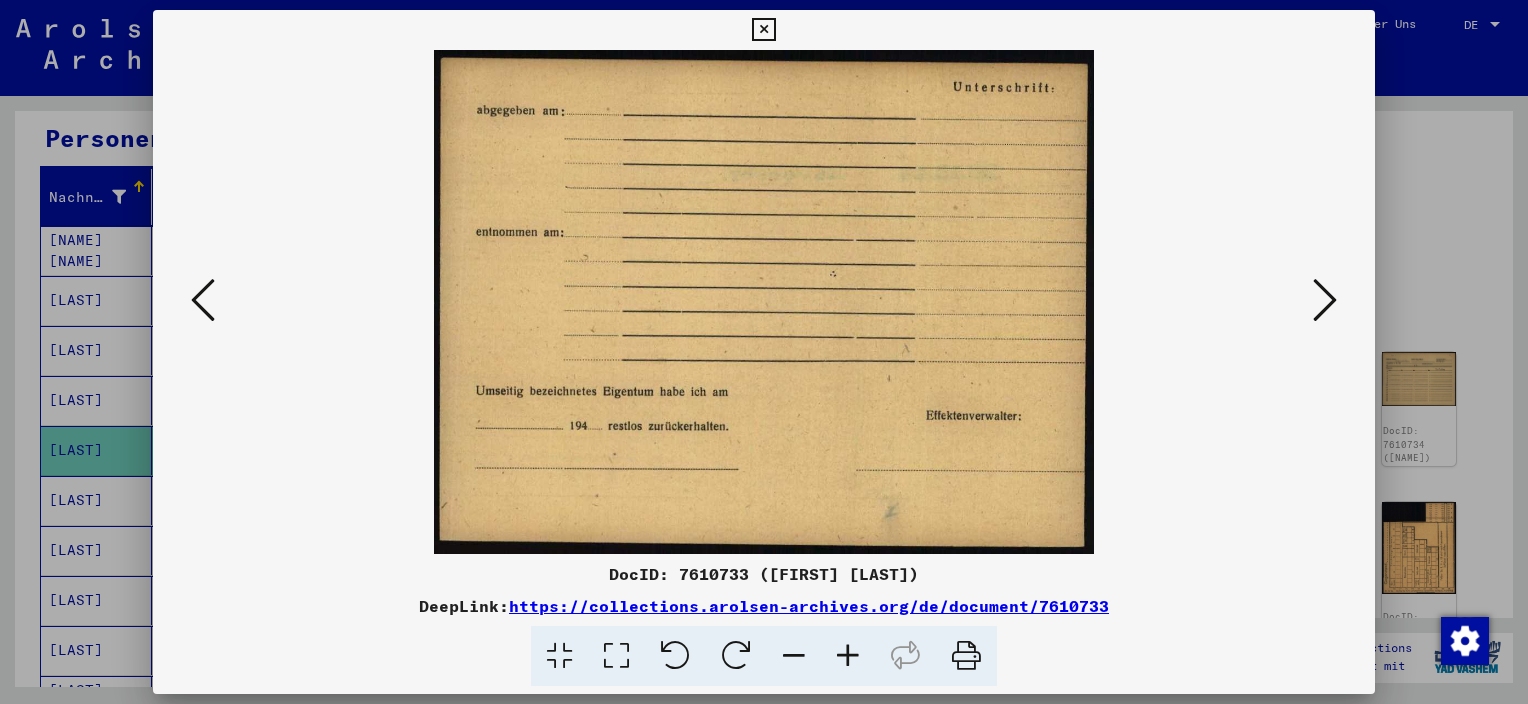 click at bounding box center [1325, 300] 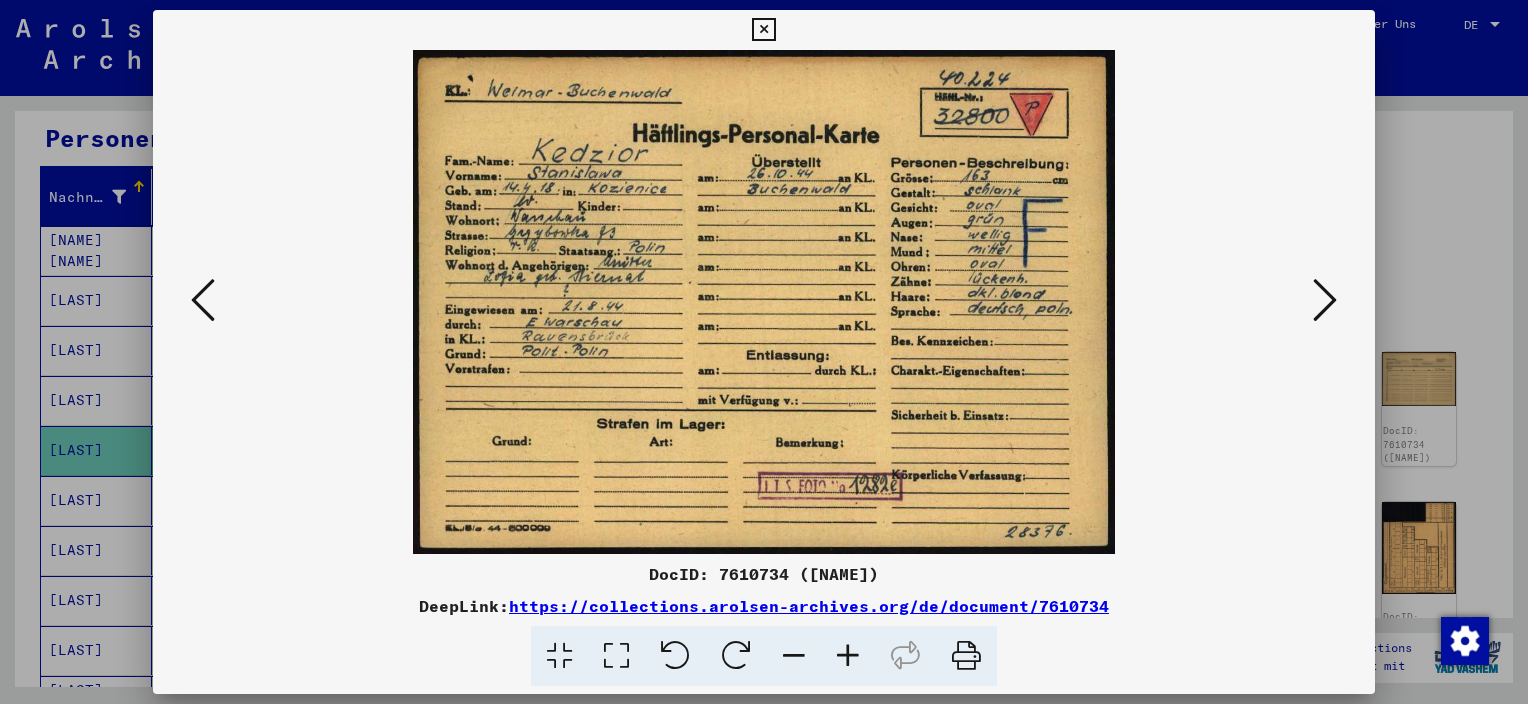 click at bounding box center [848, 656] 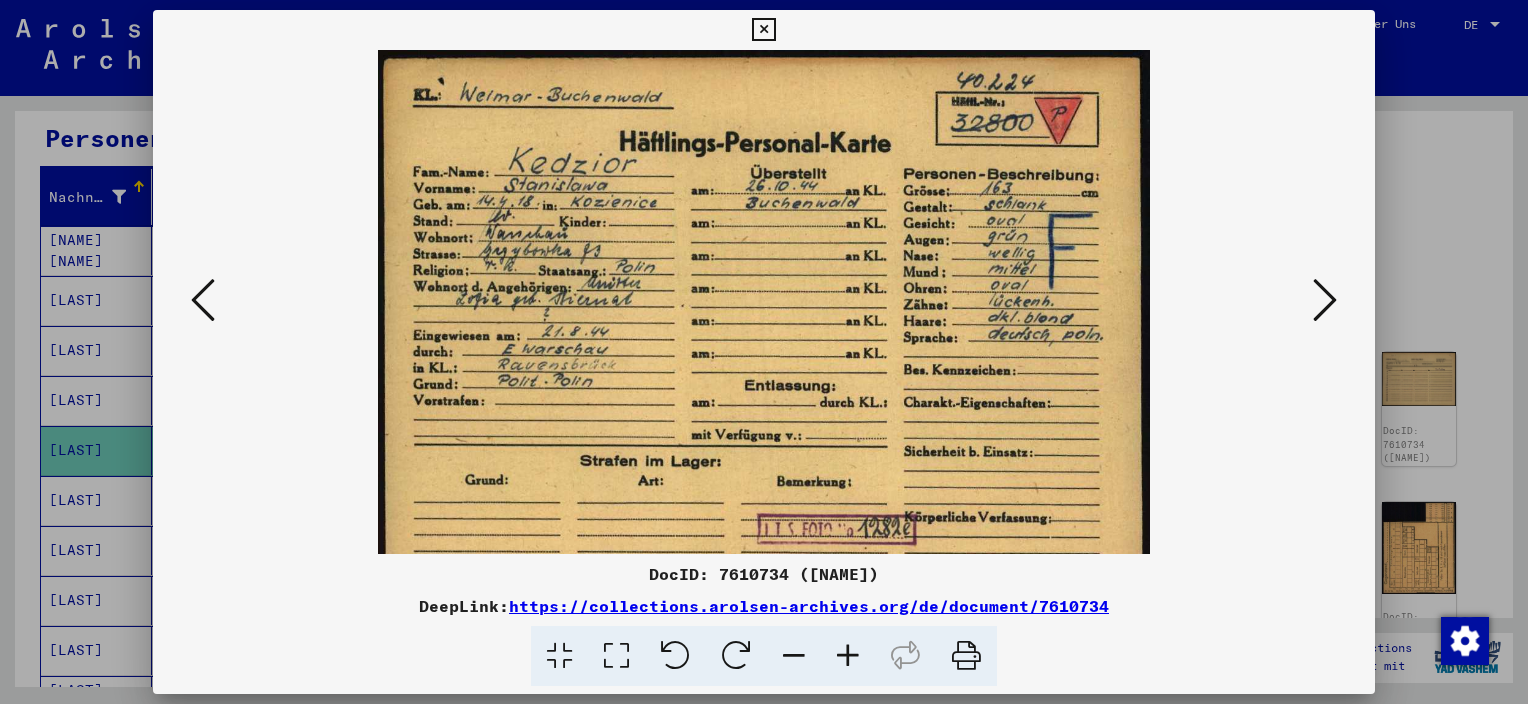 click at bounding box center (848, 656) 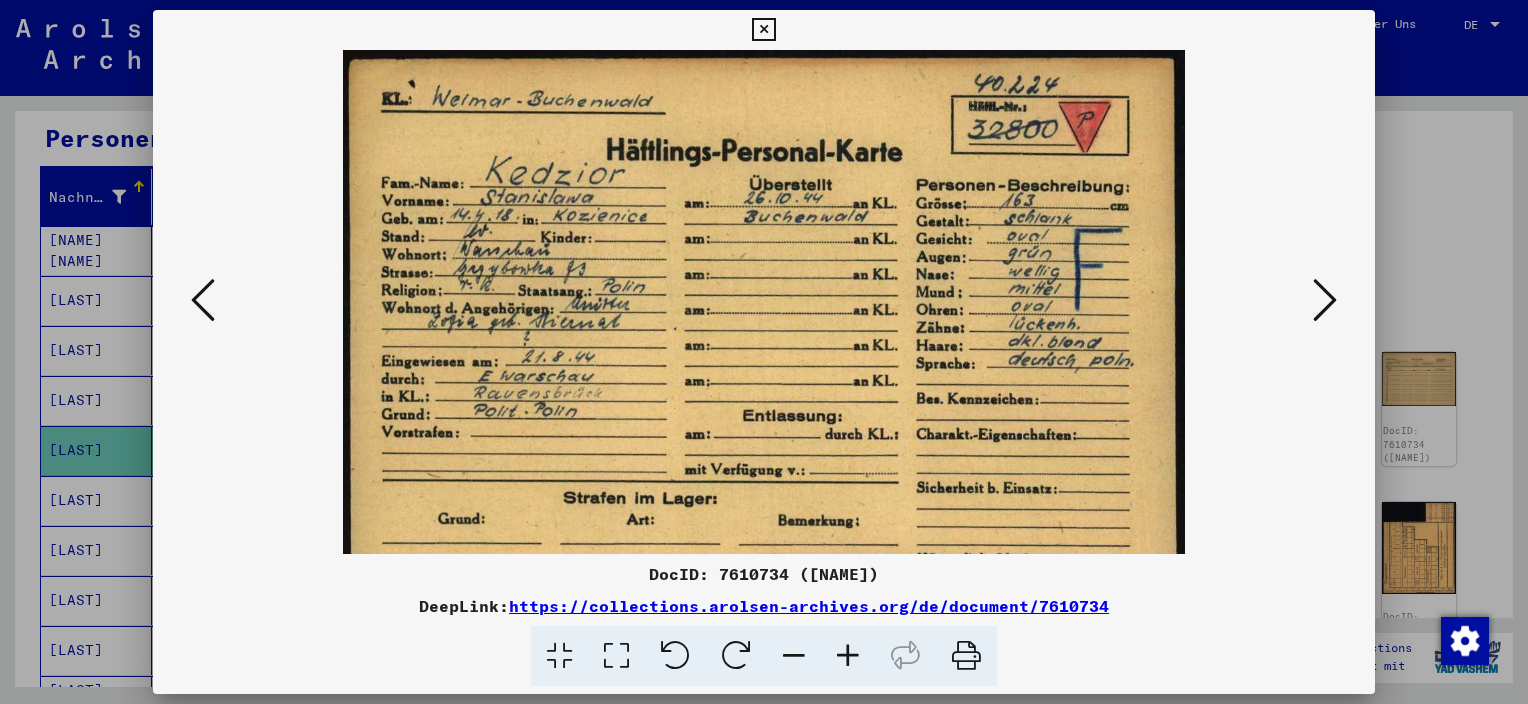 click at bounding box center (848, 656) 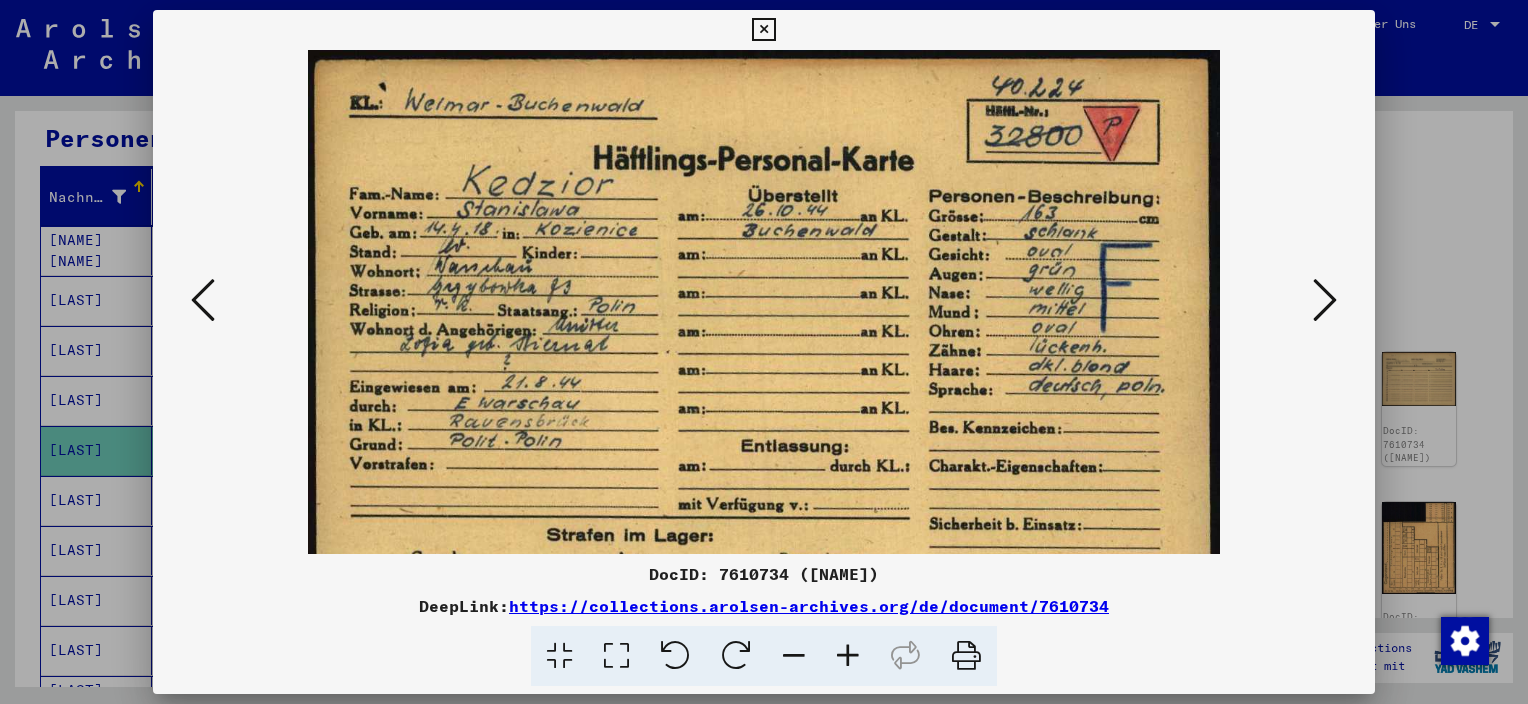 click at bounding box center (848, 656) 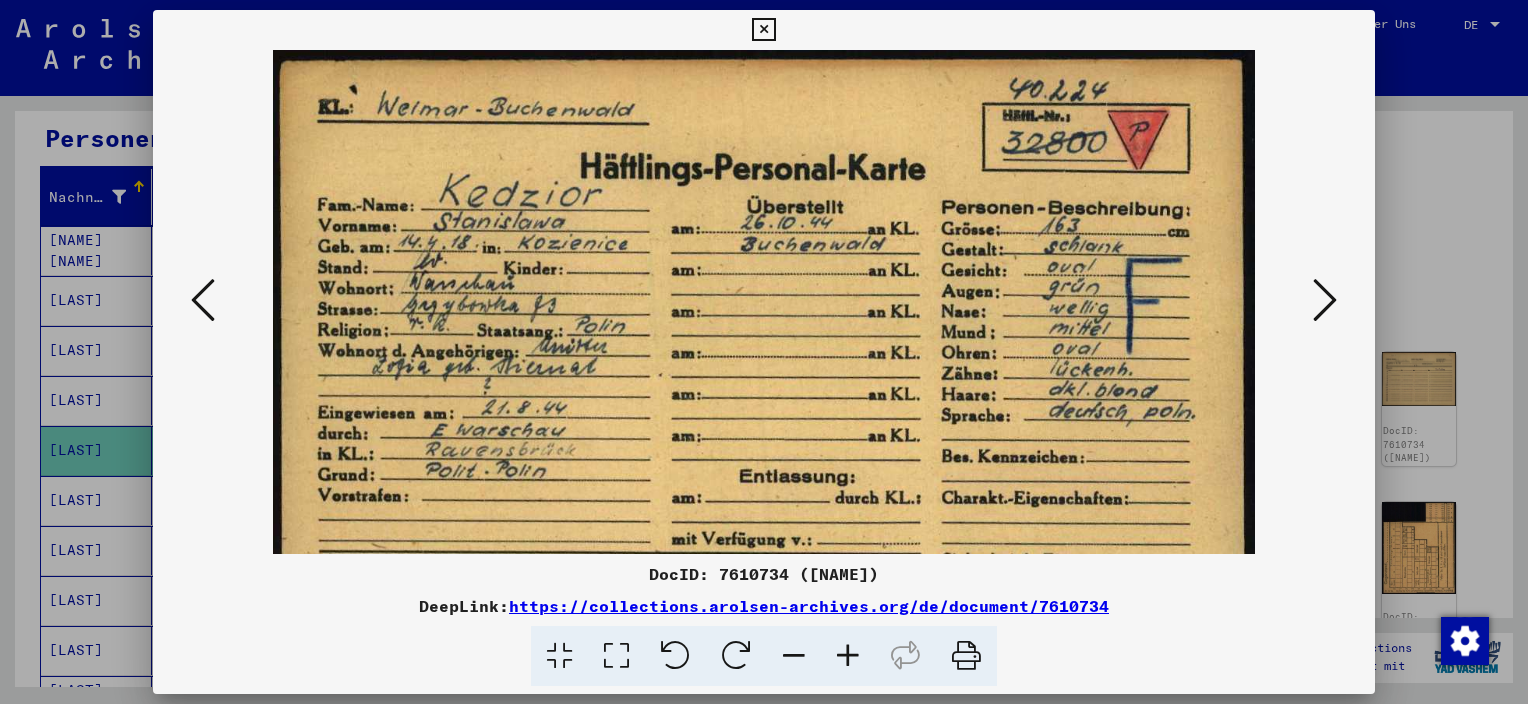 click at bounding box center [1325, 300] 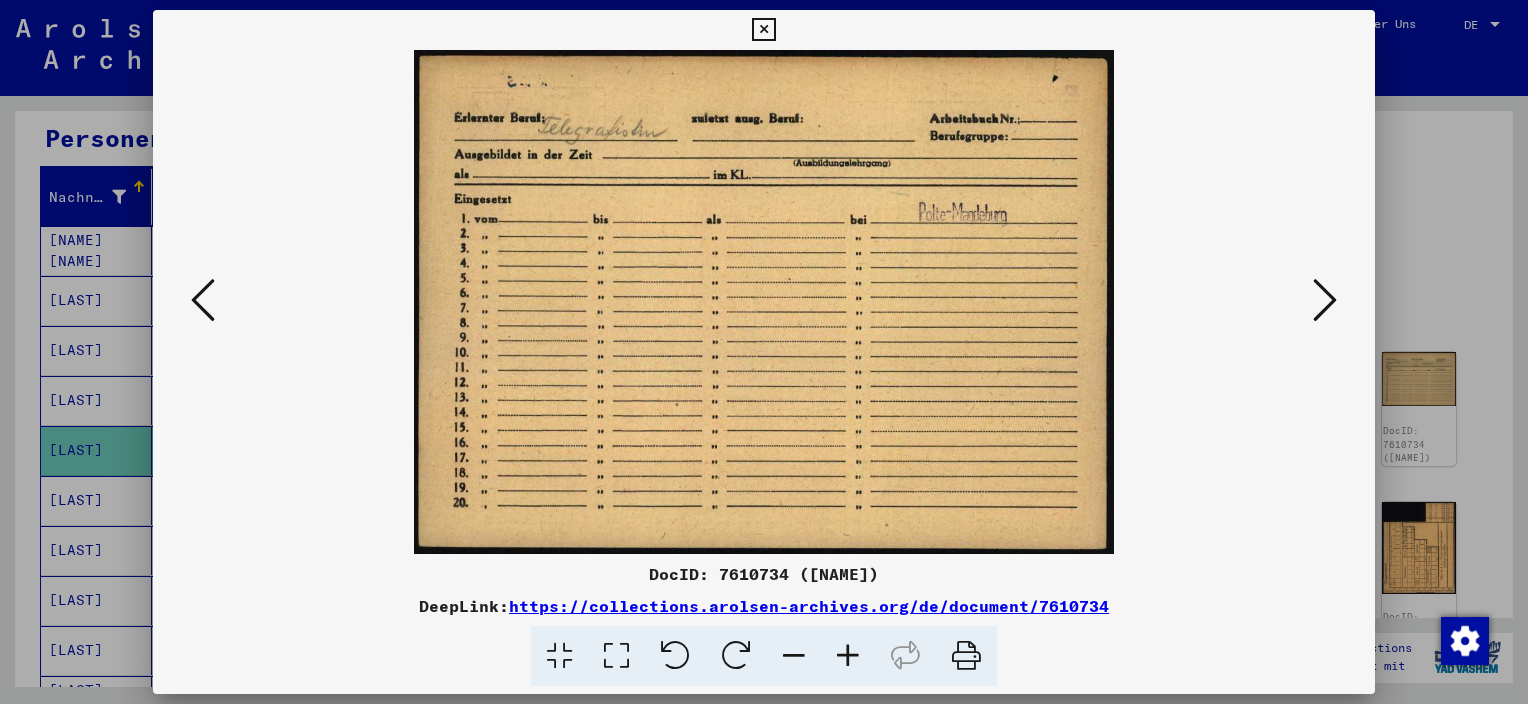 click at bounding box center [1325, 300] 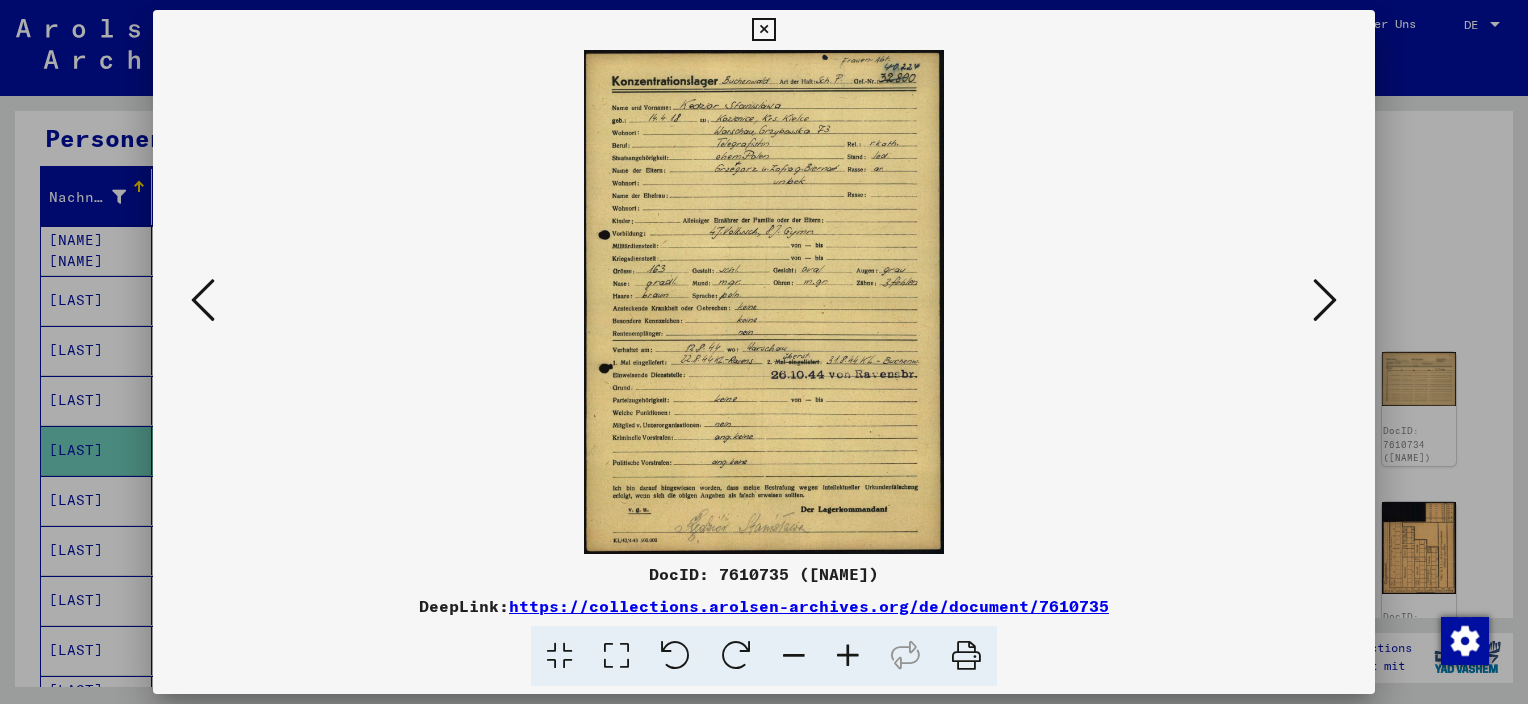 click at bounding box center (1325, 300) 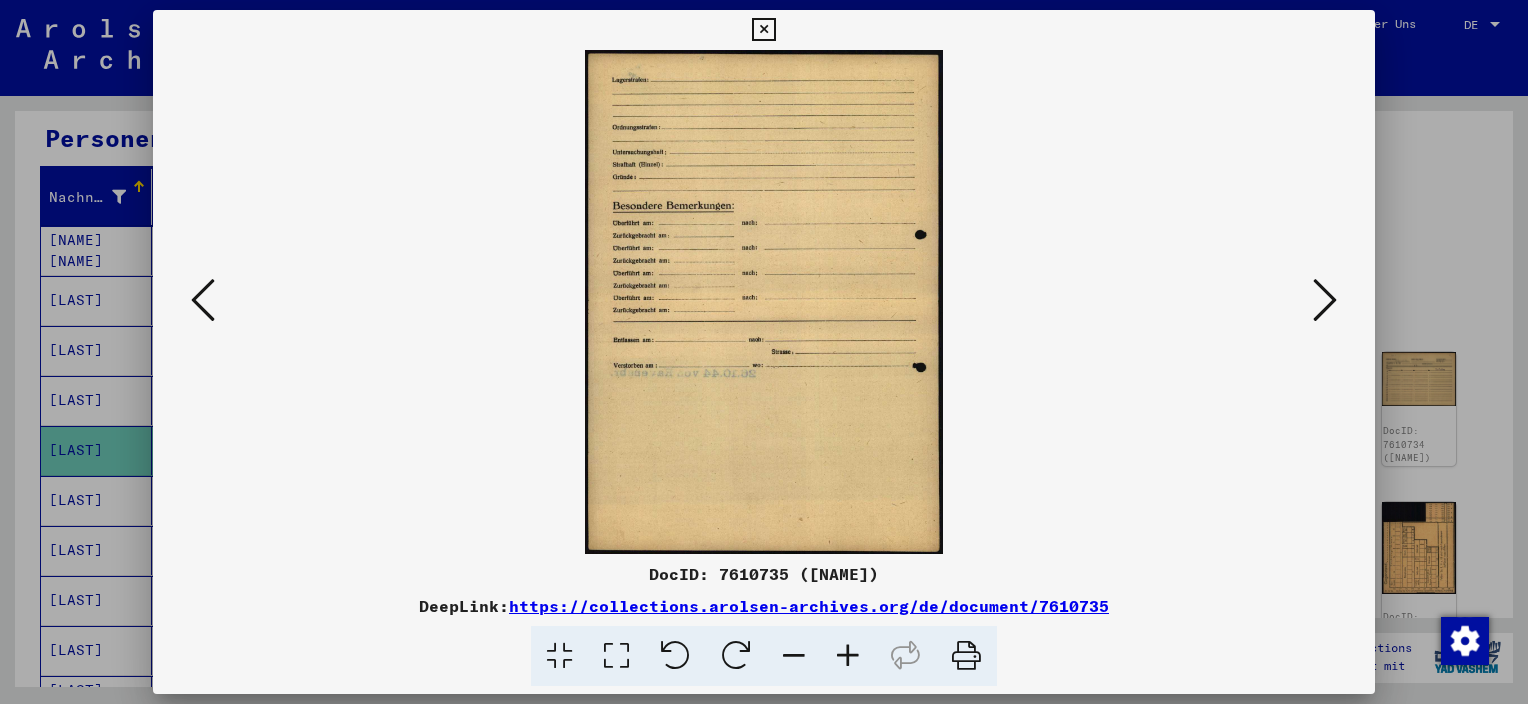 click at bounding box center [1325, 300] 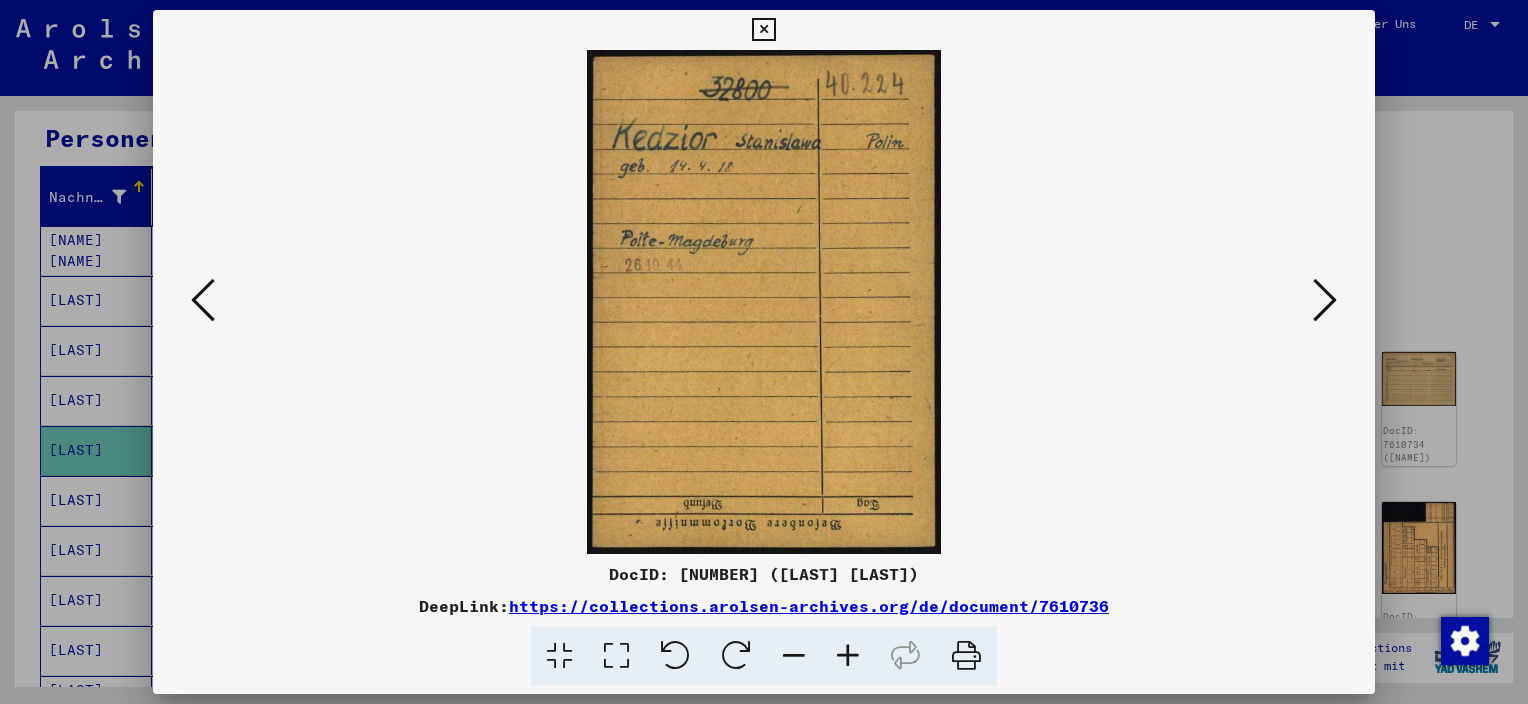 click at bounding box center [1325, 300] 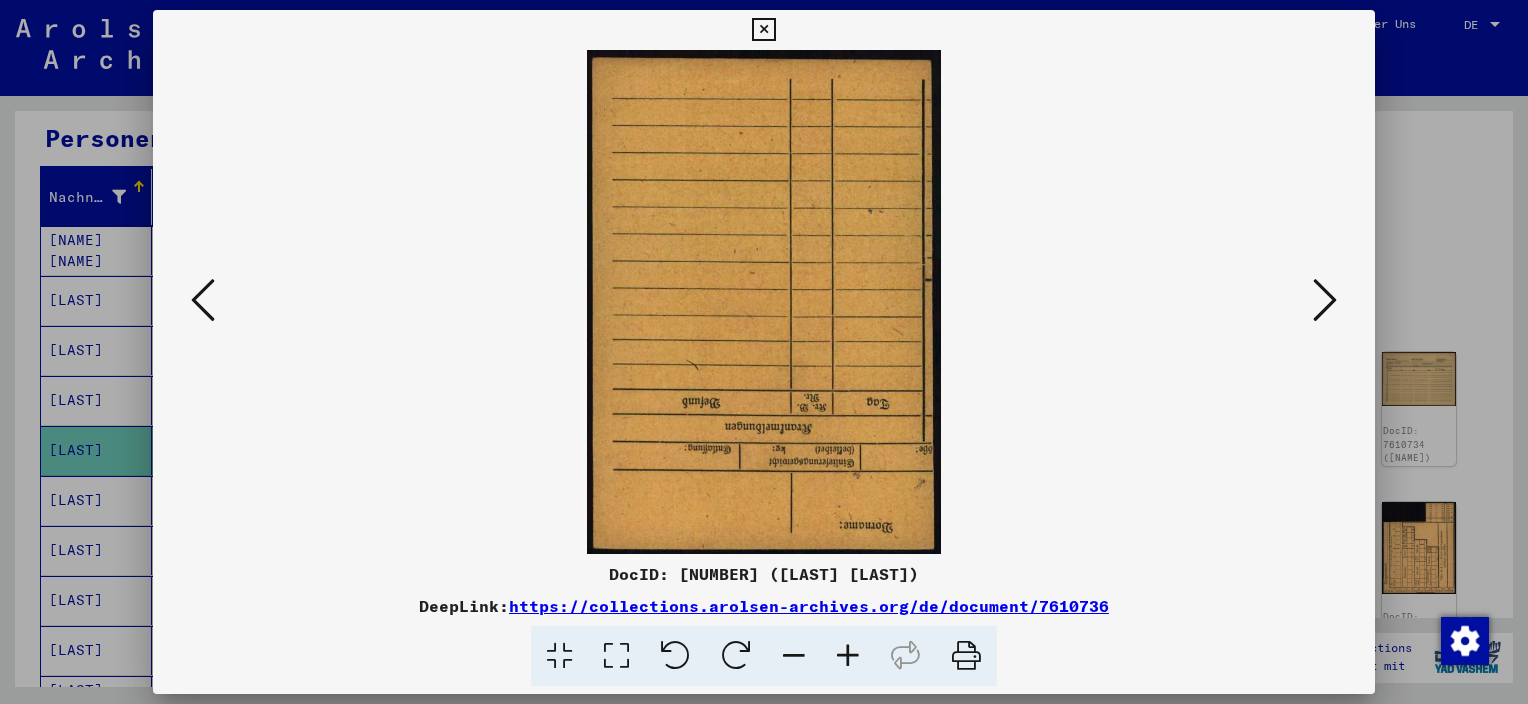 click at bounding box center [1325, 300] 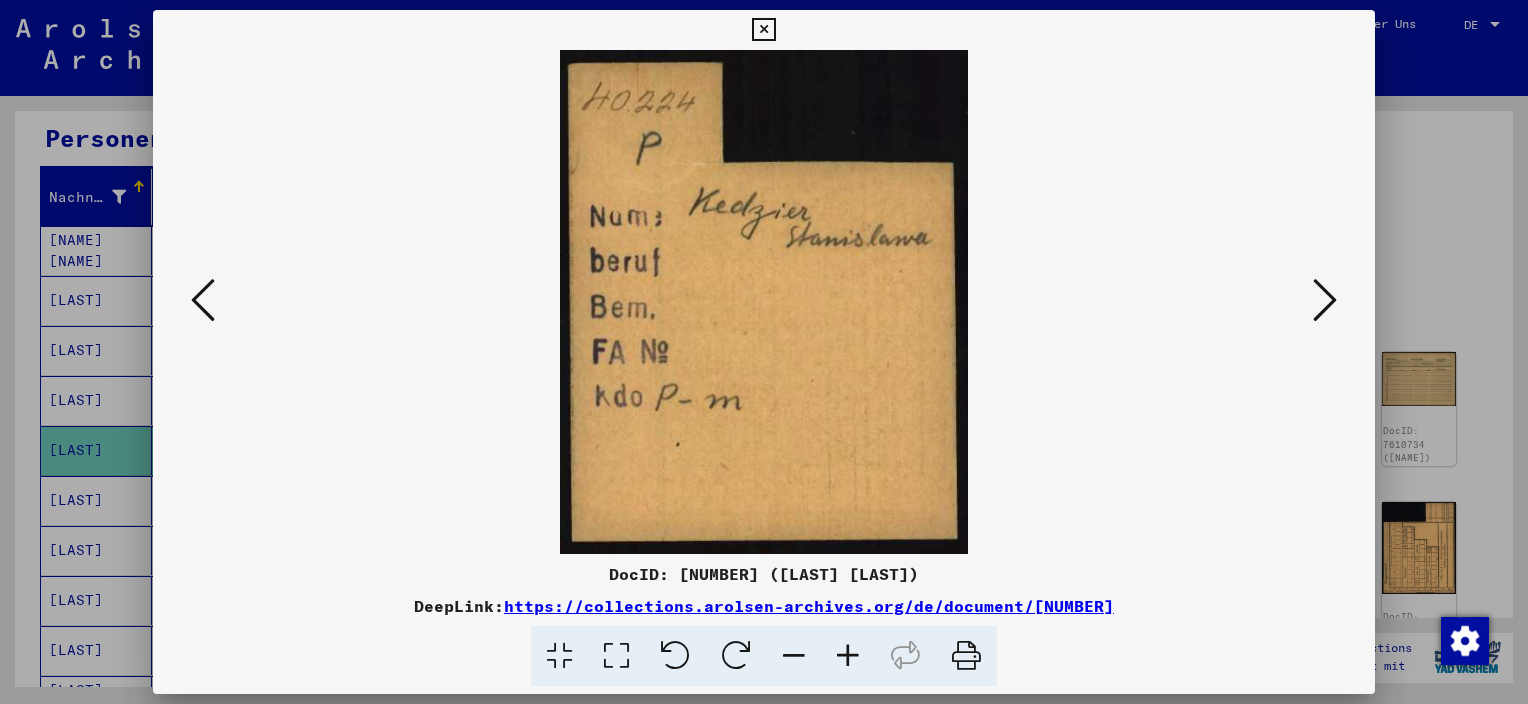 click at bounding box center [203, 300] 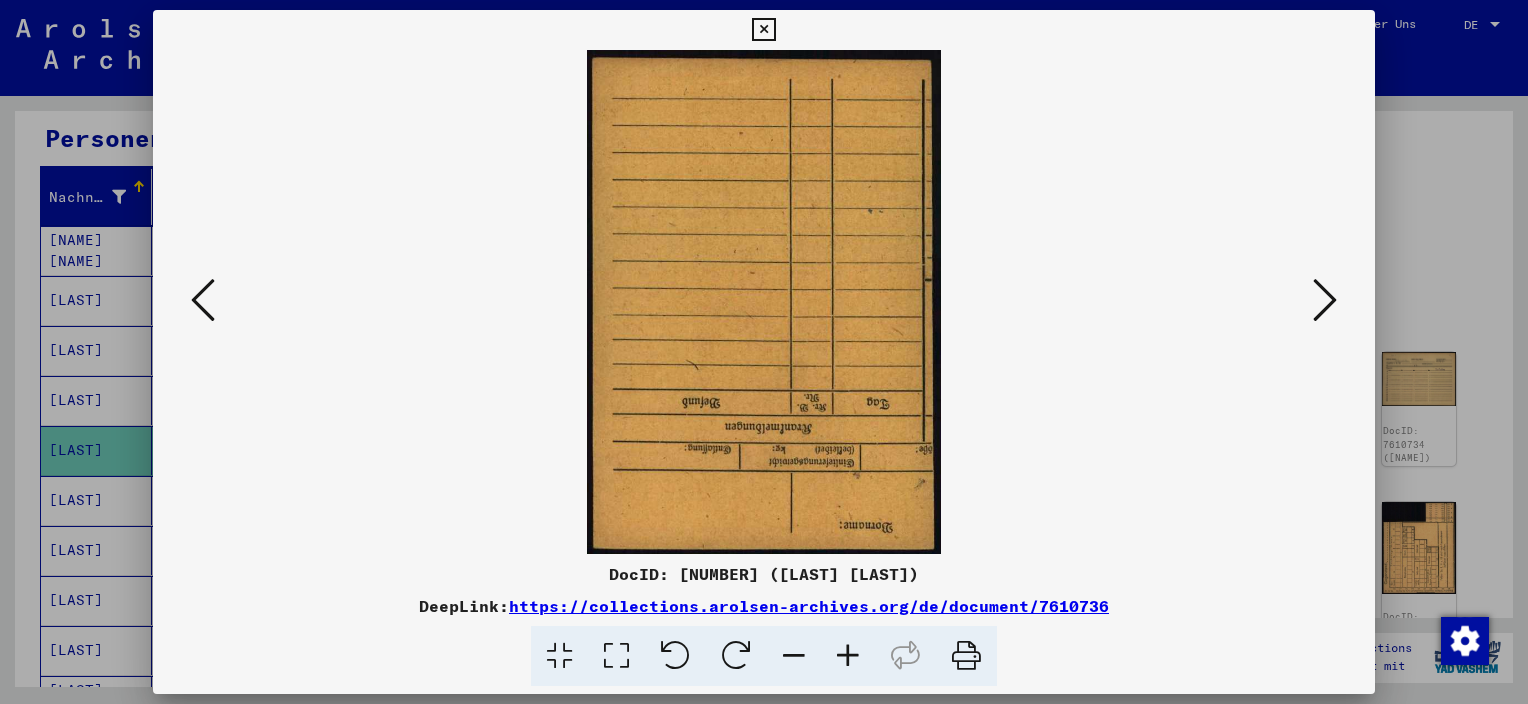 click at bounding box center [203, 300] 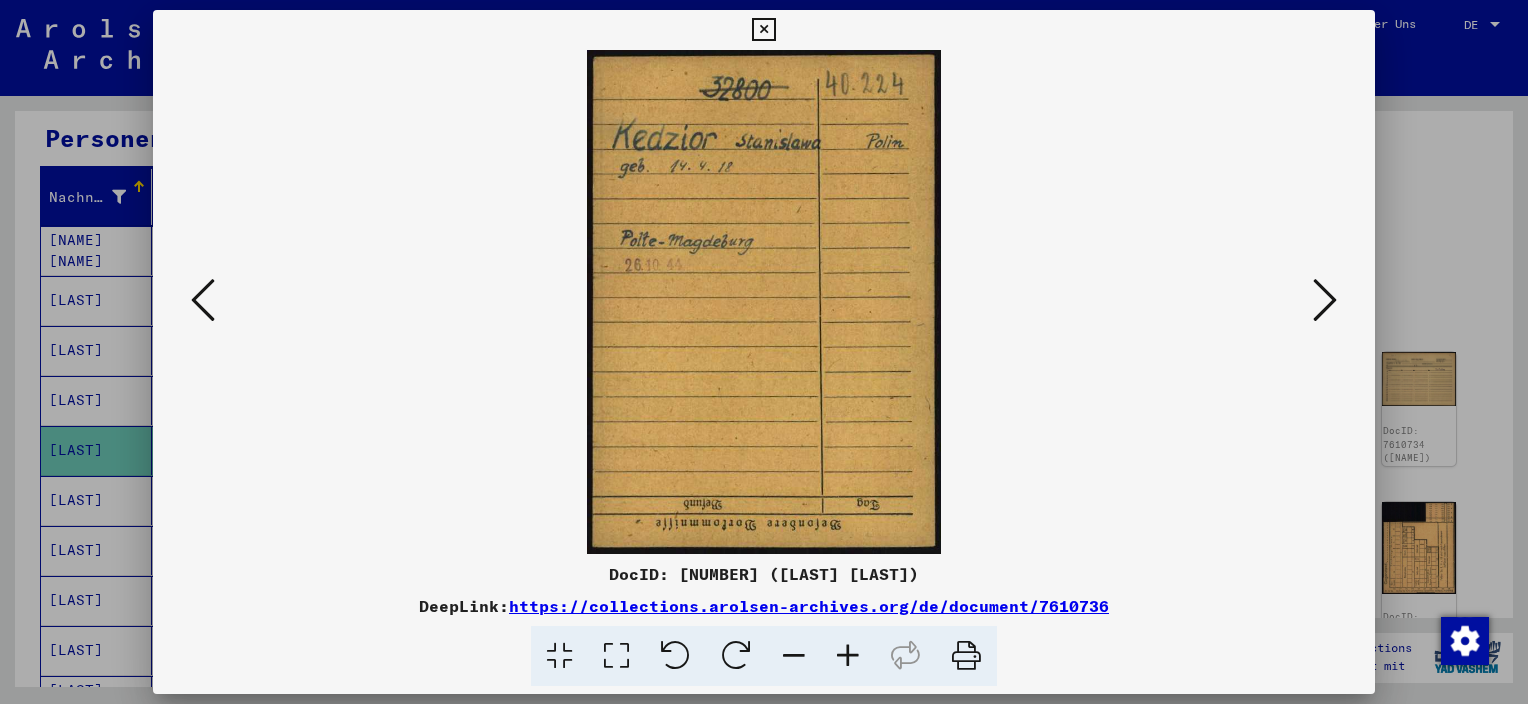 click at bounding box center (203, 300) 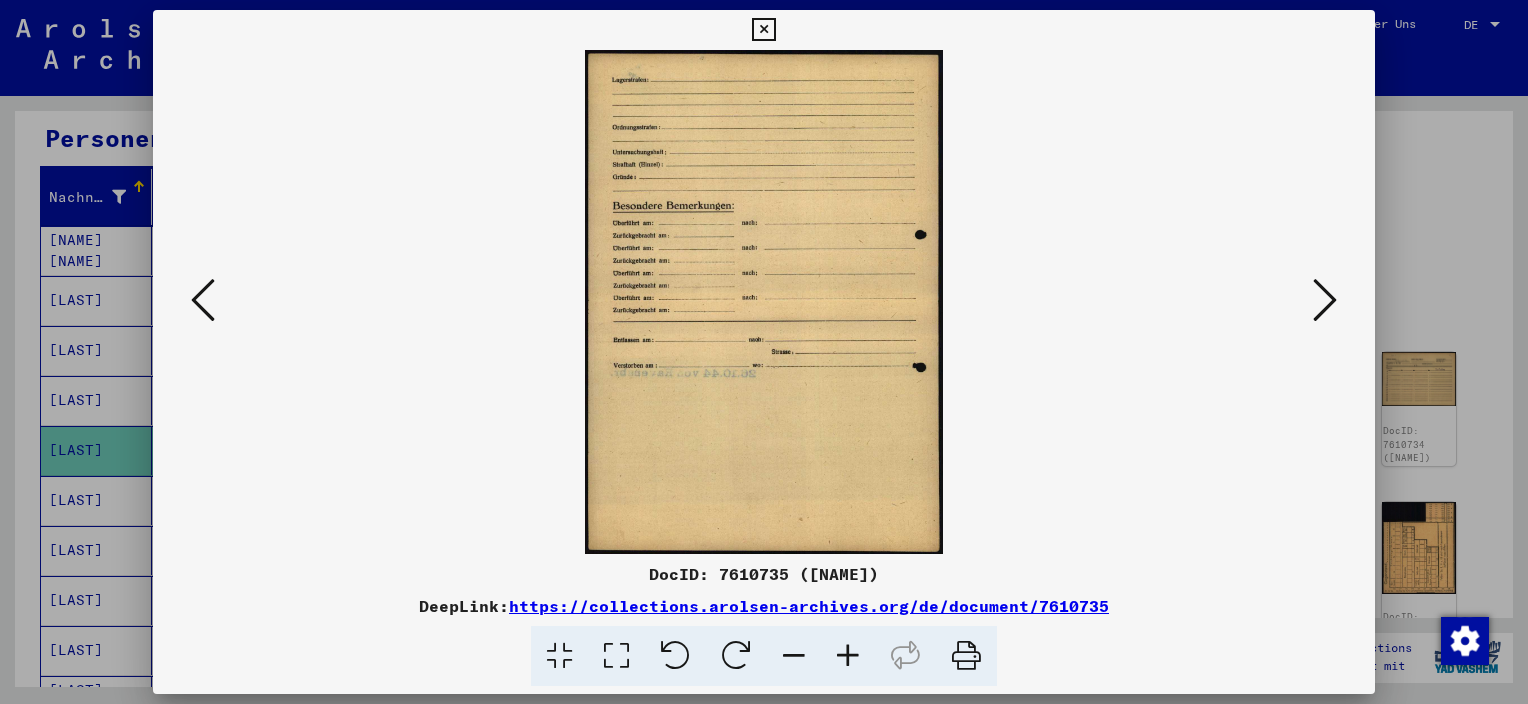 click at bounding box center [203, 300] 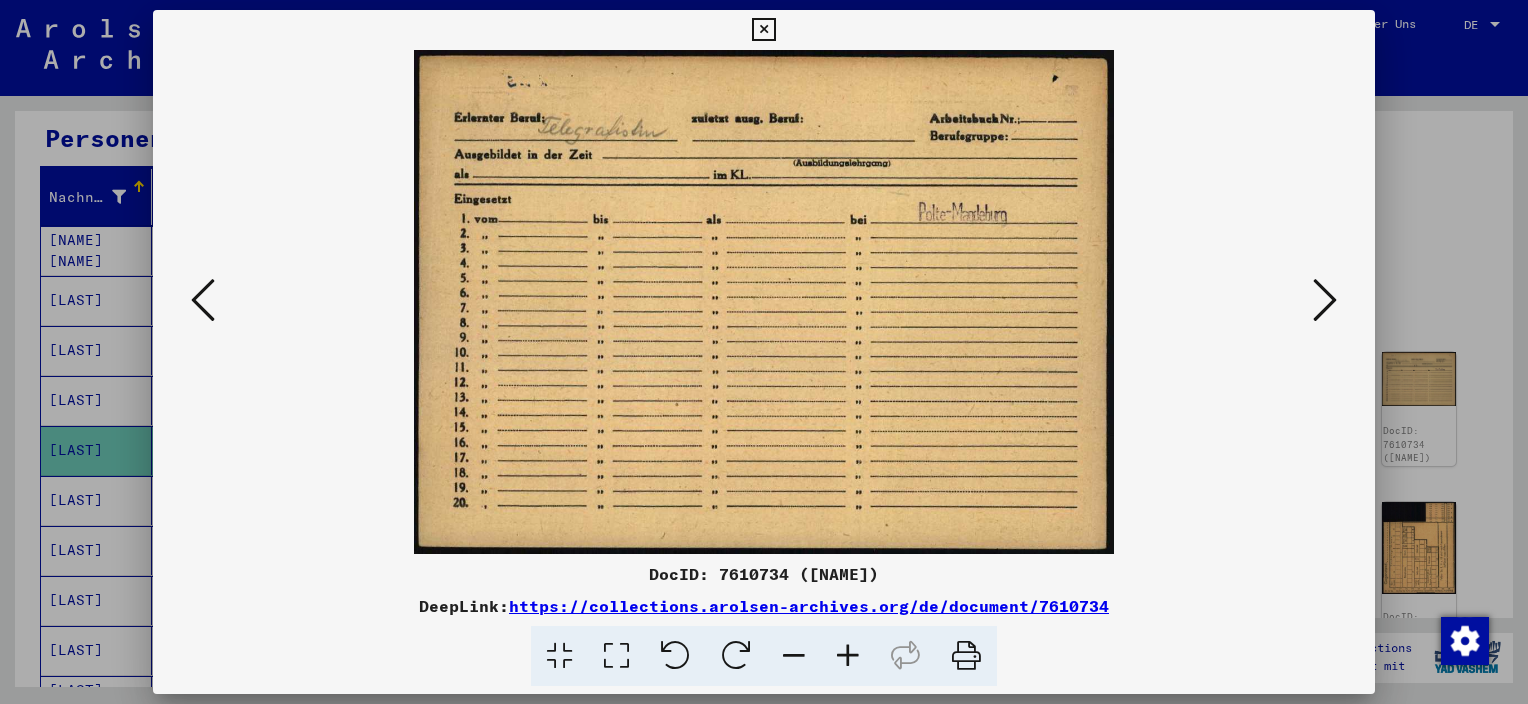 click at bounding box center (1325, 300) 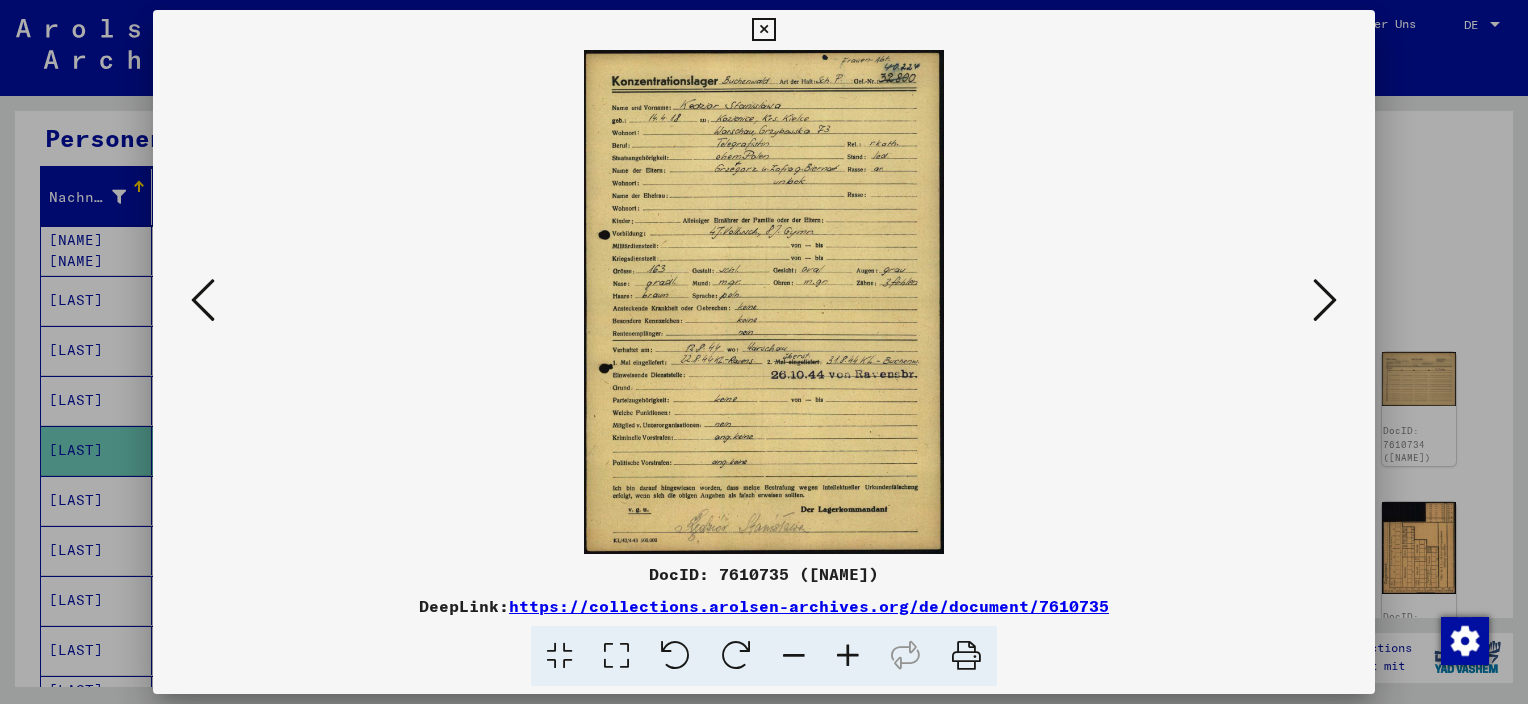 click at bounding box center (1325, 300) 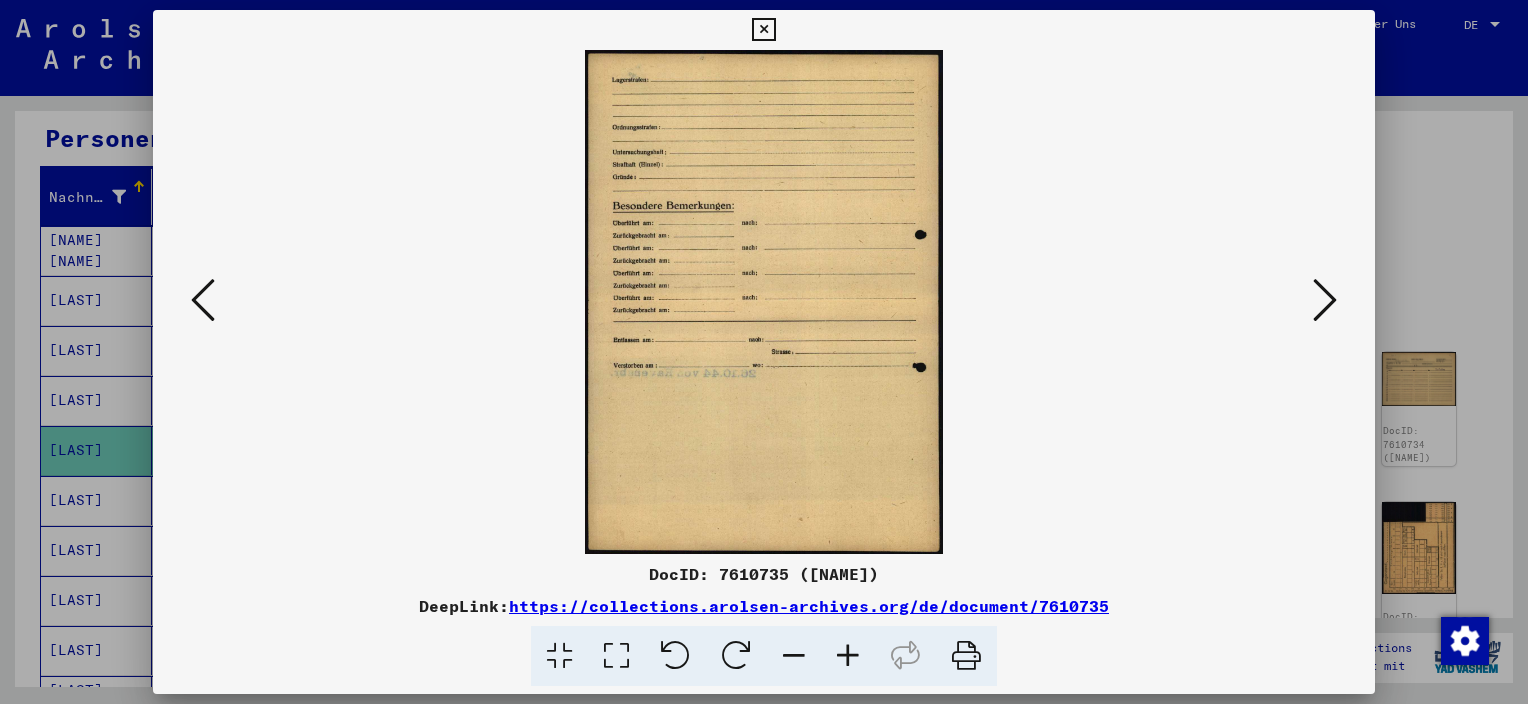 click at bounding box center (1325, 300) 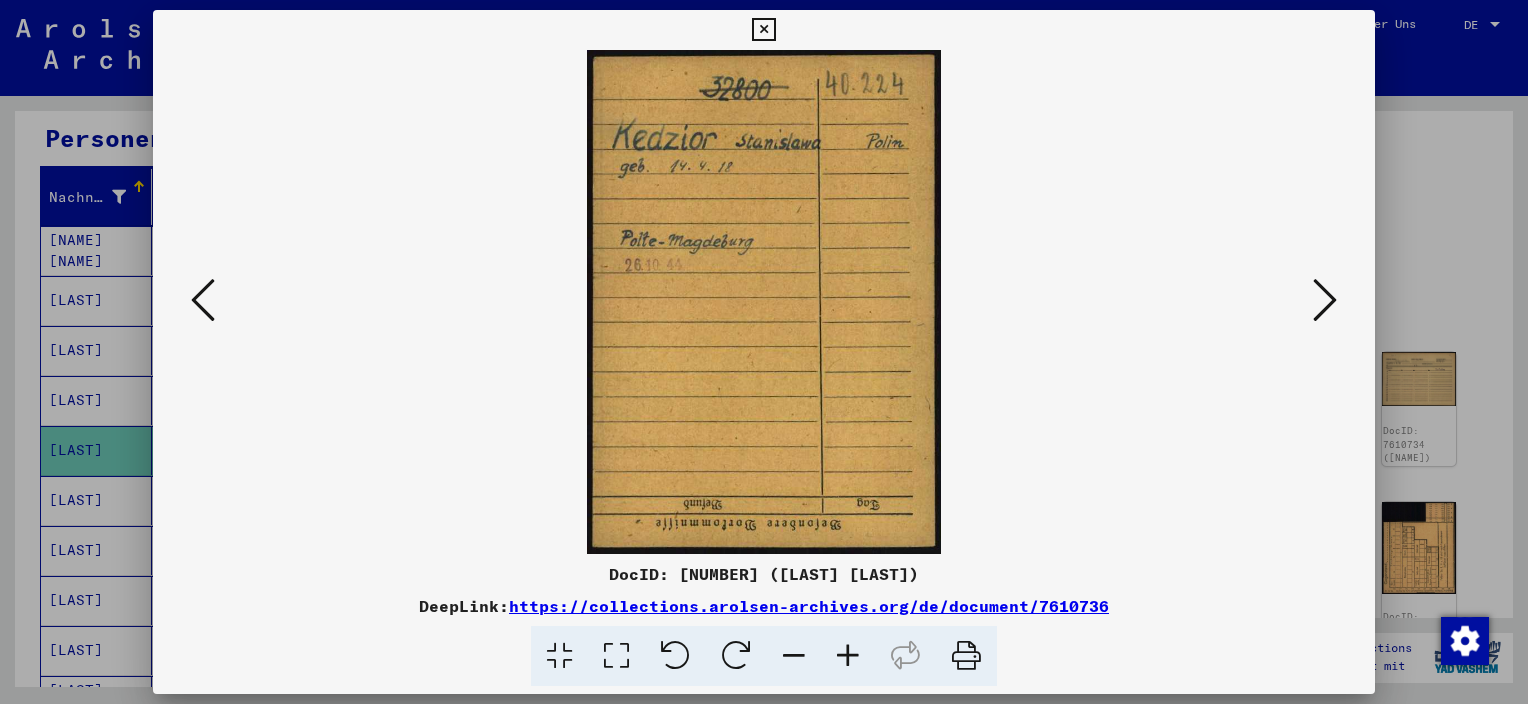 click at bounding box center [1325, 300] 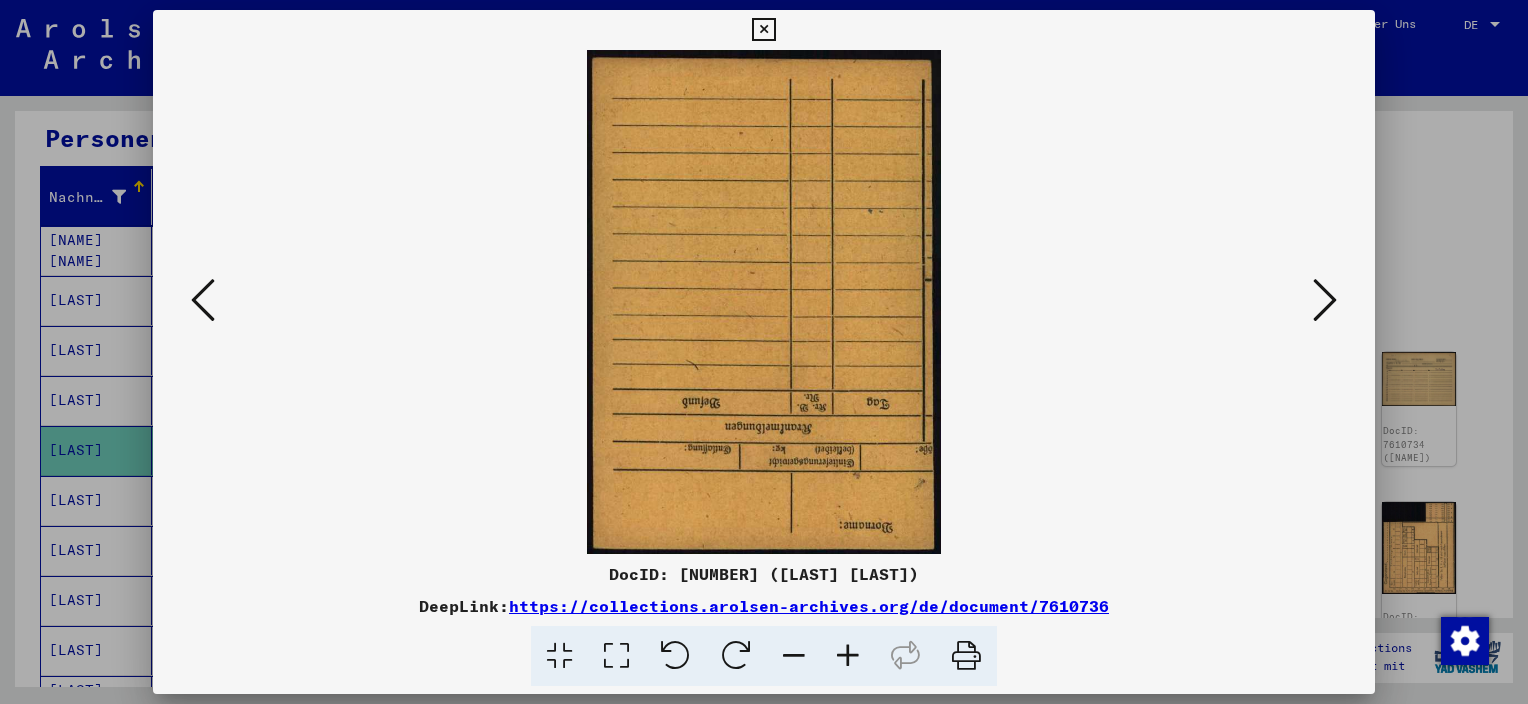 click at bounding box center (1325, 300) 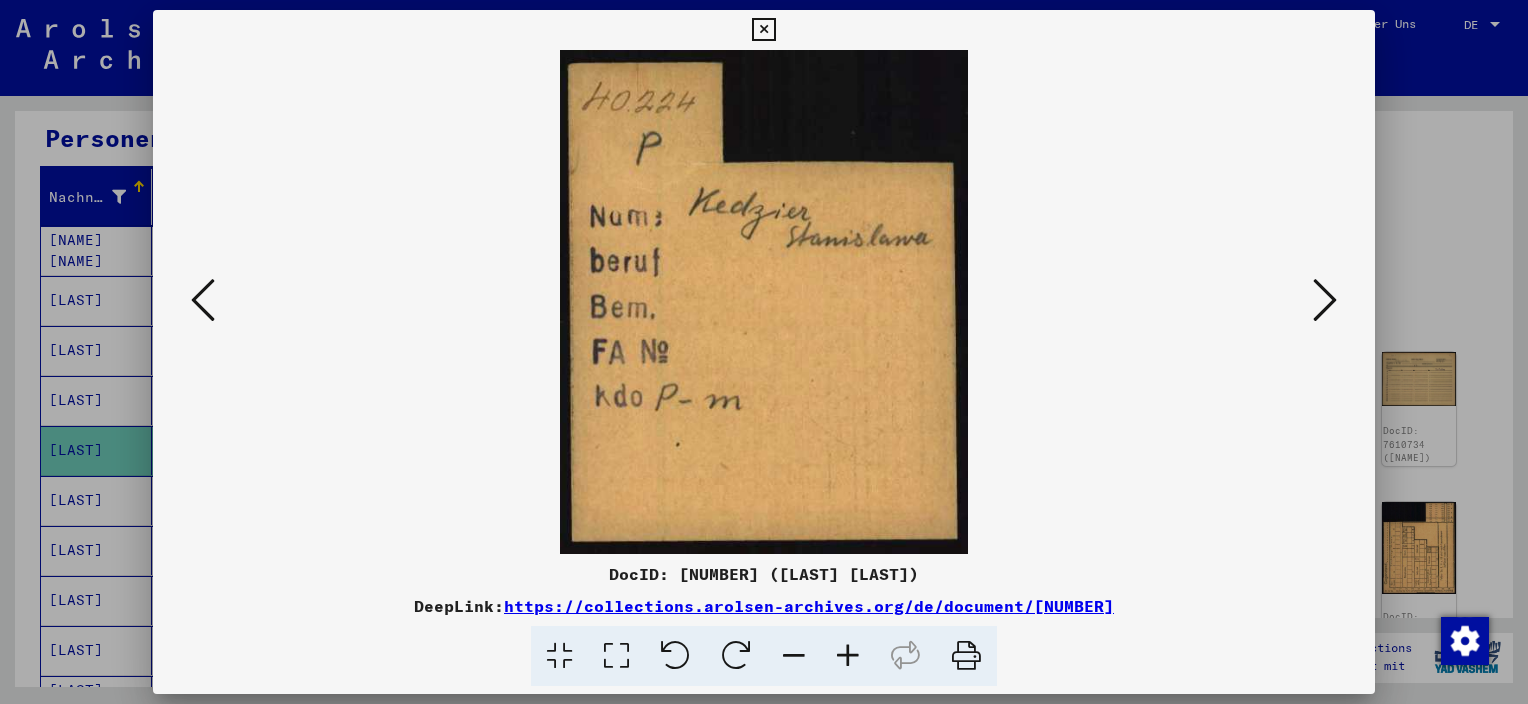 click at bounding box center [1325, 300] 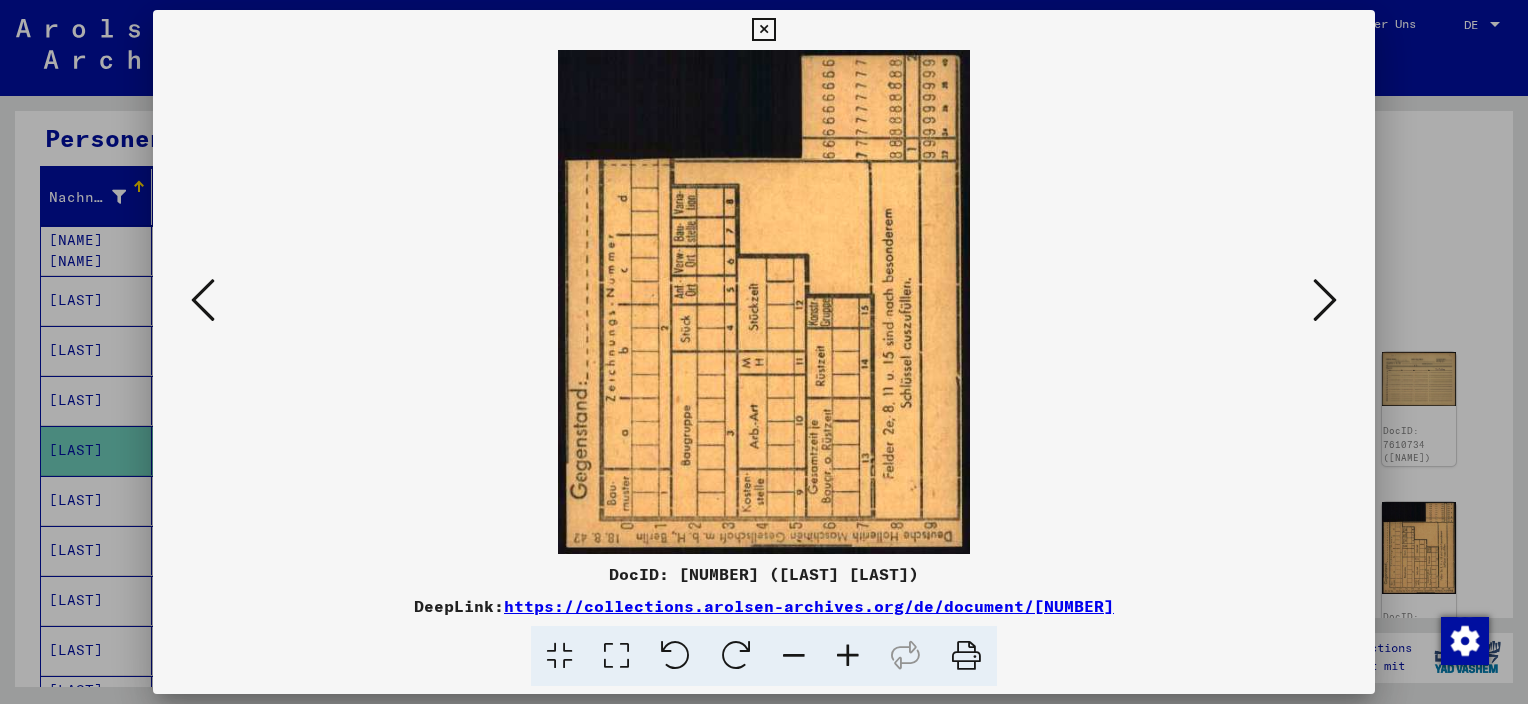 click at bounding box center (1325, 300) 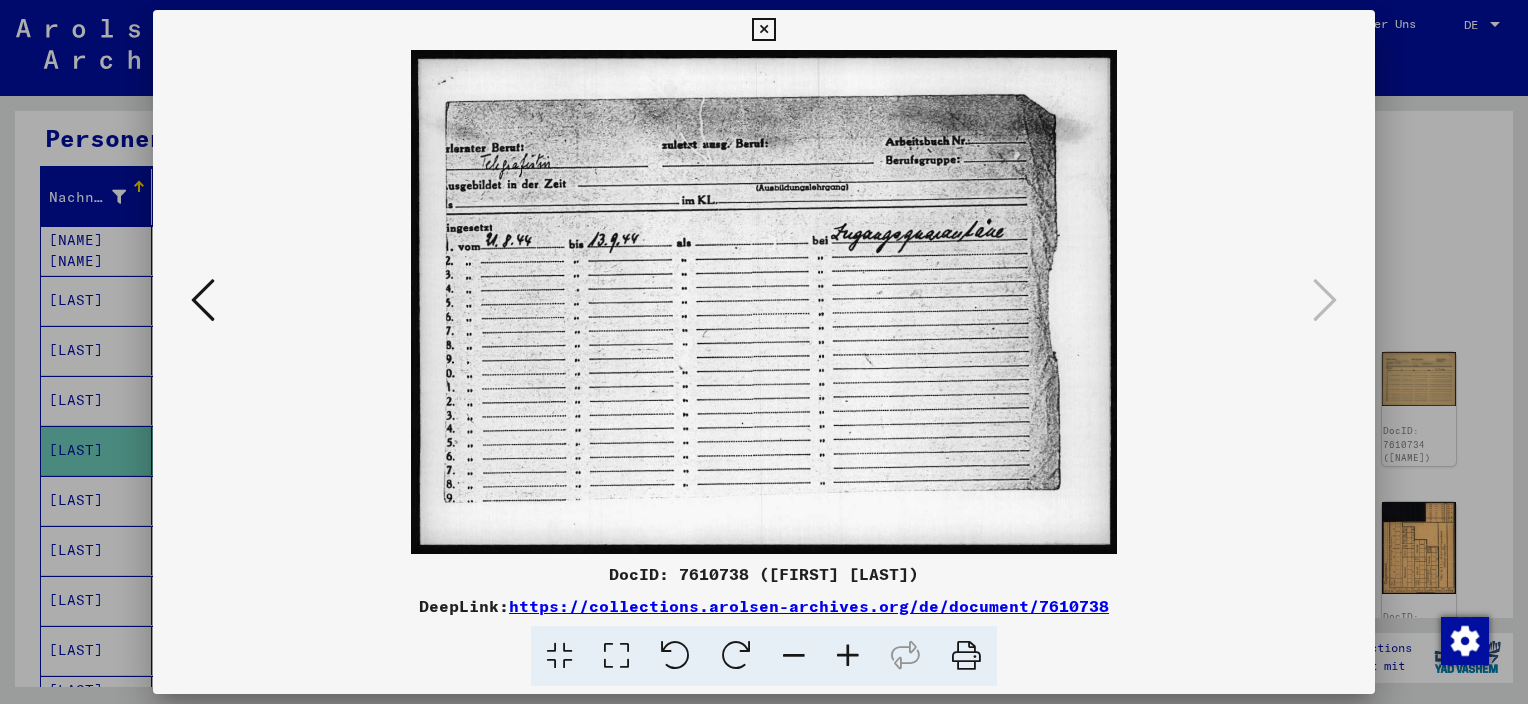 click at bounding box center [764, 352] 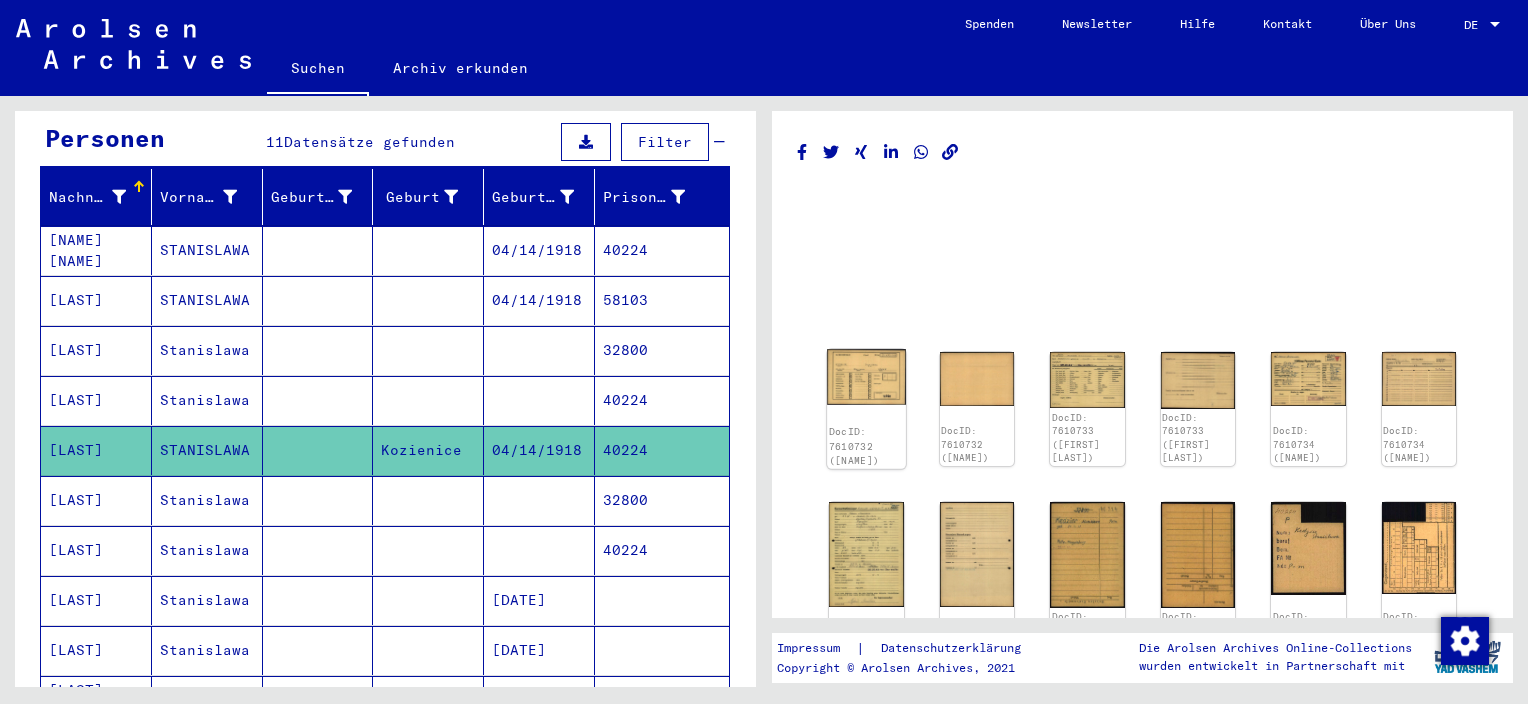 click 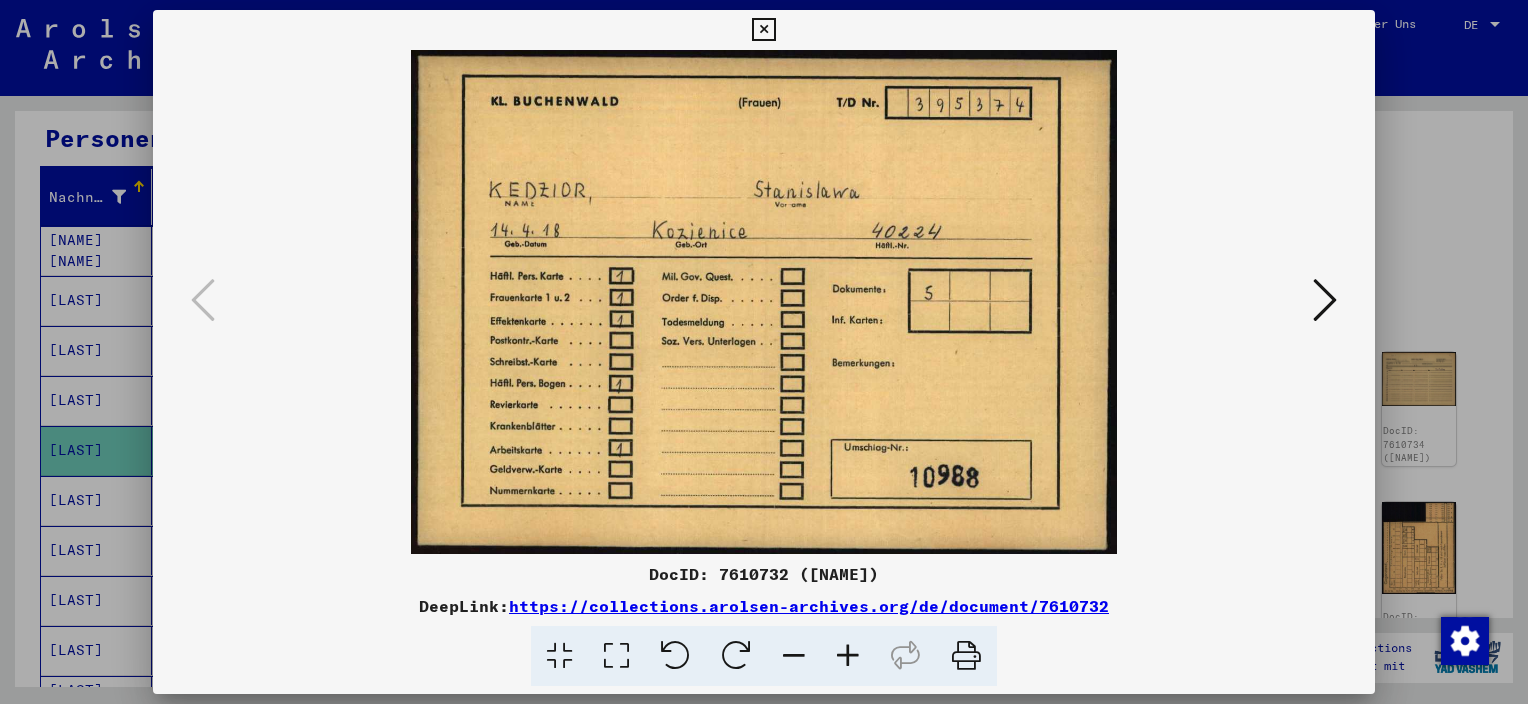 click at bounding box center (1325, 300) 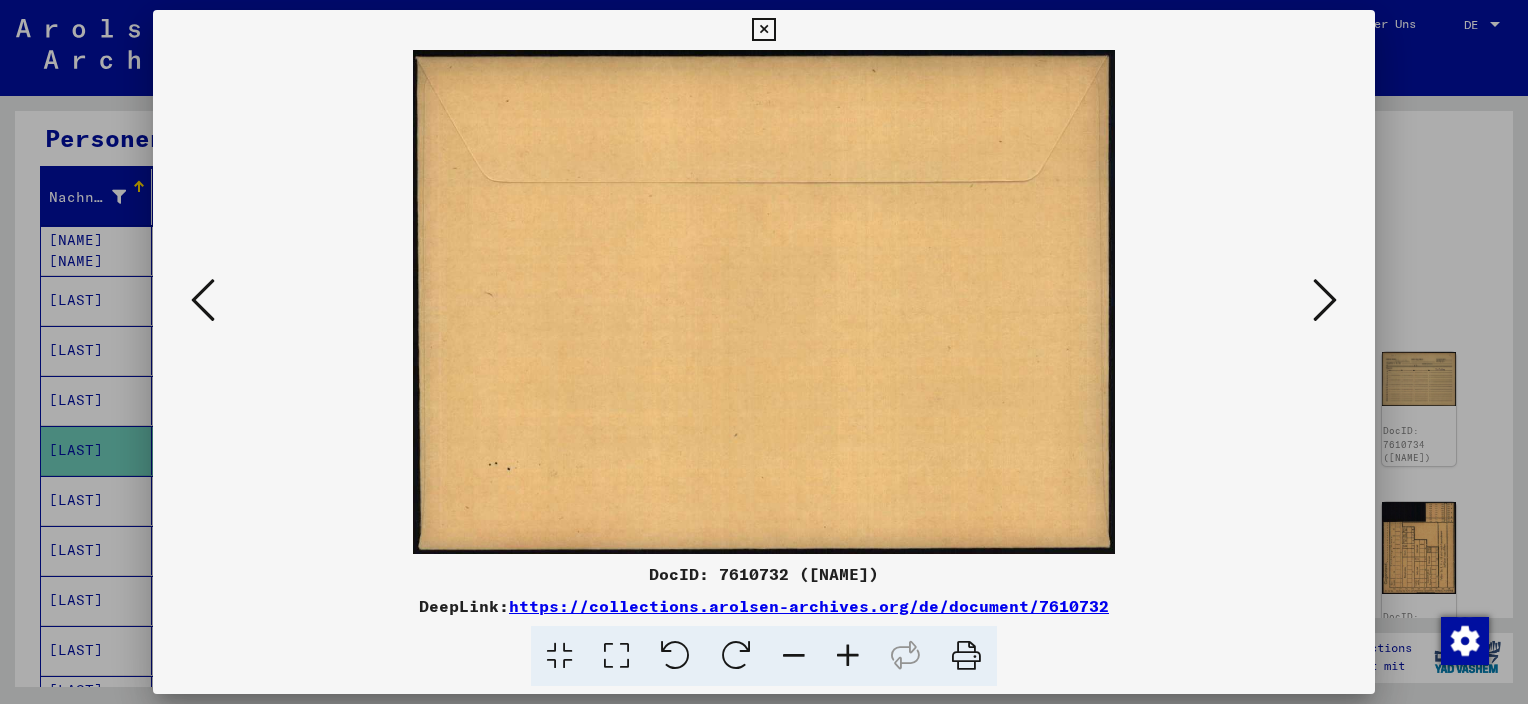 click at bounding box center (1325, 300) 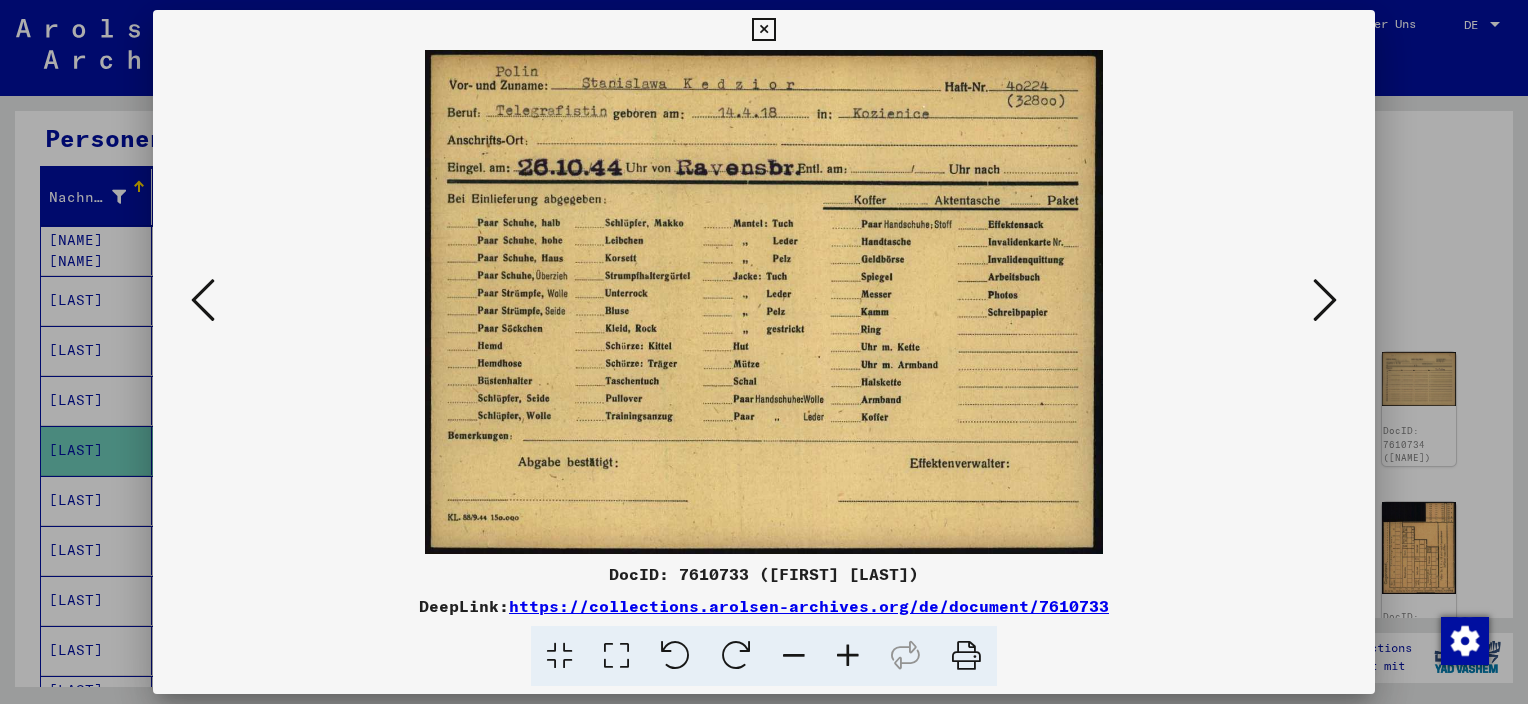 click at bounding box center (1325, 300) 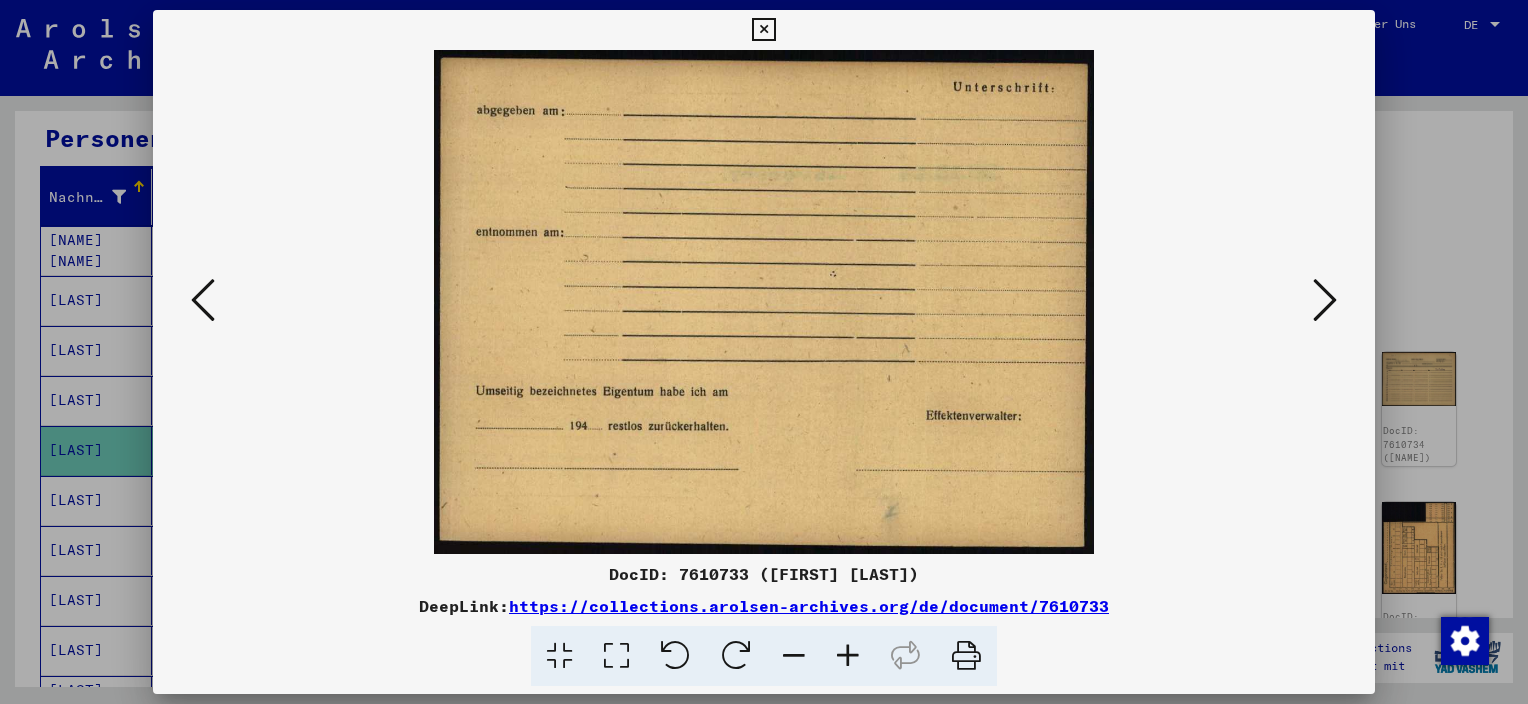 click at bounding box center (1325, 300) 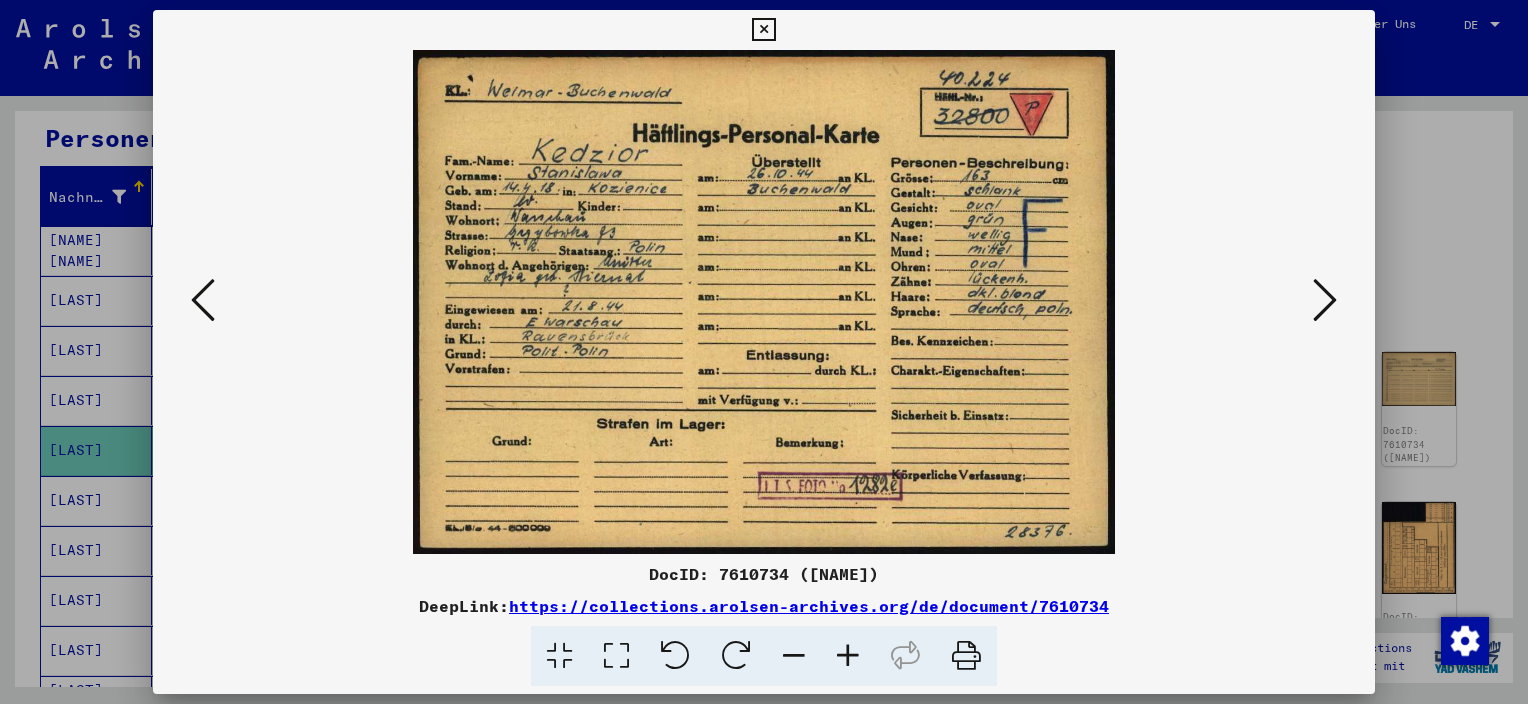 click at bounding box center [1325, 300] 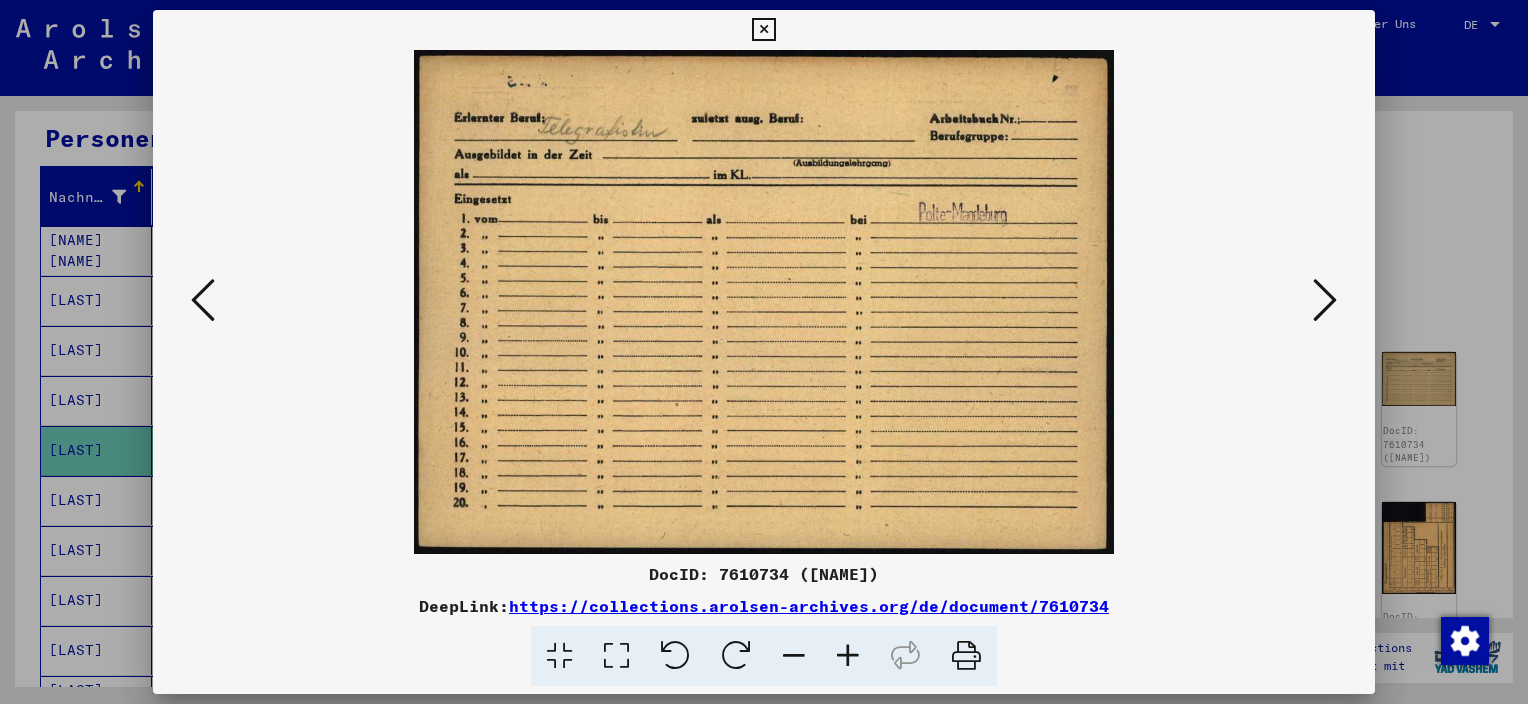 click at bounding box center [764, 352] 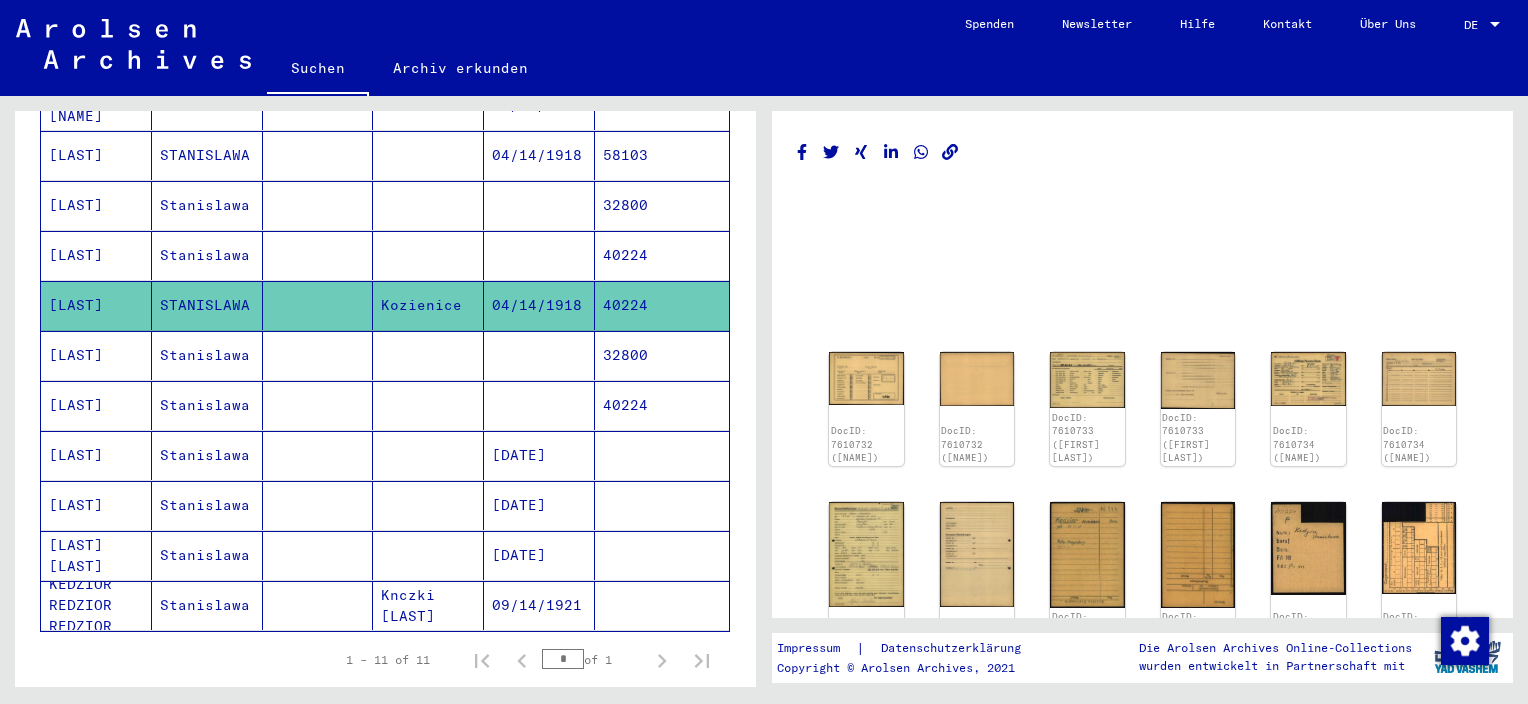 scroll, scrollTop: 600, scrollLeft: 0, axis: vertical 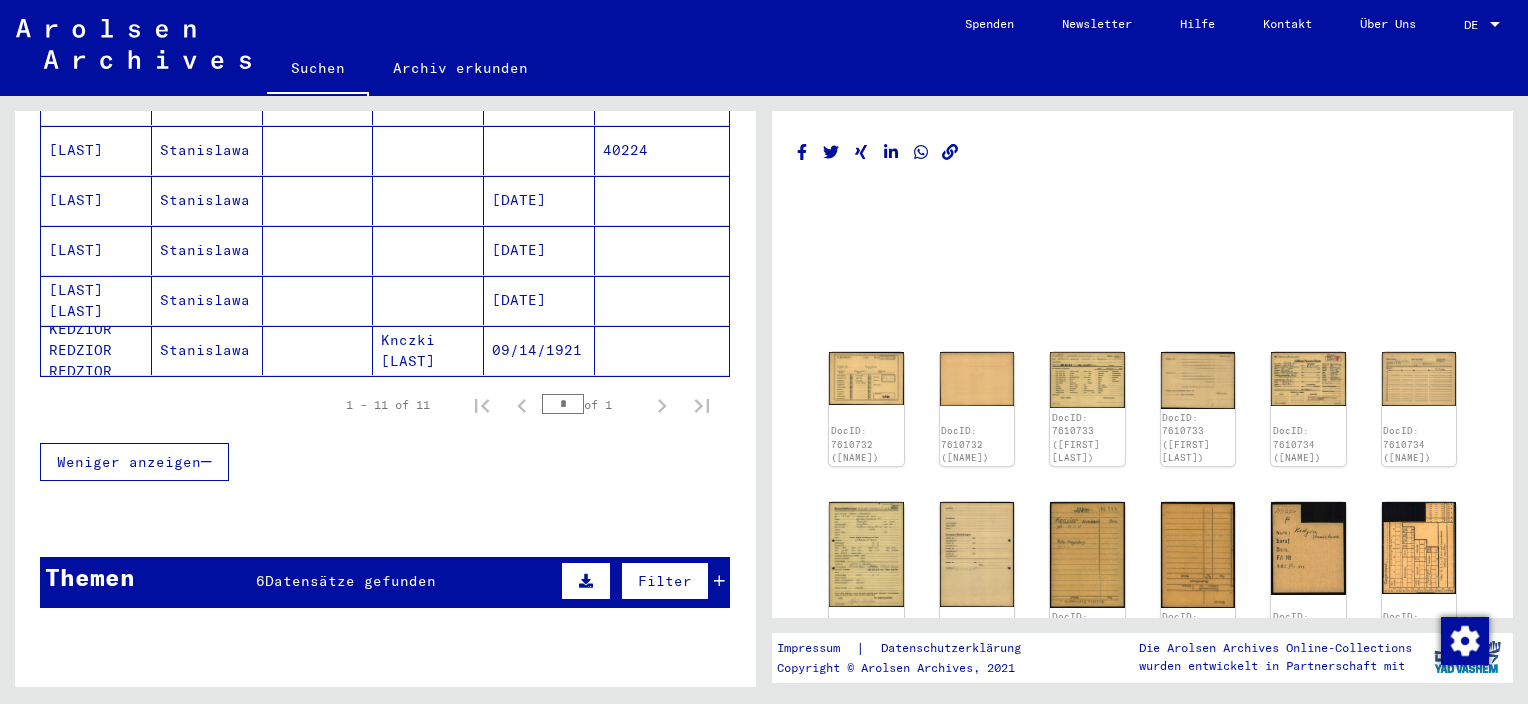 click on "KEDZIOR REDZIOR REDZIOR" 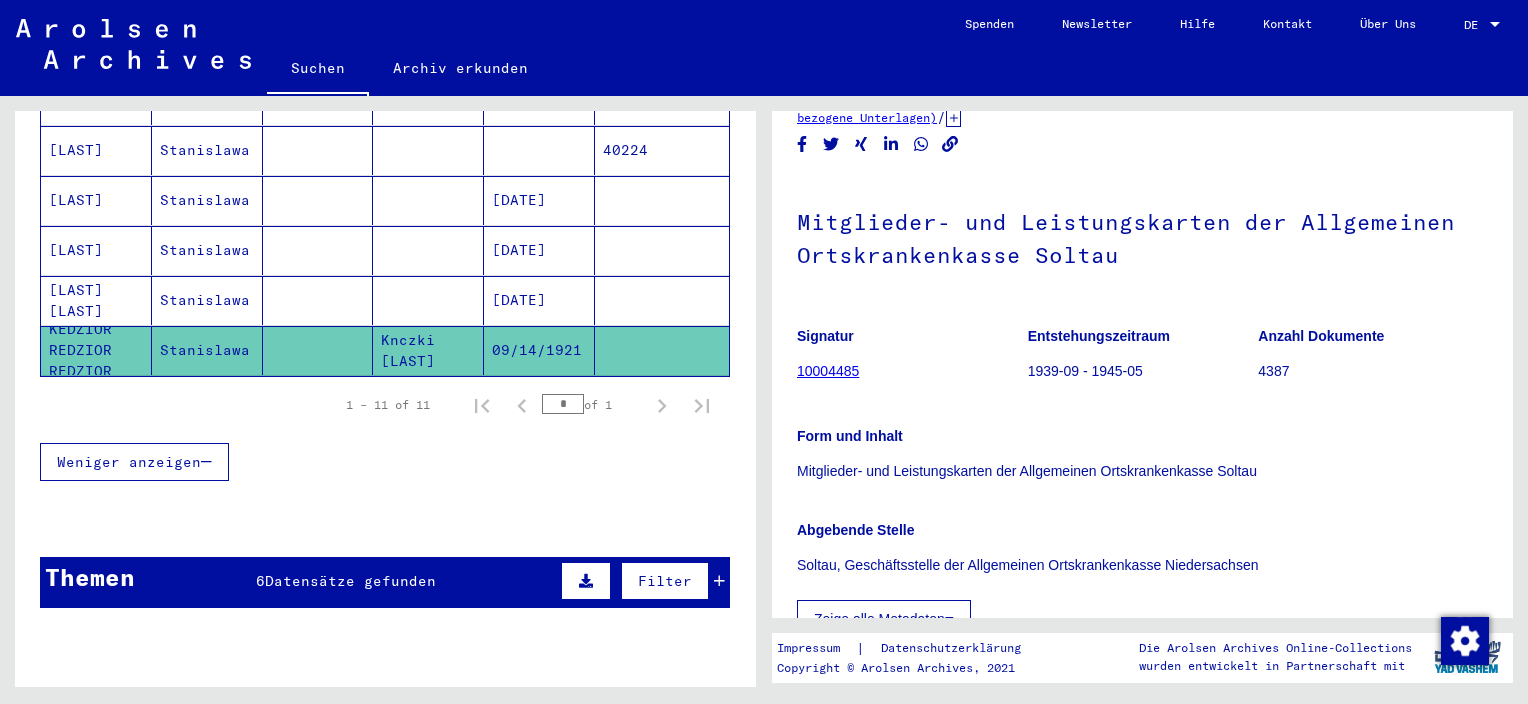 scroll, scrollTop: 0, scrollLeft: 0, axis: both 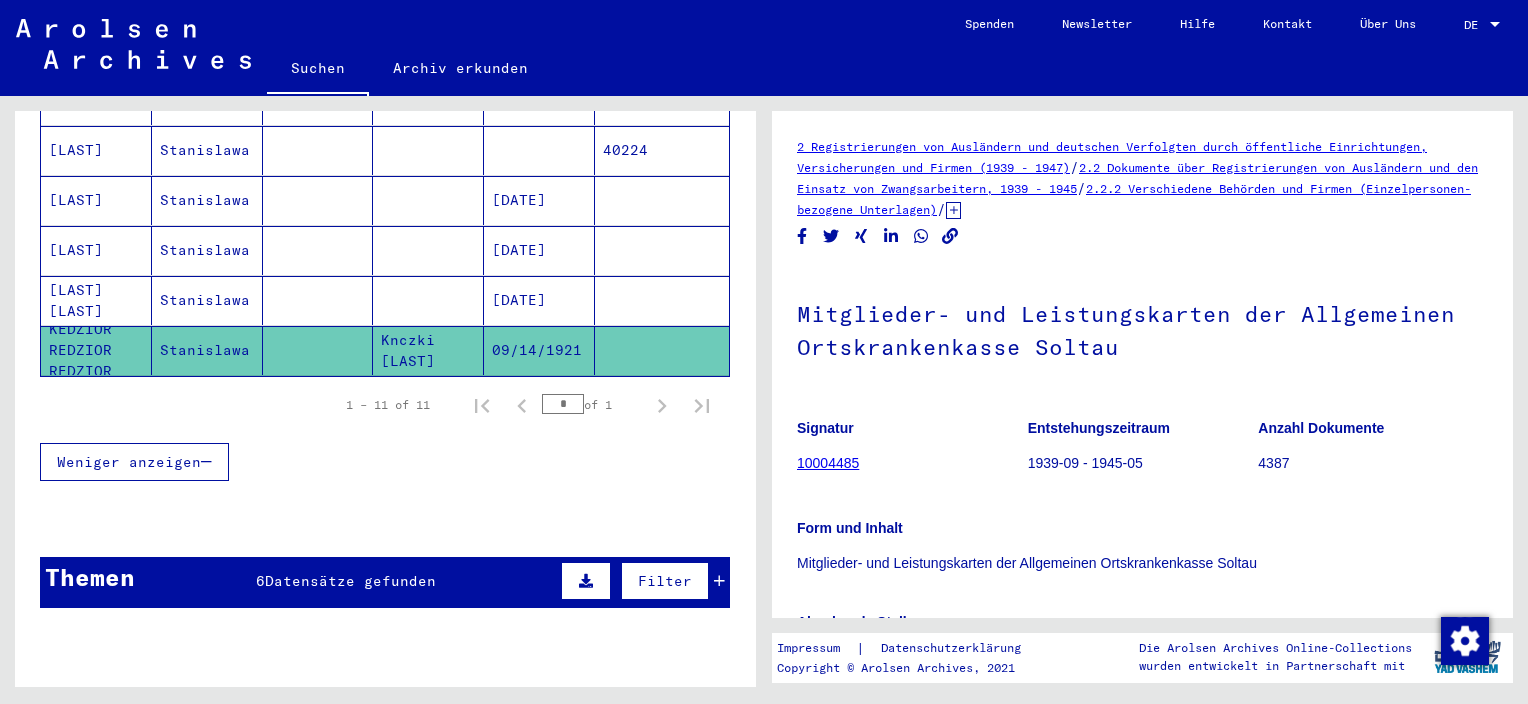 click 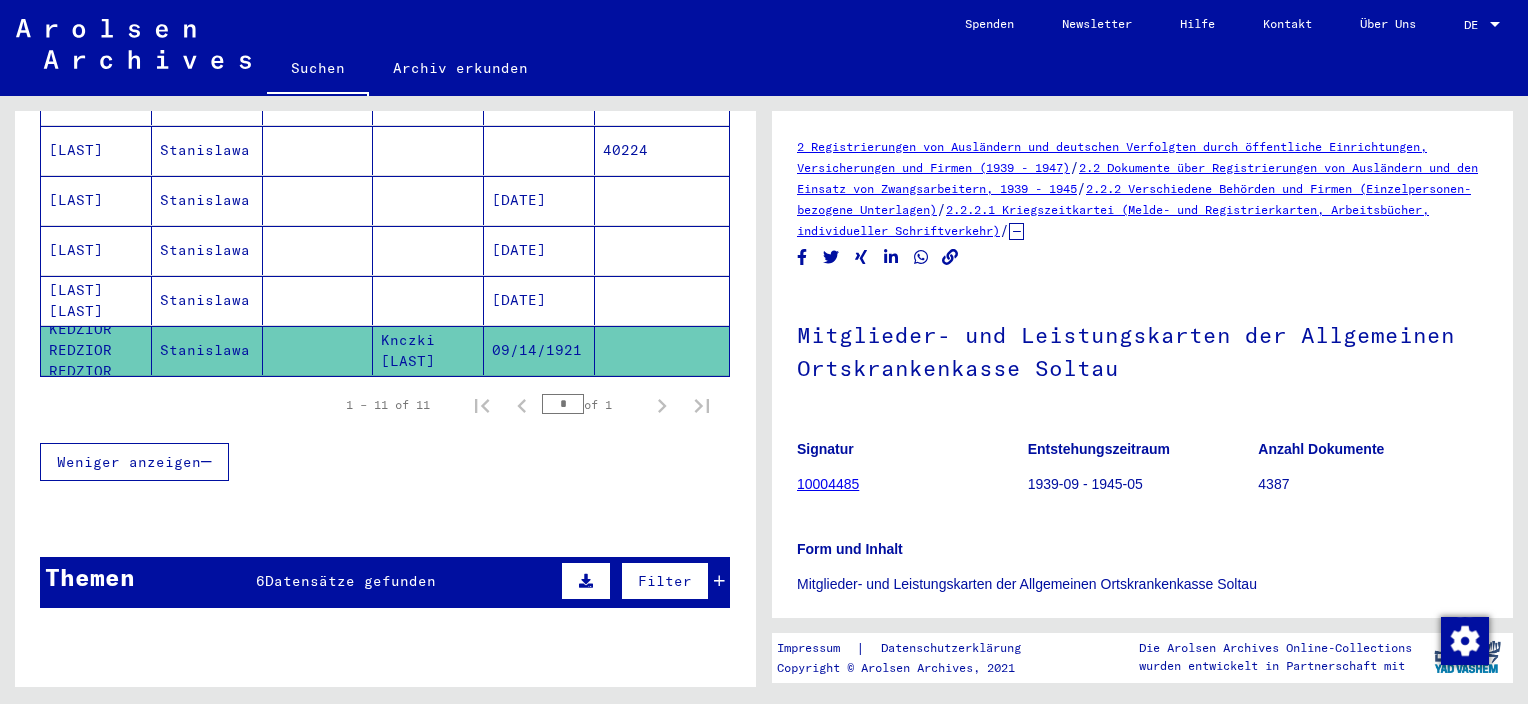 click on "2.2.2.1 Kriegszeitkartei (Melde- und Registrierkarten, Arbeitsbücher, individueller Schriftverkehr)" 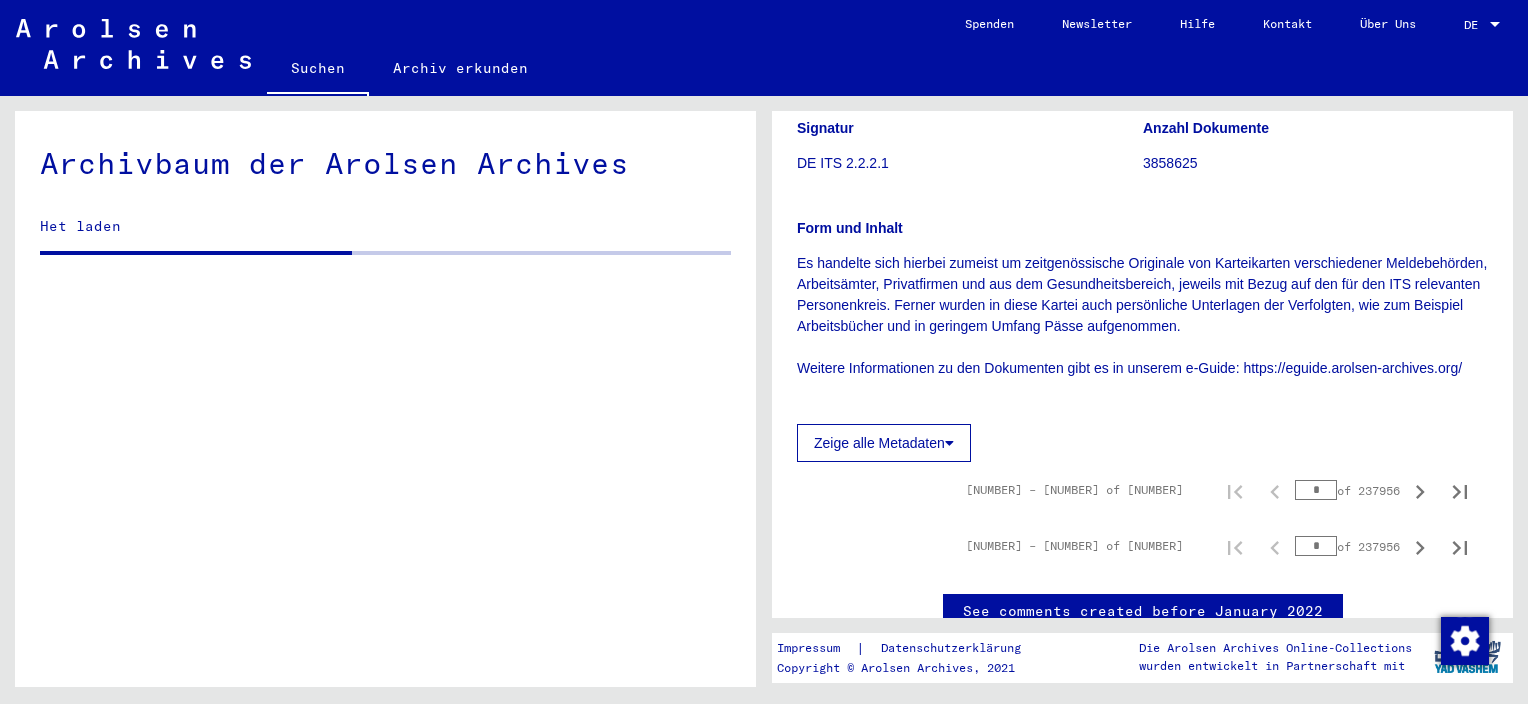 scroll, scrollTop: 440, scrollLeft: 0, axis: vertical 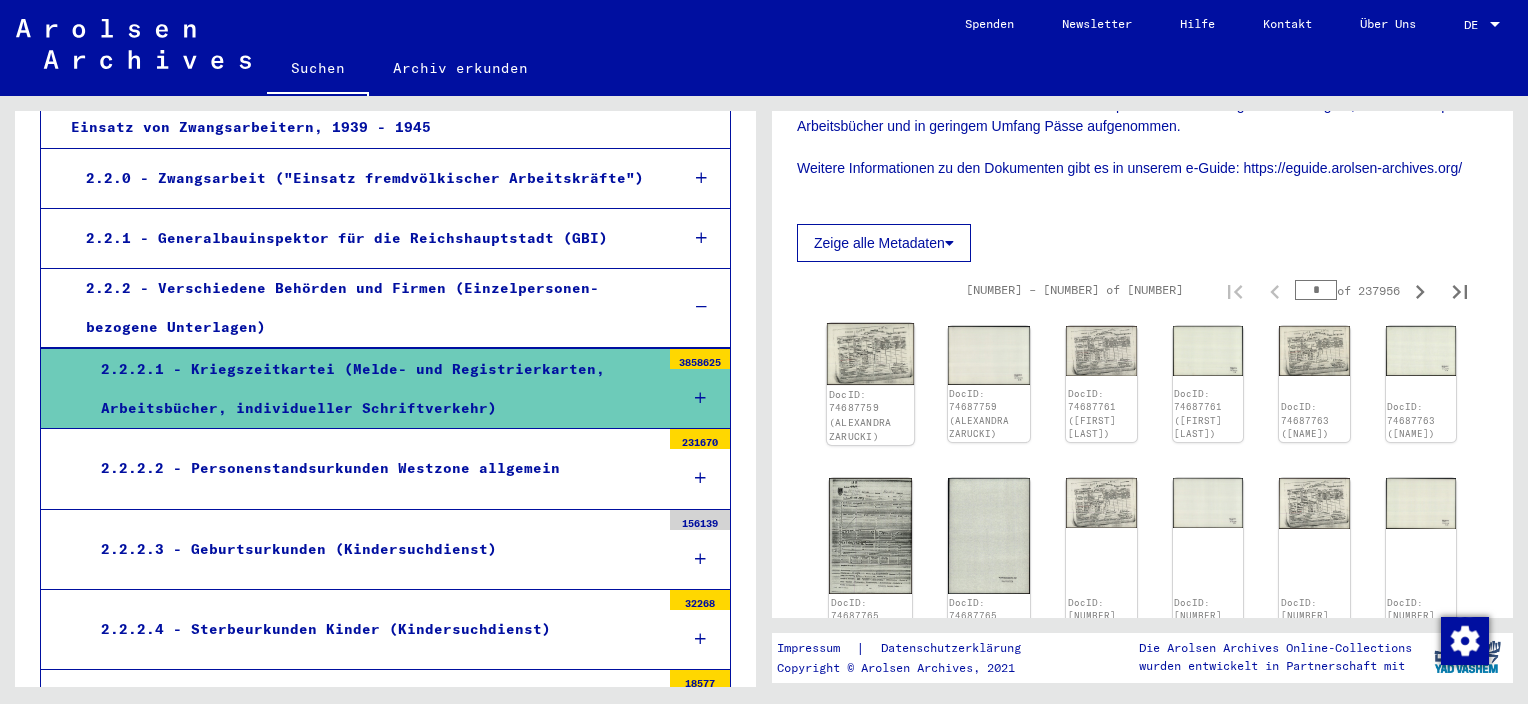 click 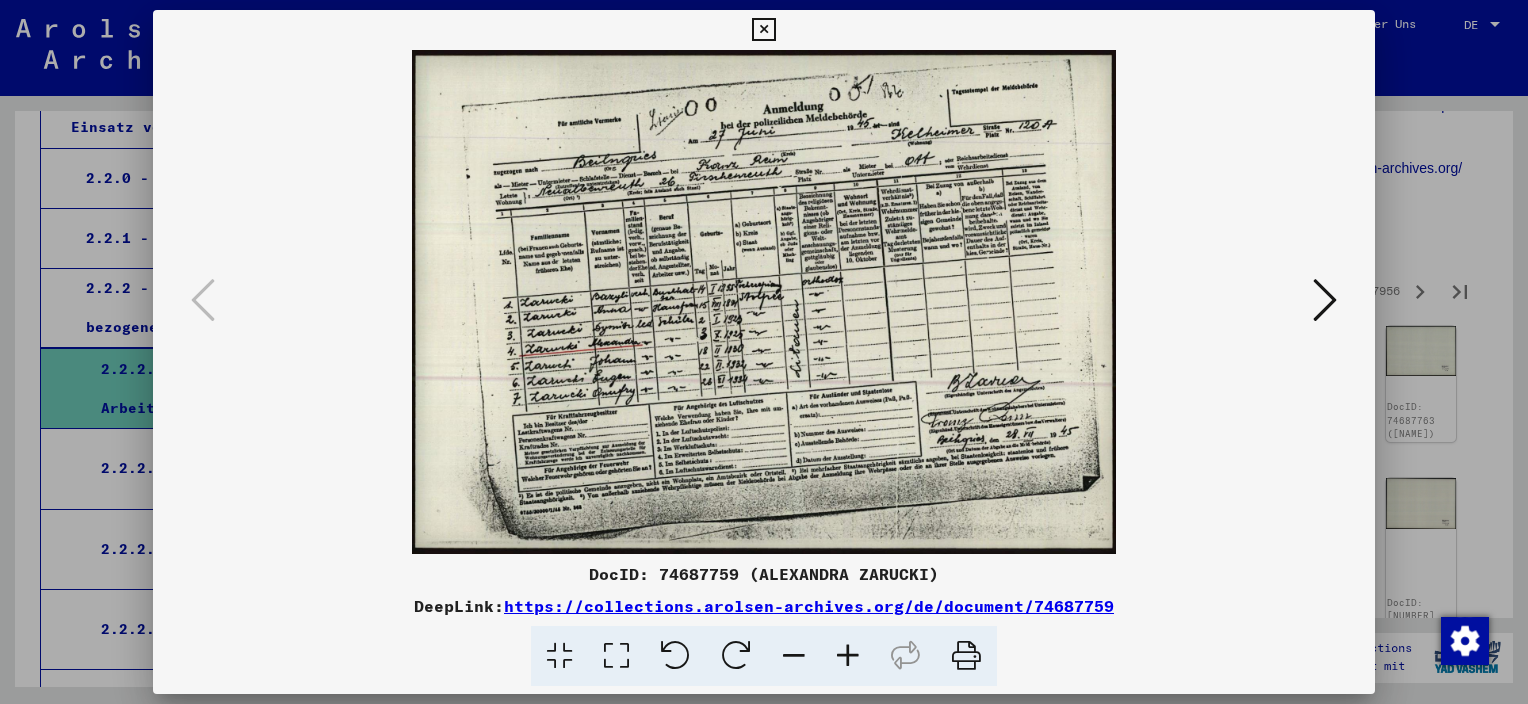 click at bounding box center [1325, 300] 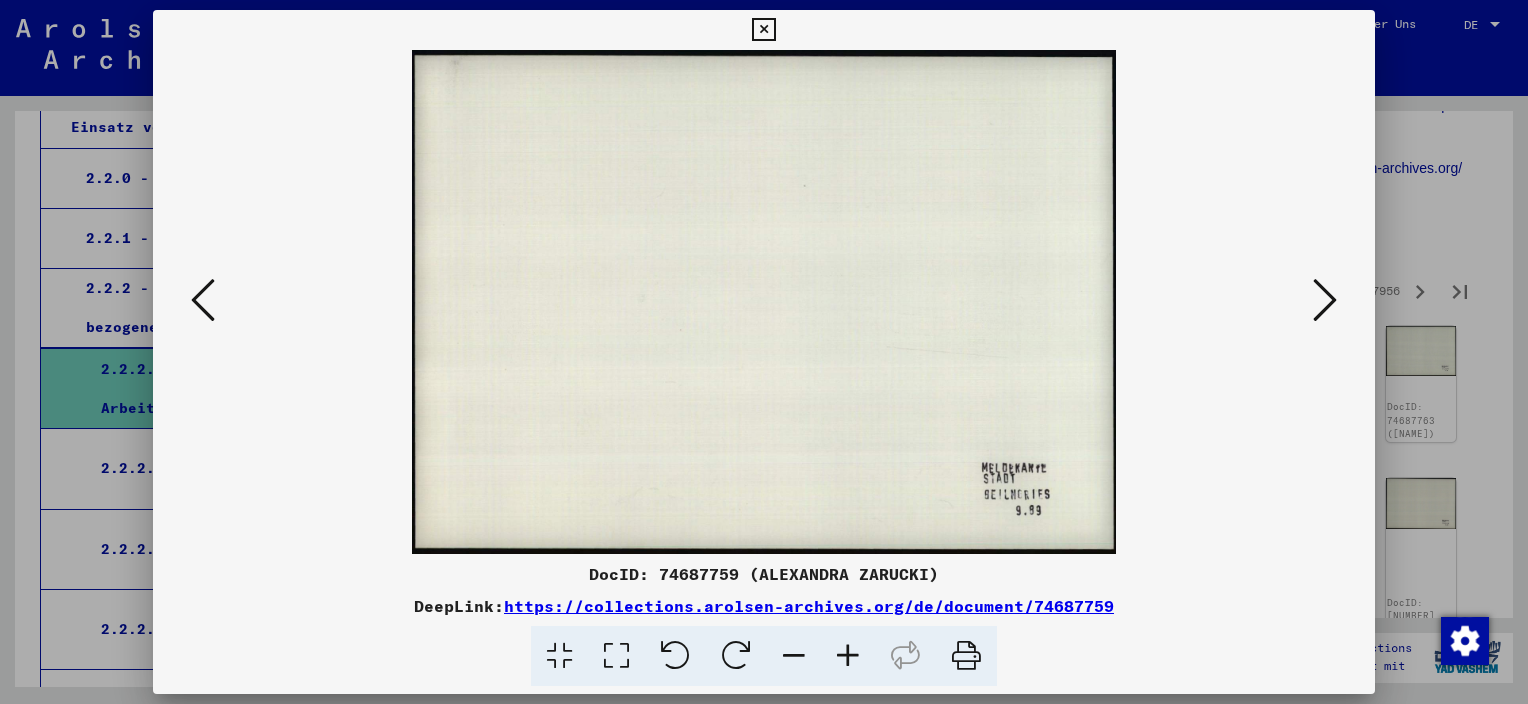 click at bounding box center [764, 352] 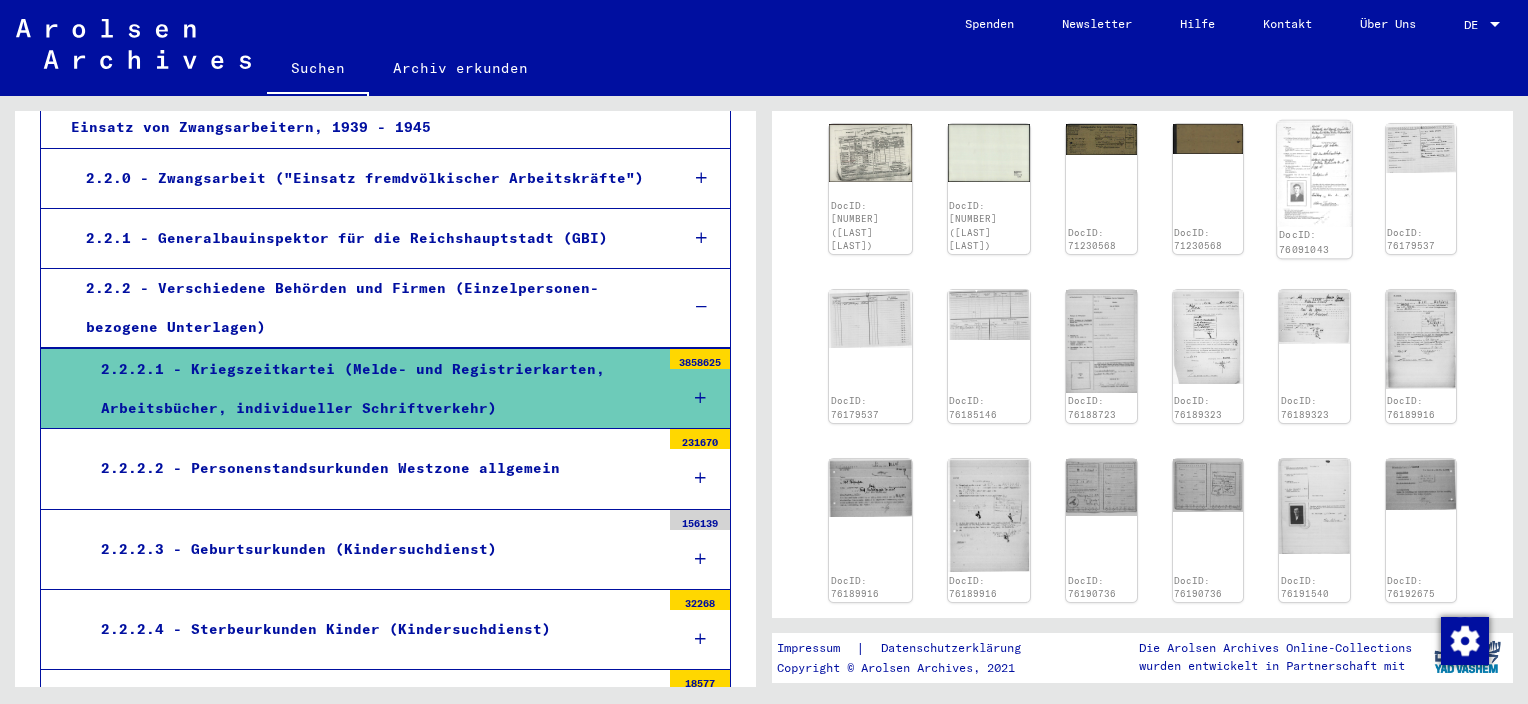 scroll, scrollTop: 1200, scrollLeft: 0, axis: vertical 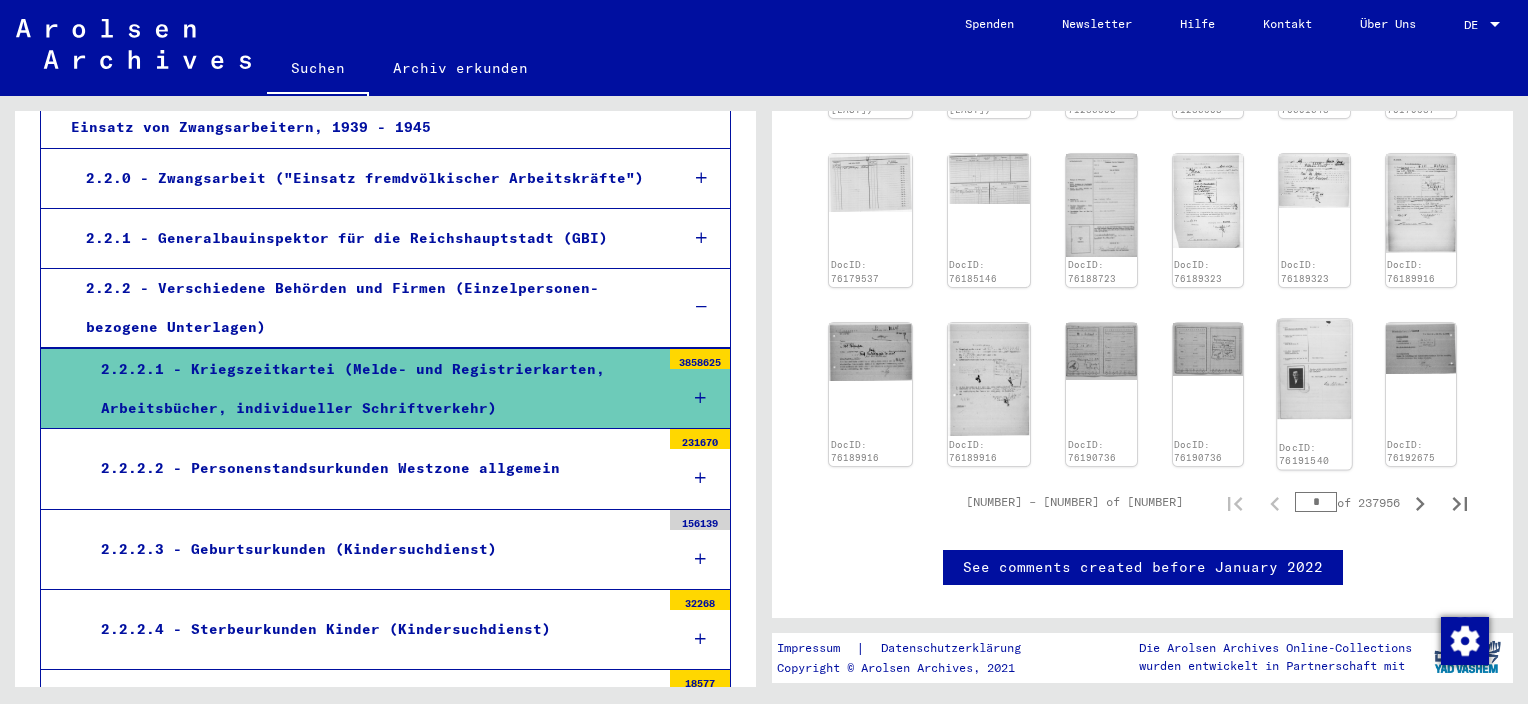 click 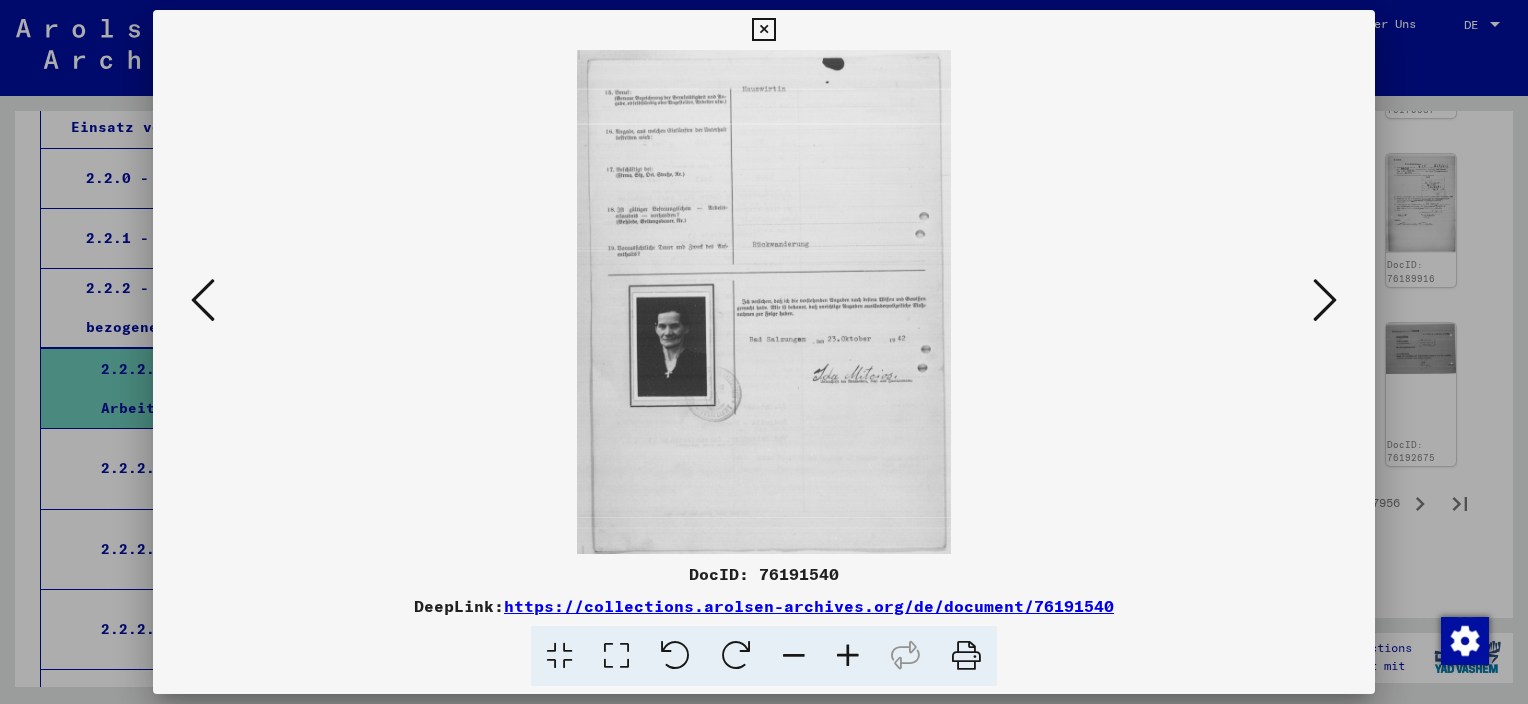 click at bounding box center [764, 352] 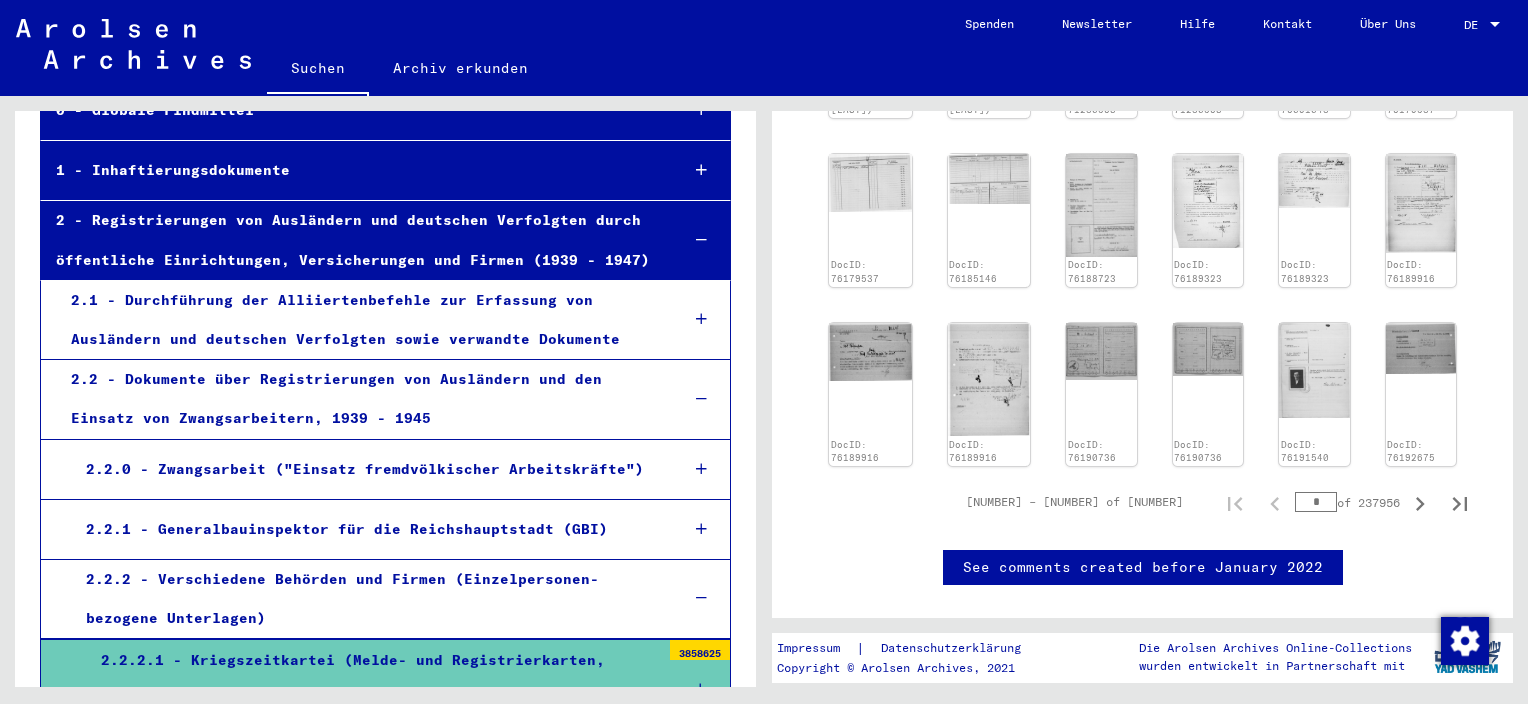 scroll, scrollTop: 0, scrollLeft: 0, axis: both 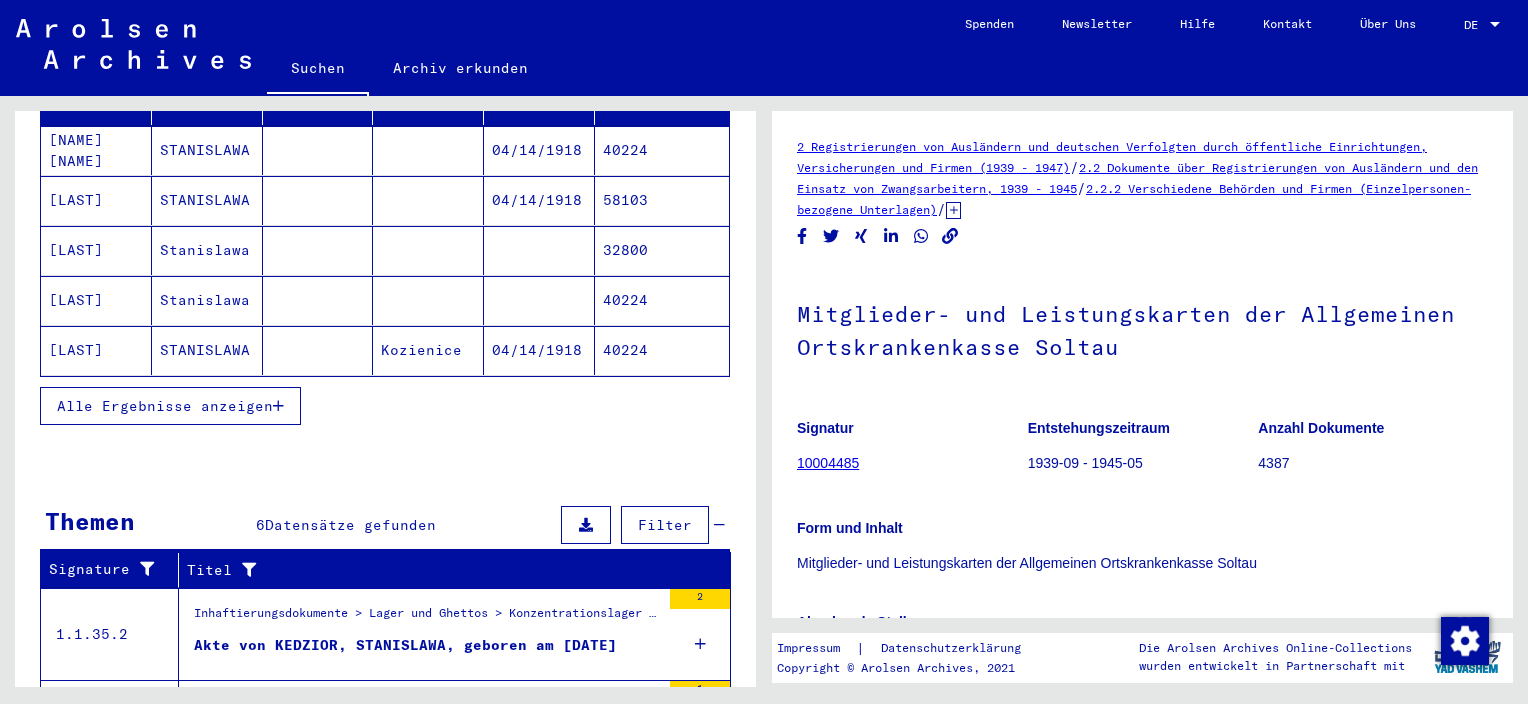click on "Alle Ergebnisse anzeigen" at bounding box center [165, 406] 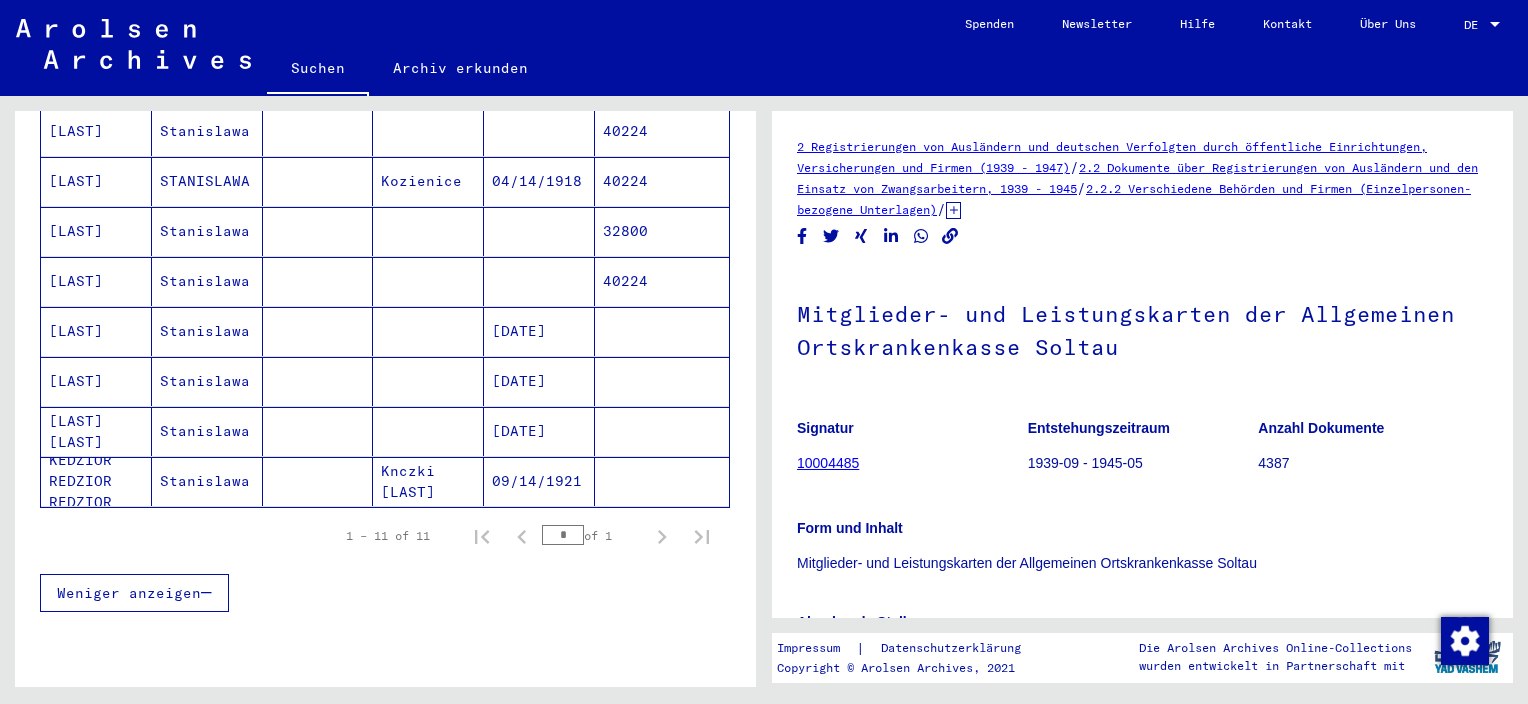 scroll, scrollTop: 600, scrollLeft: 0, axis: vertical 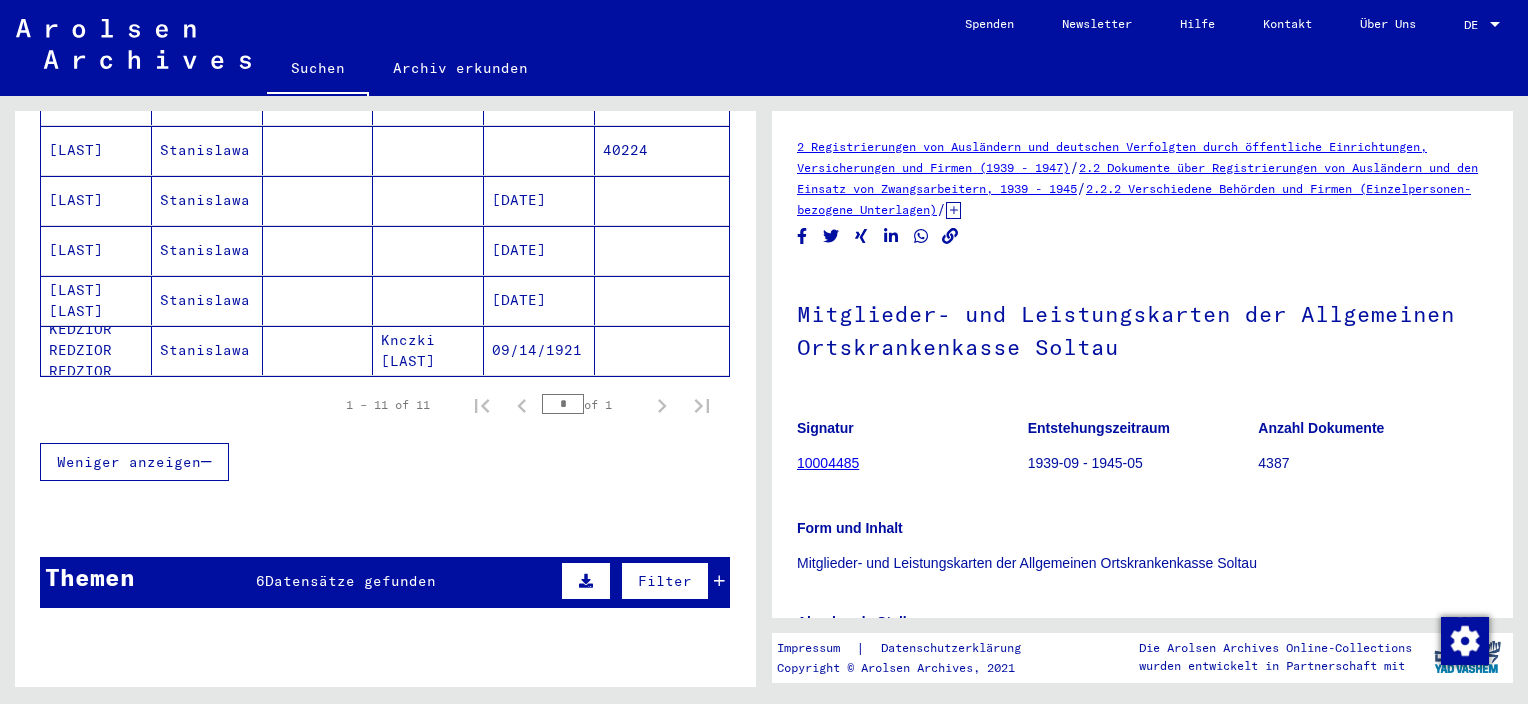 click on "KEDZIOR REDZIOR REDZIOR" 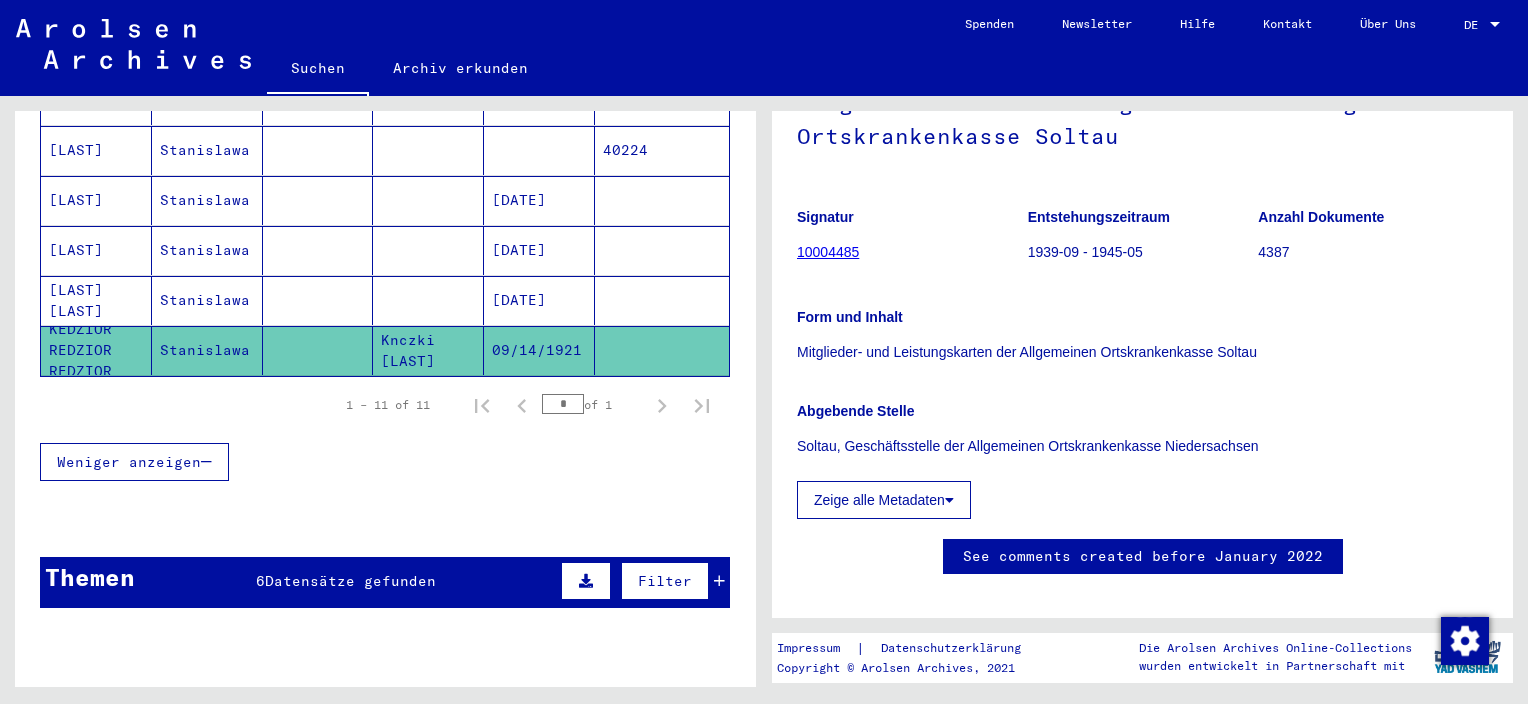 scroll, scrollTop: 200, scrollLeft: 0, axis: vertical 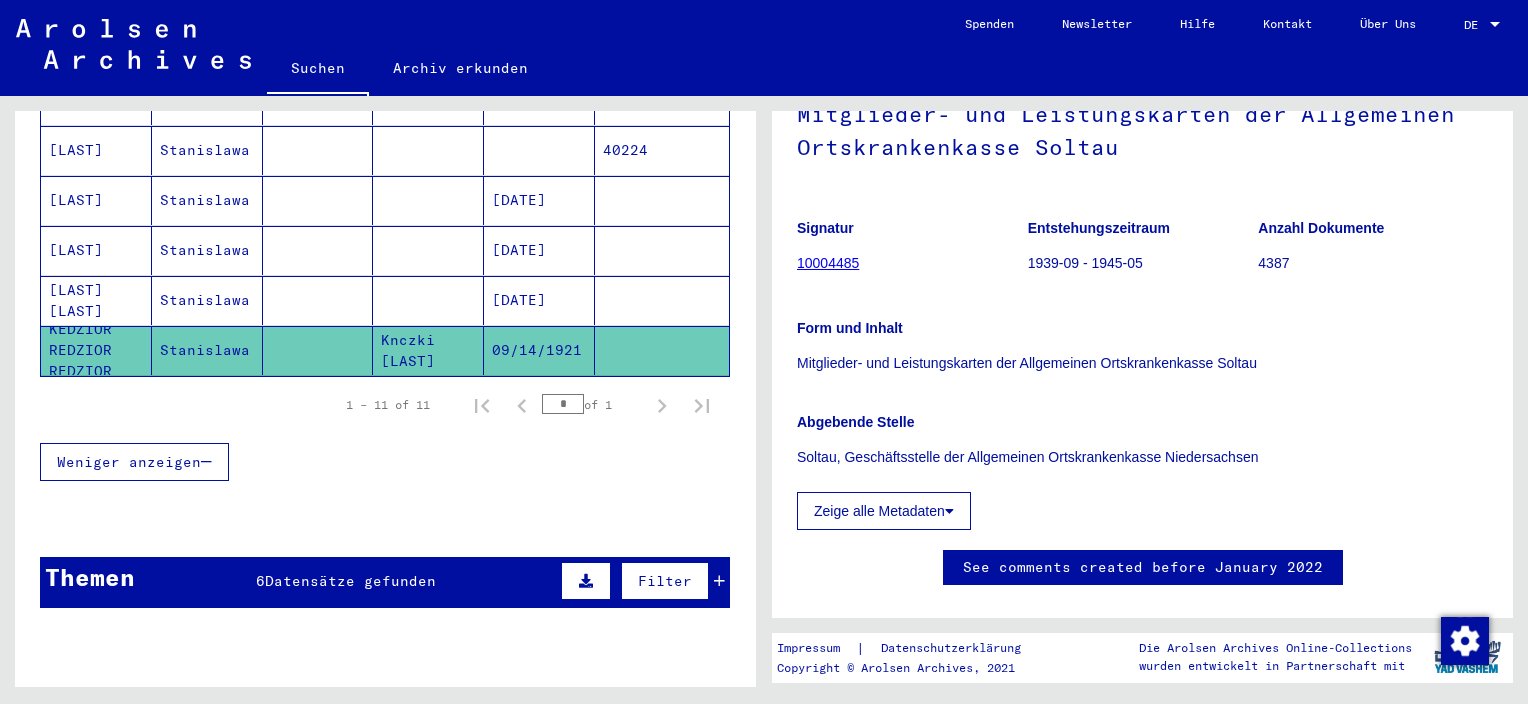 click on "DE" at bounding box center (1475, 25) 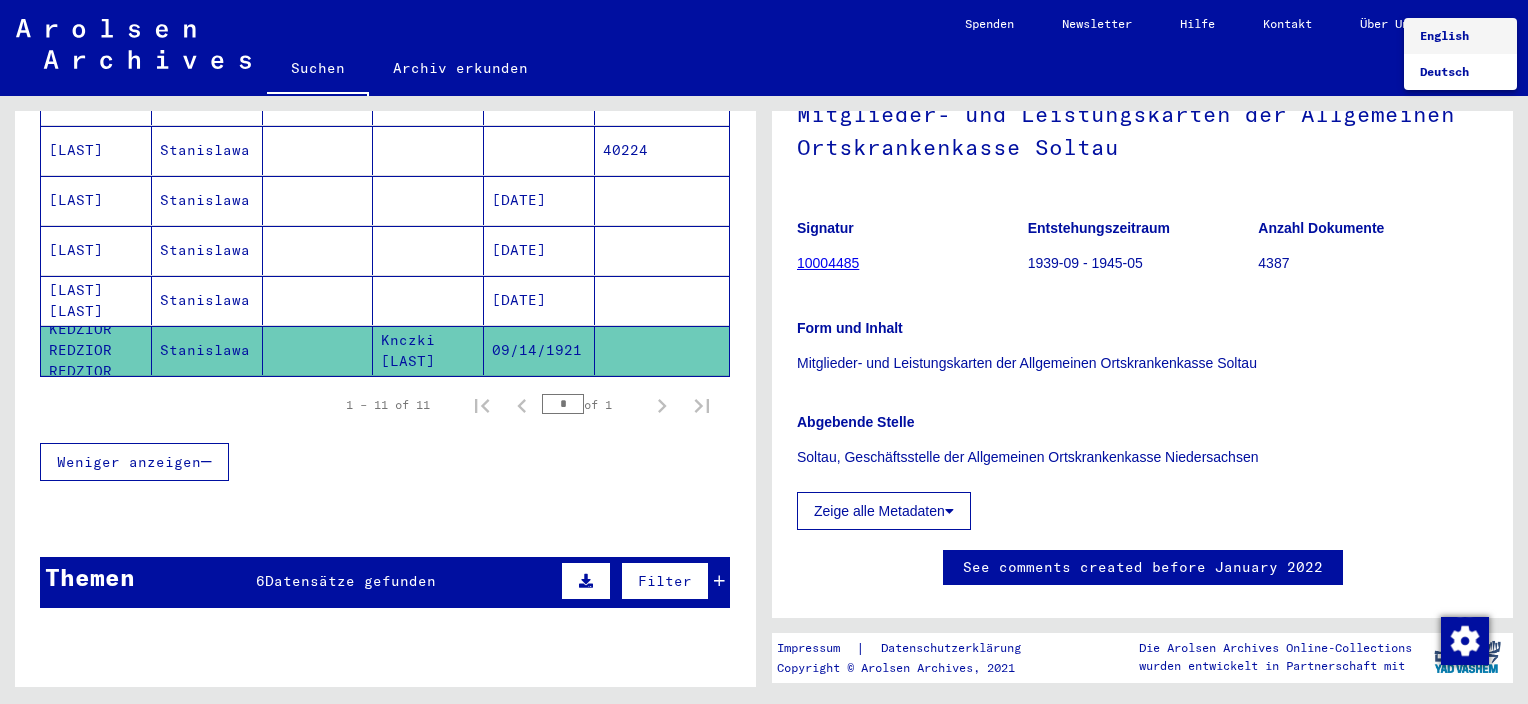 click on "English" at bounding box center [1444, 35] 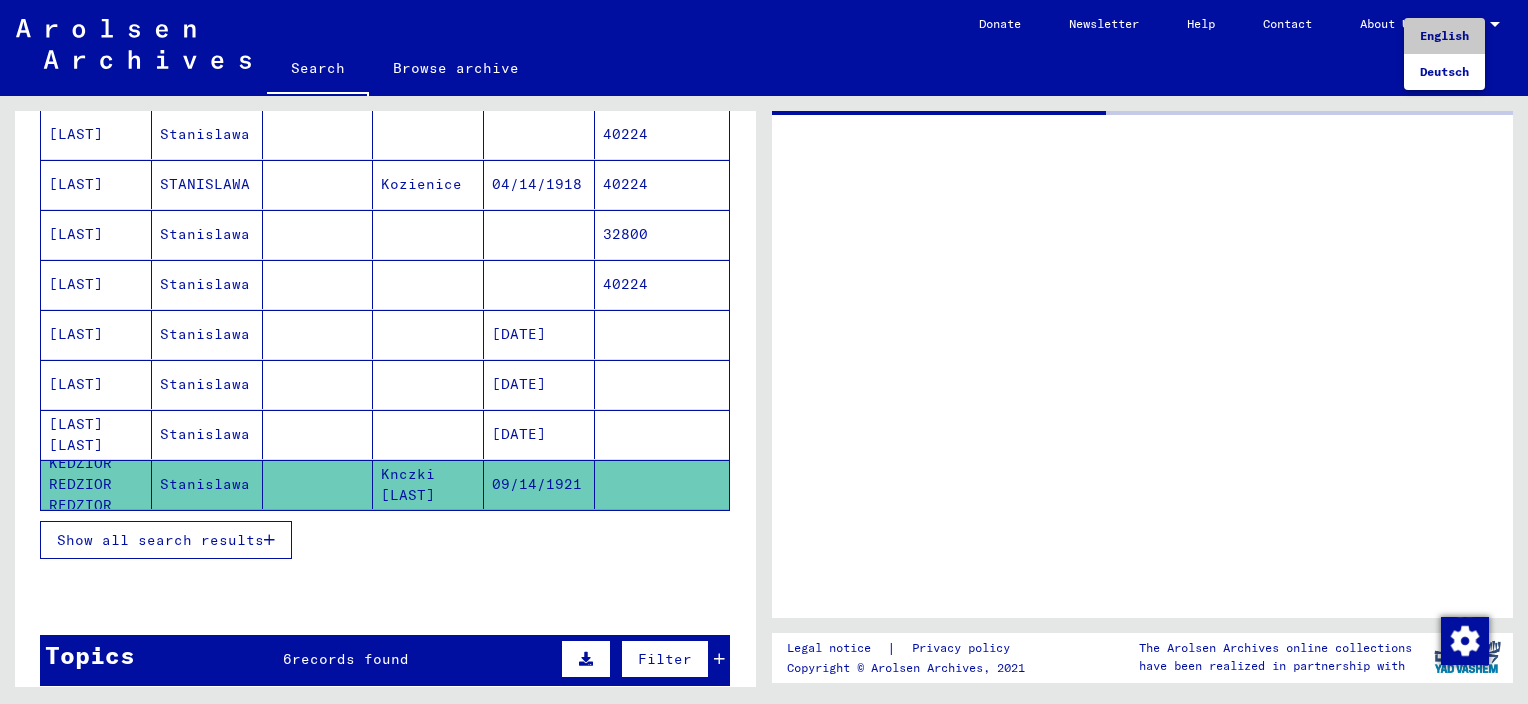 scroll, scrollTop: 440, scrollLeft: 0, axis: vertical 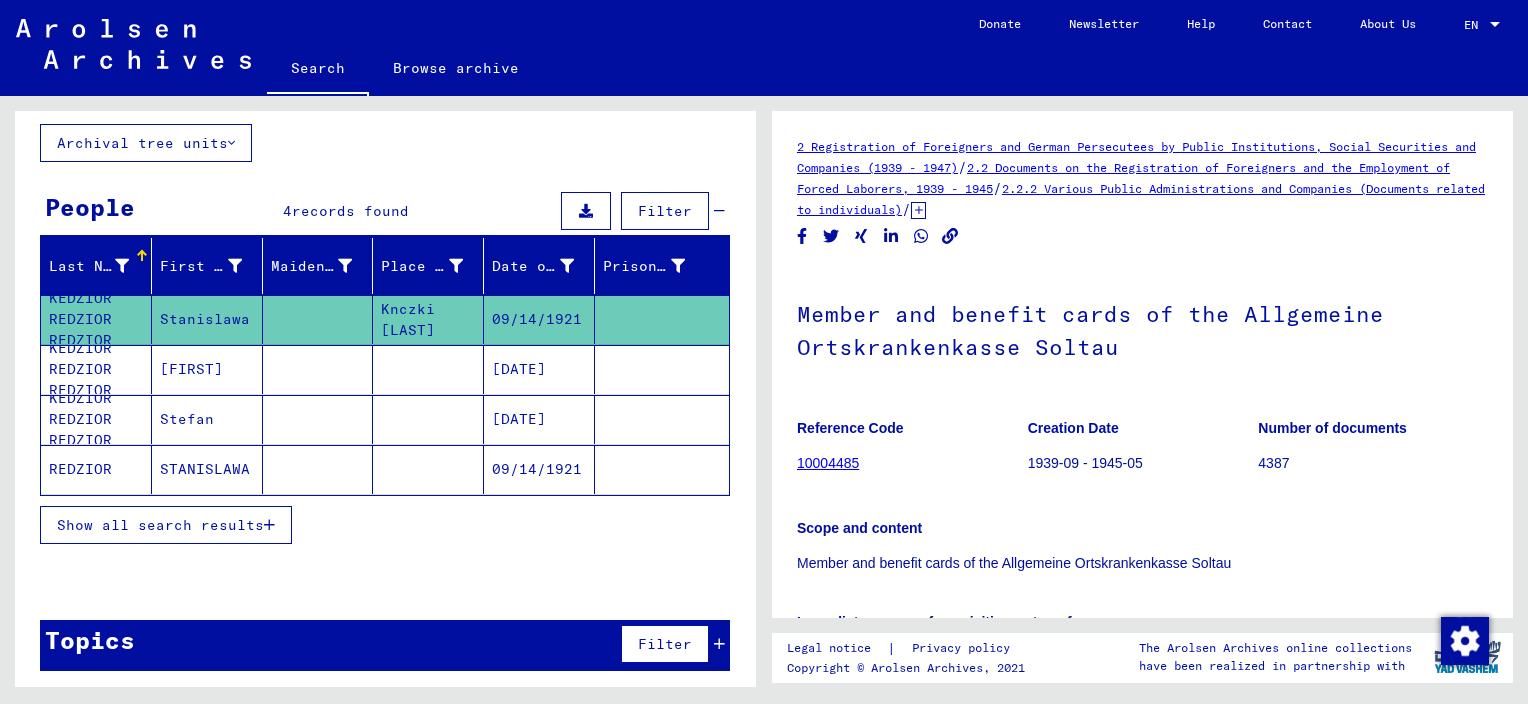 click on "STANISLAWA" 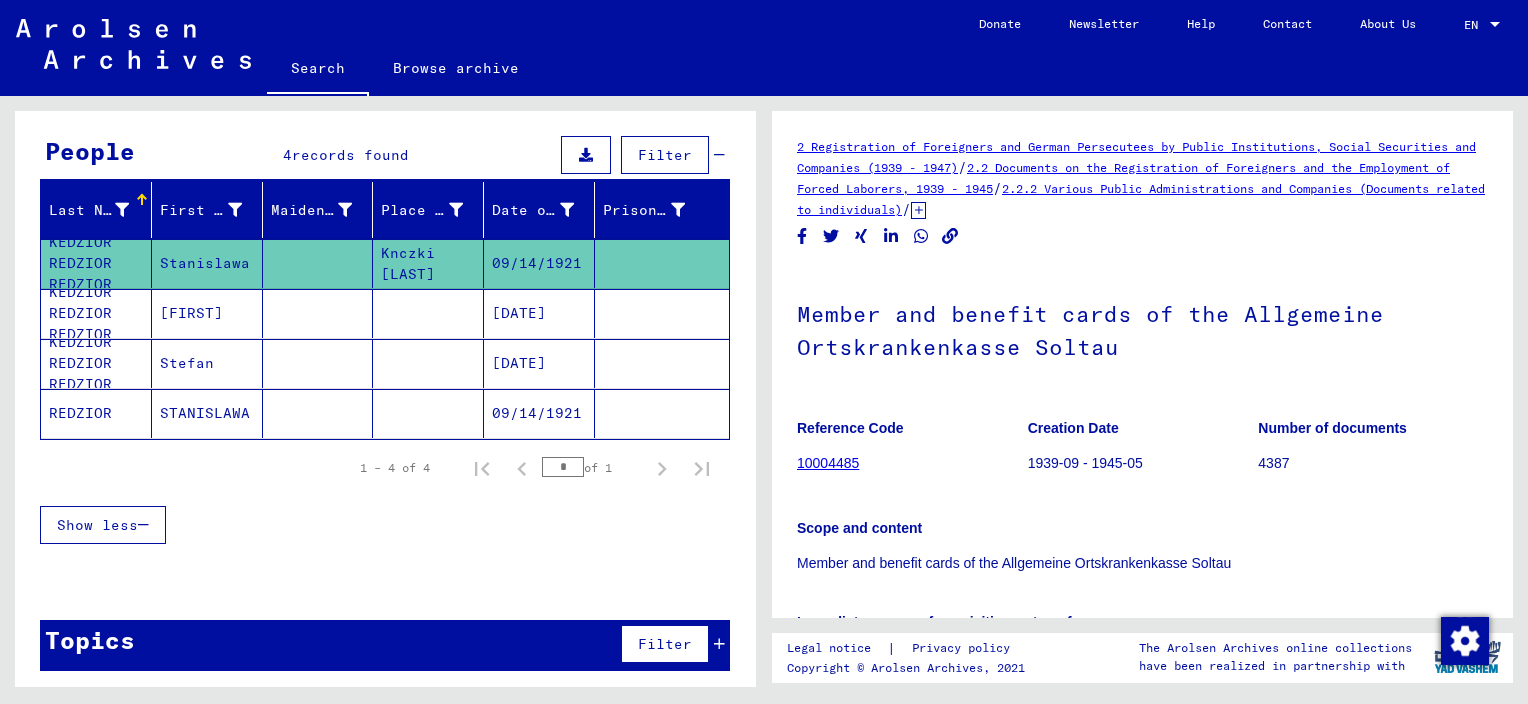 click on "REDZIOR" 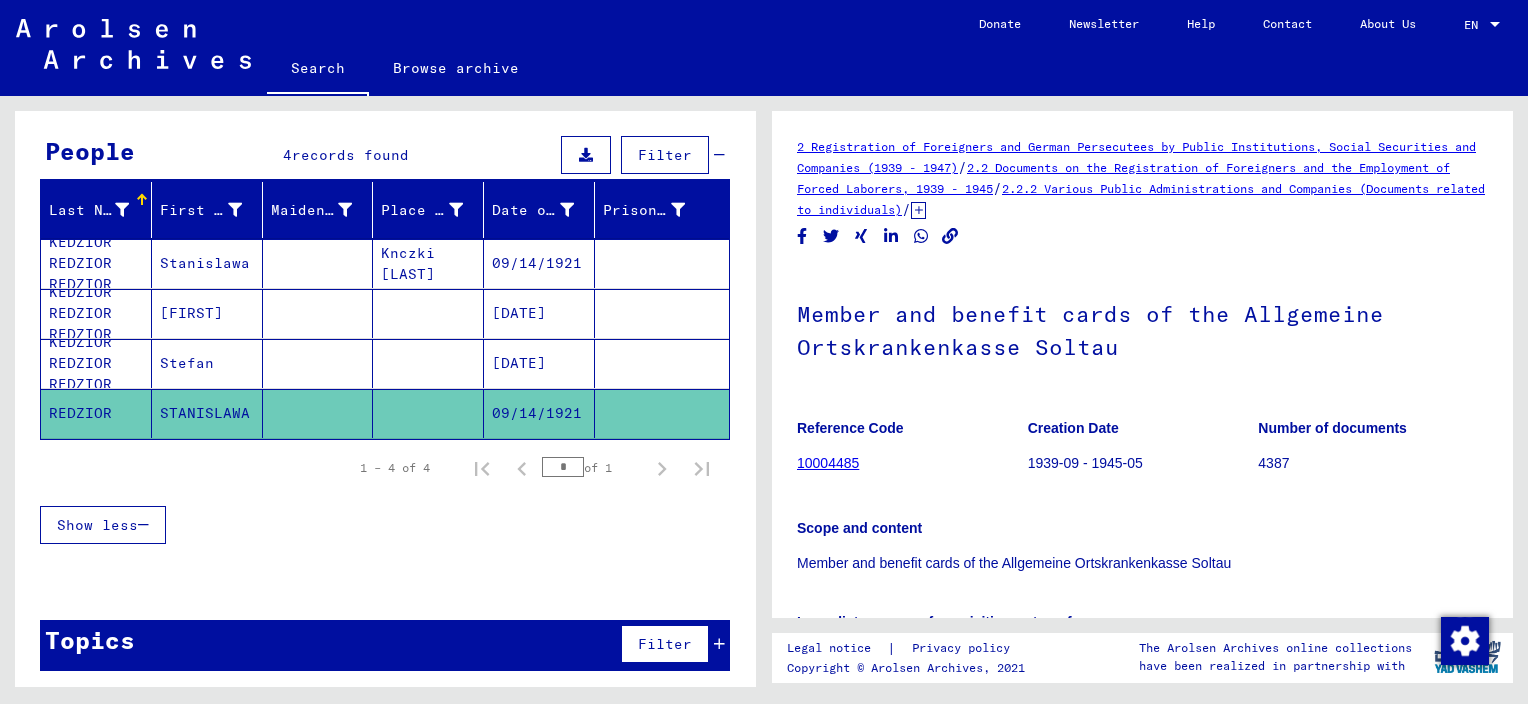 click on "REDZIOR" 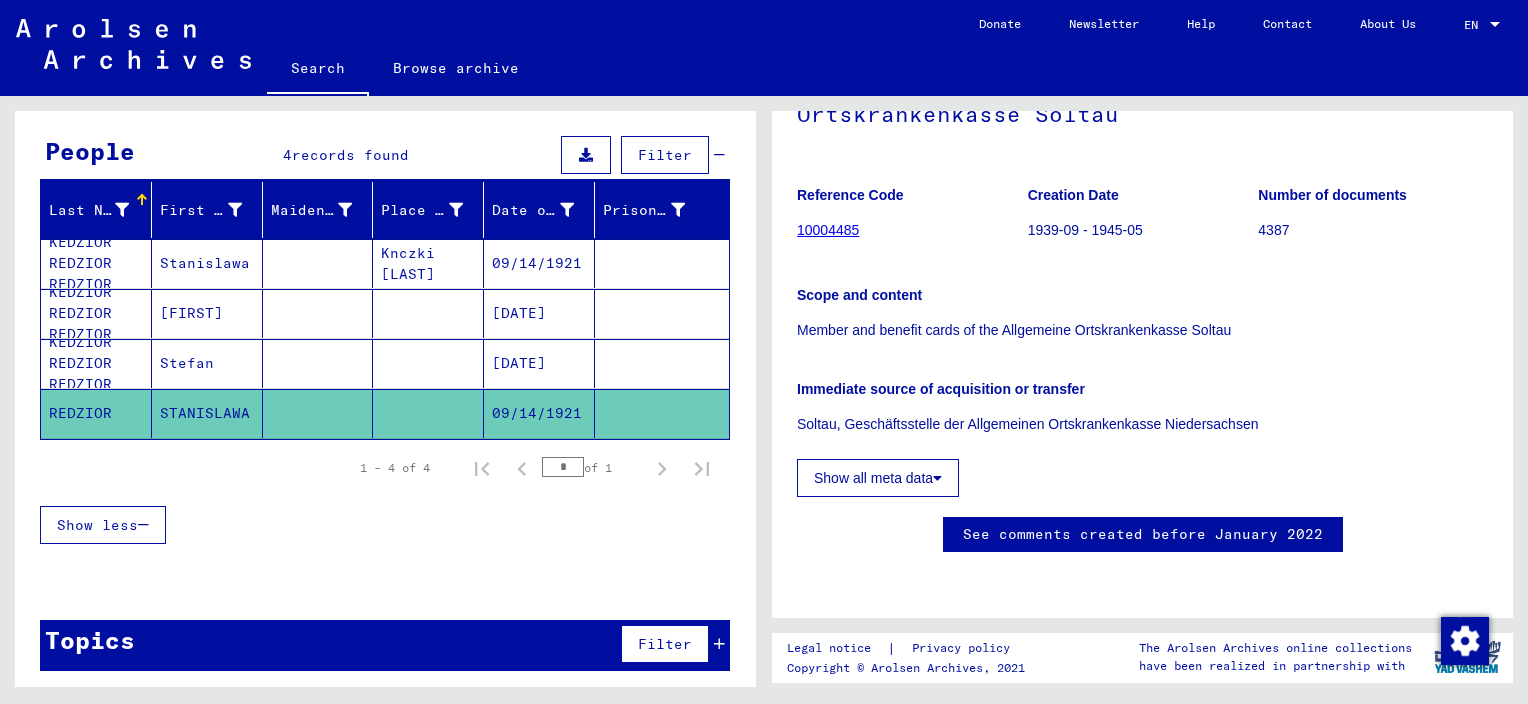 scroll, scrollTop: 300, scrollLeft: 0, axis: vertical 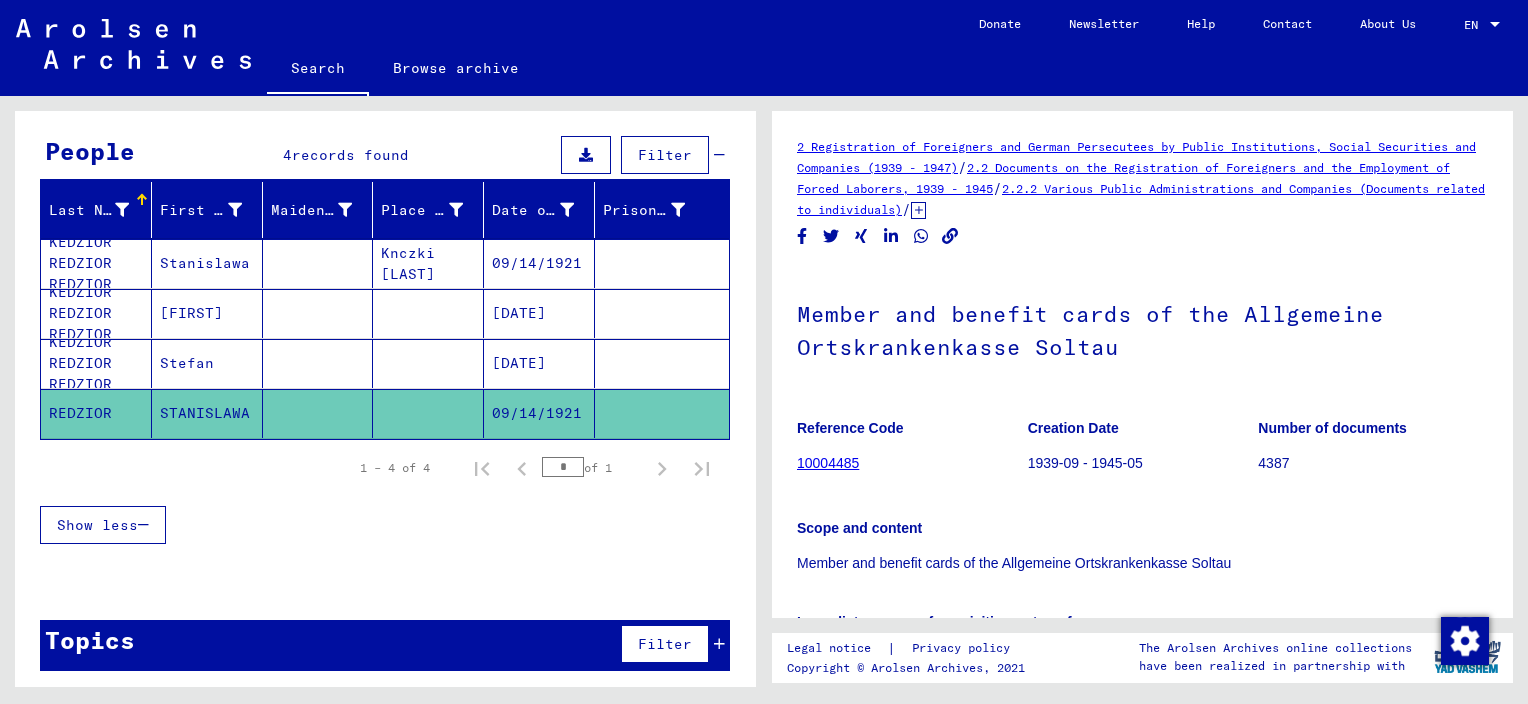 click on "REDZIOR" 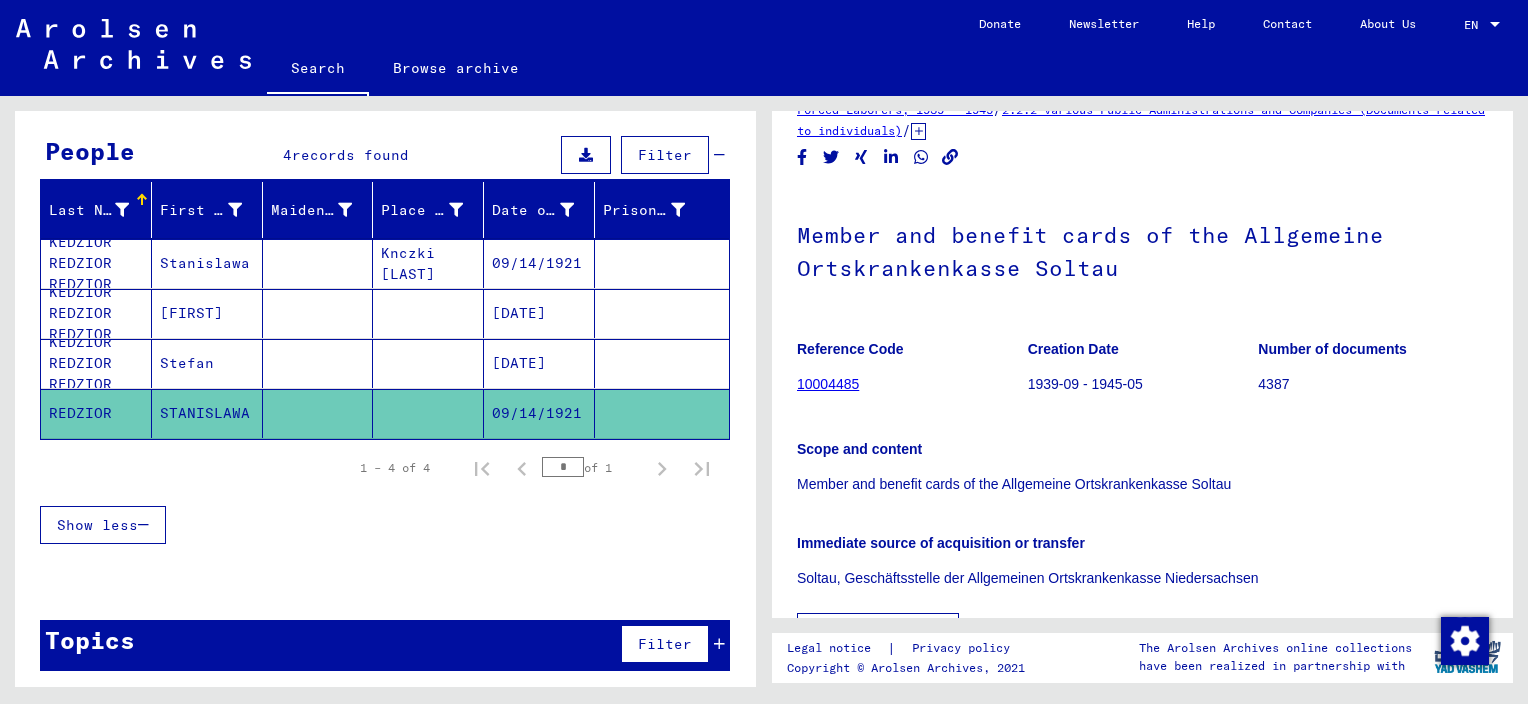 scroll, scrollTop: 0, scrollLeft: 0, axis: both 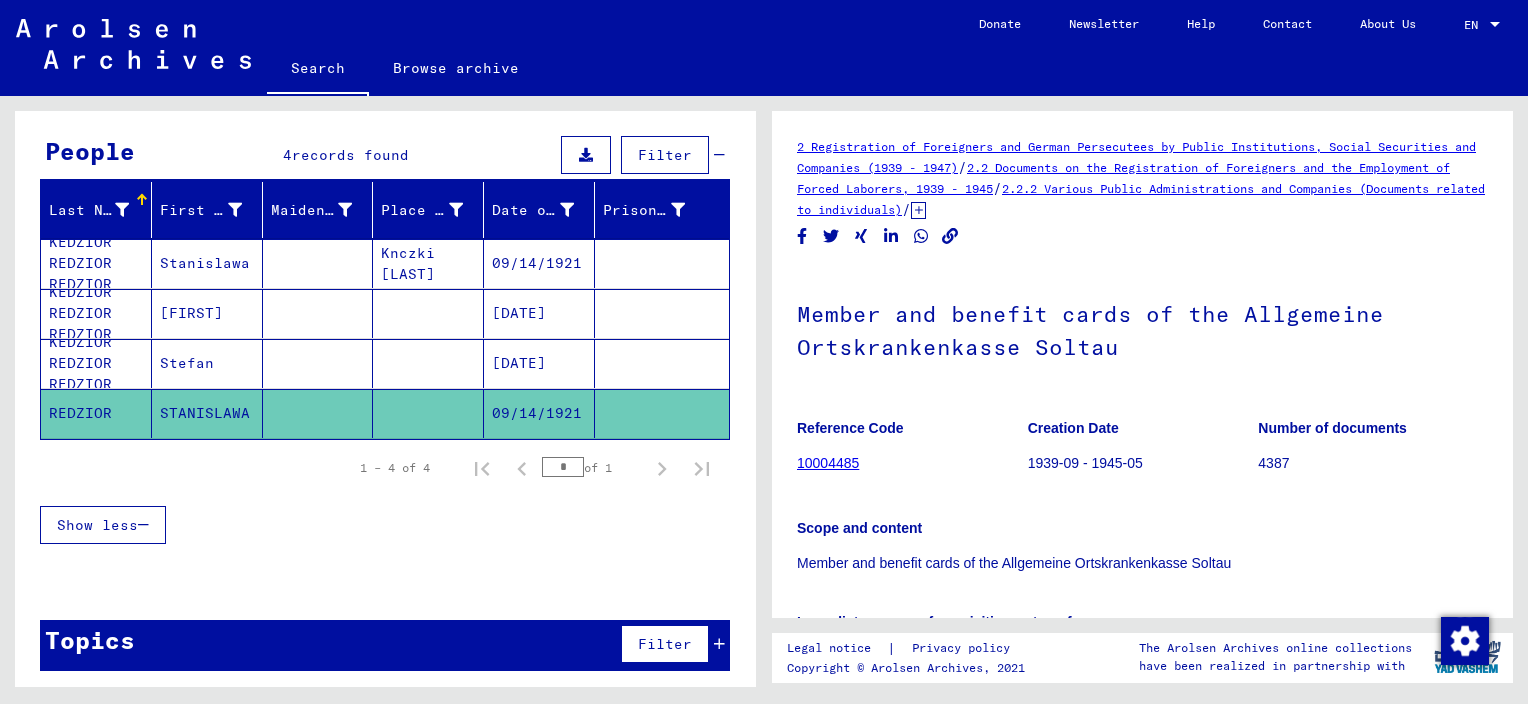click on "10004485" 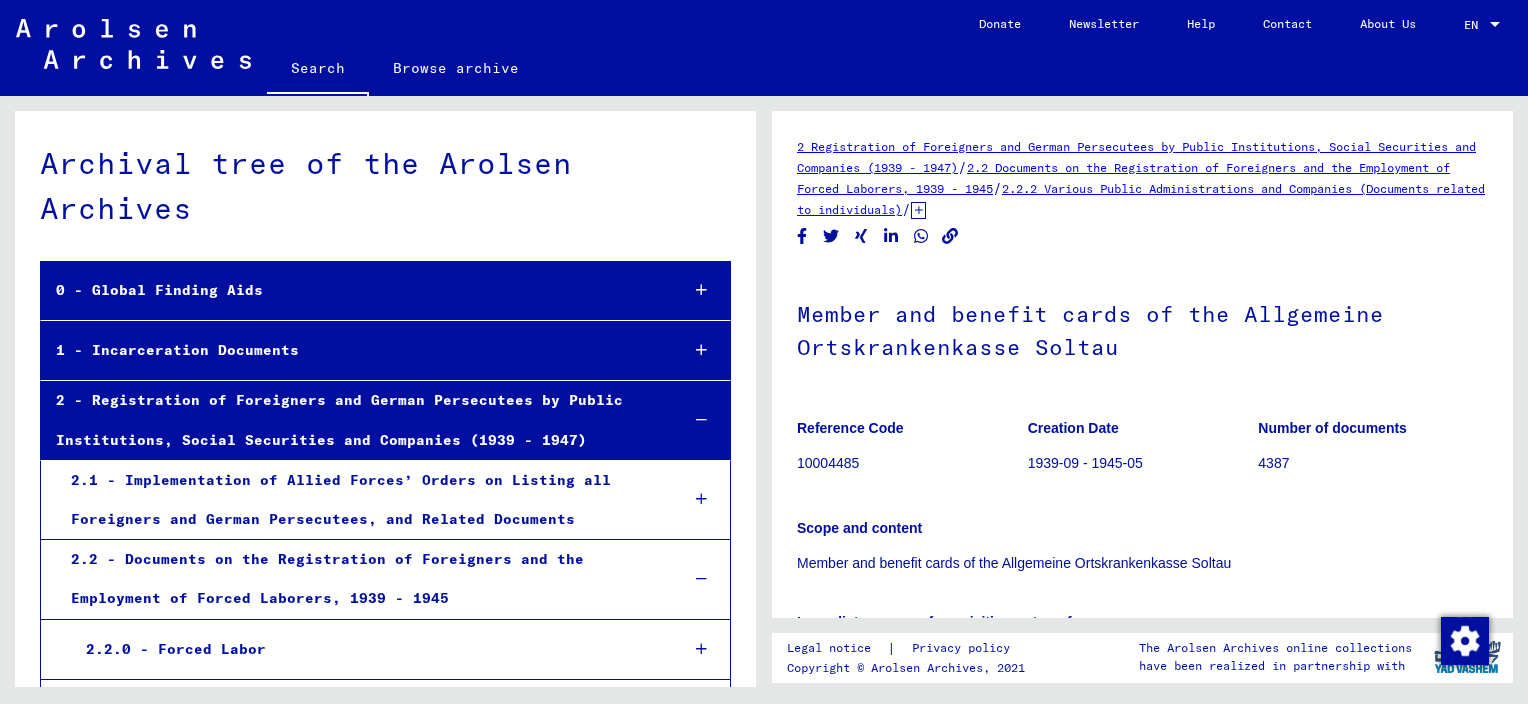 scroll, scrollTop: 26972, scrollLeft: 0, axis: vertical 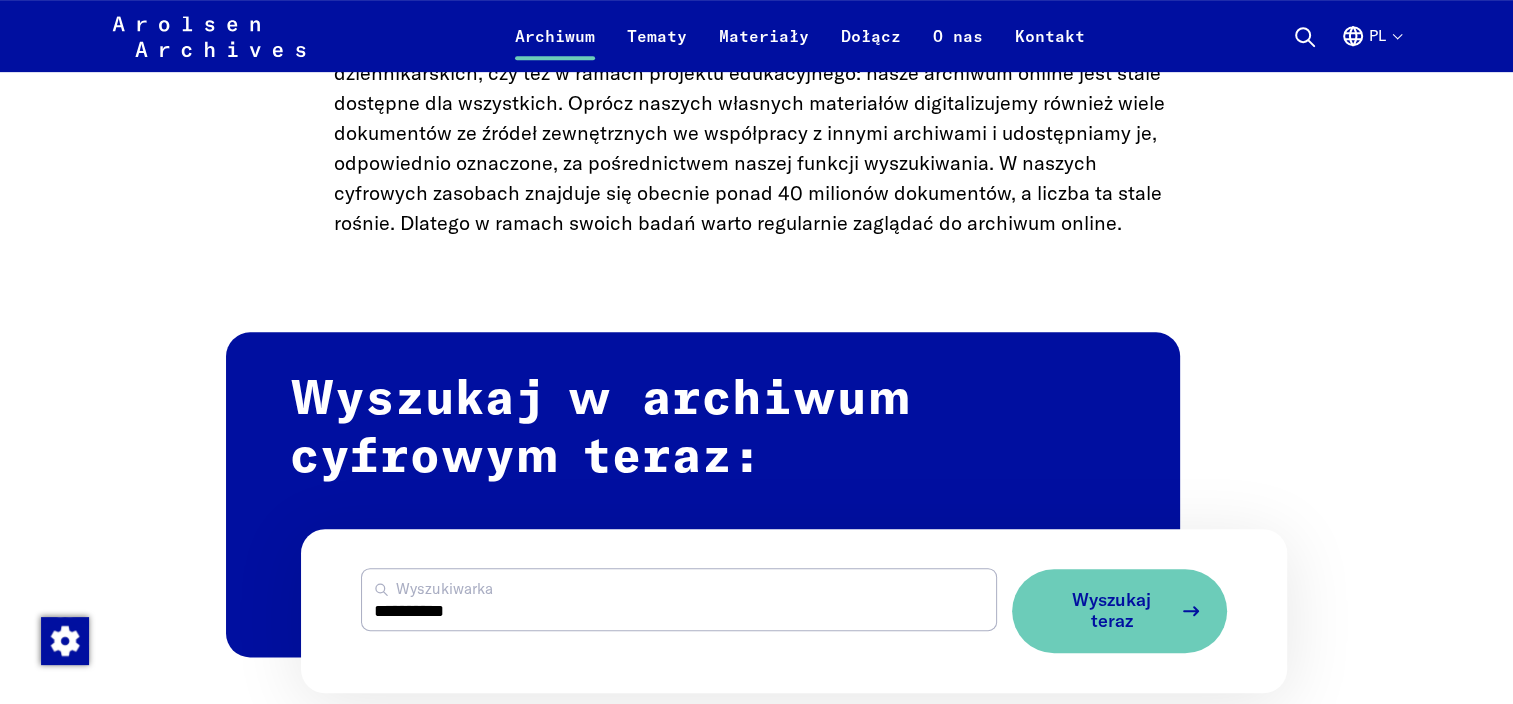click on "Wyszukaj teraz" at bounding box center (1119, 610) 